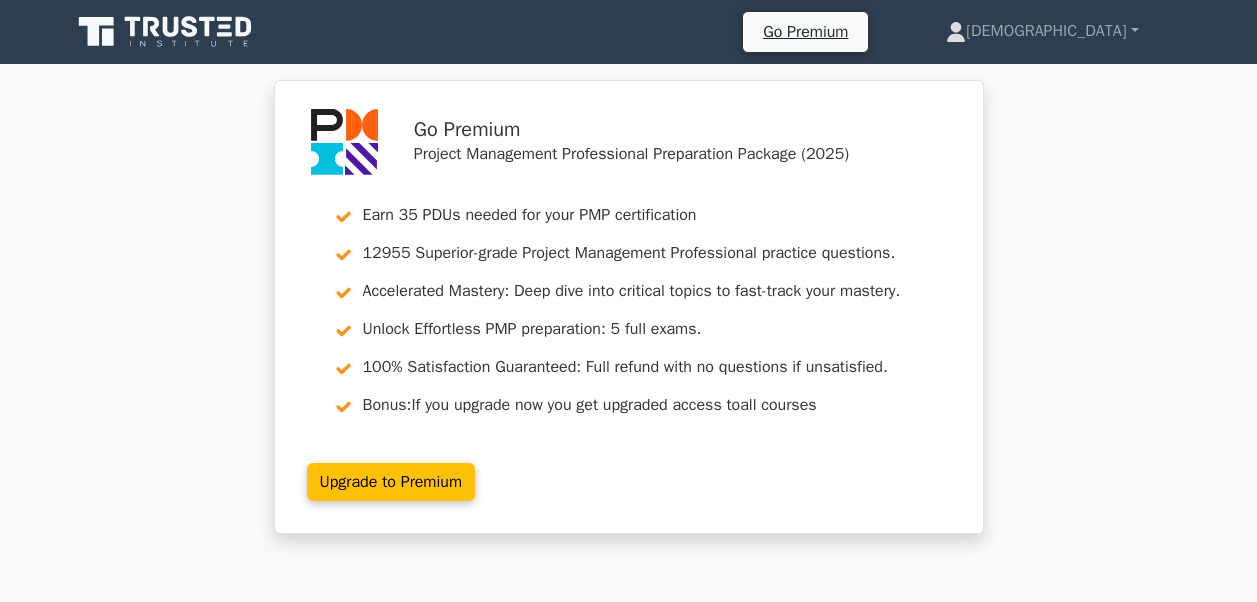 scroll, scrollTop: 98, scrollLeft: 0, axis: vertical 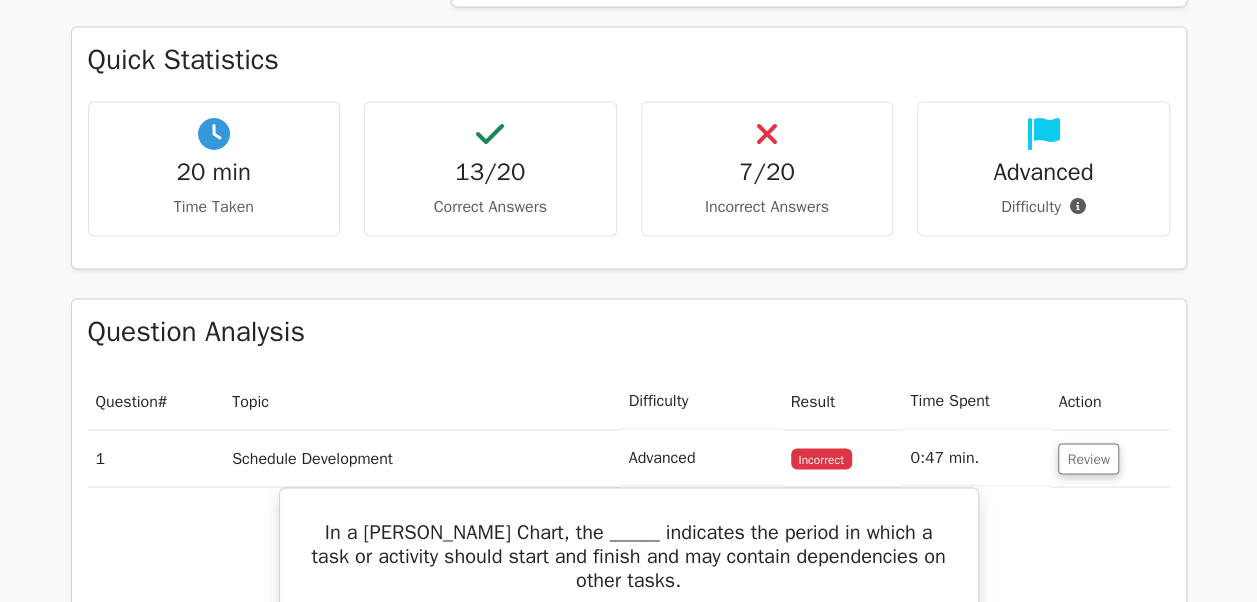 click on "20 min
Time Taken" at bounding box center (214, 168) 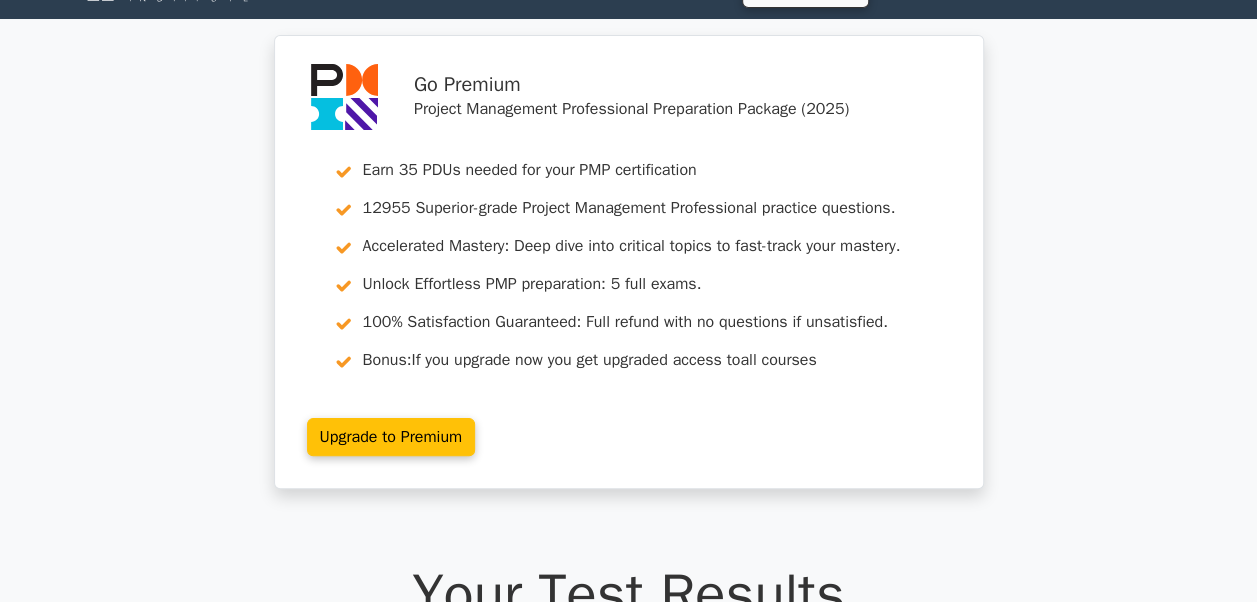 scroll, scrollTop: 0, scrollLeft: 0, axis: both 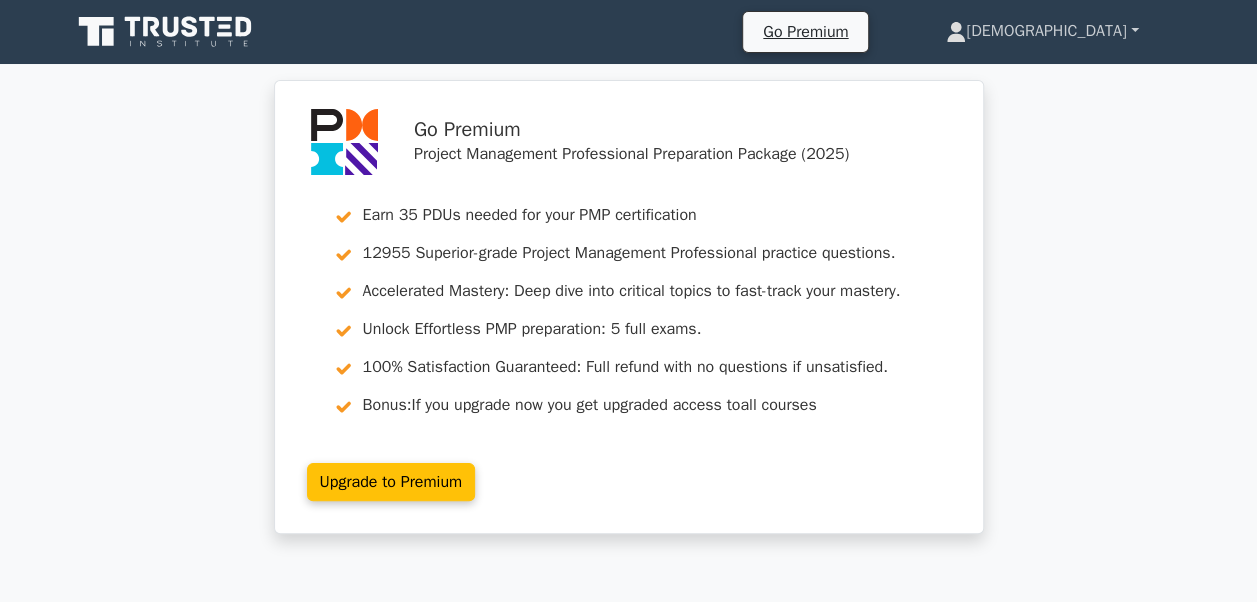 click on "[DEMOGRAPHIC_DATA]" at bounding box center (1042, 31) 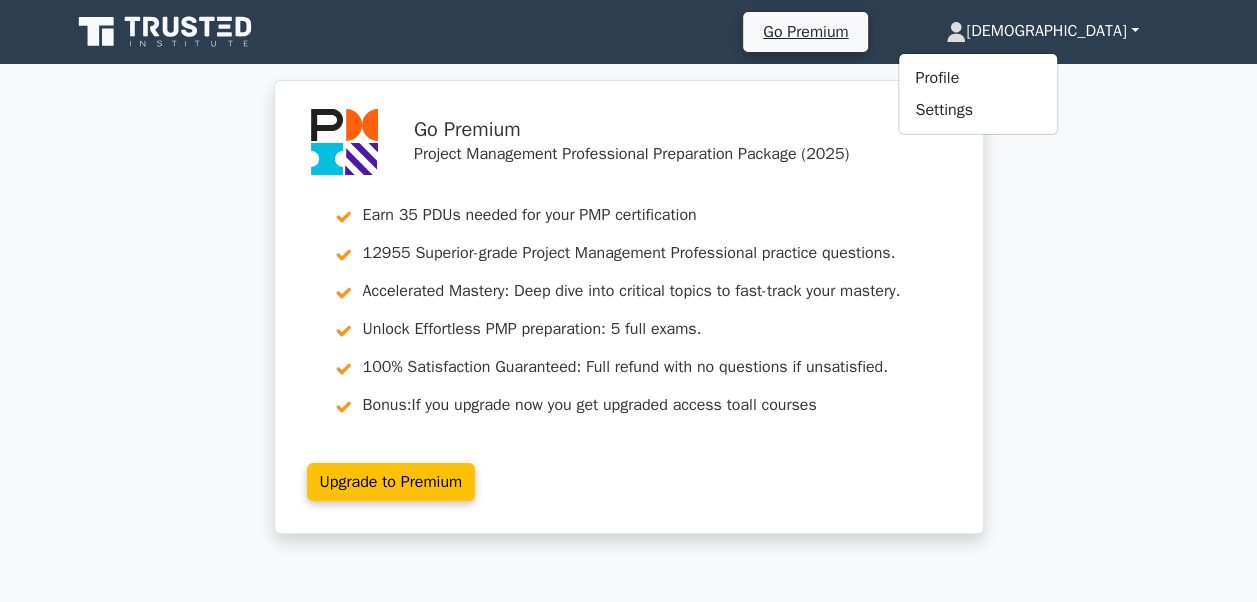 click on "Go Premium
Project Management Professional Preparation Package (2025)
Earn 35 PDUs needed for your PMP certification
12955 Superior-grade  Project Management Professional practice questions.
Accelerated Mastery: Deep dive into critical topics to fast-track your mastery.
Unlock Effortless PMP preparation: 5 full exams.
100% Satisfaction Guaranteed: Full refund with no questions if unsatisfied.
Bonus: all courses" at bounding box center (628, 319) 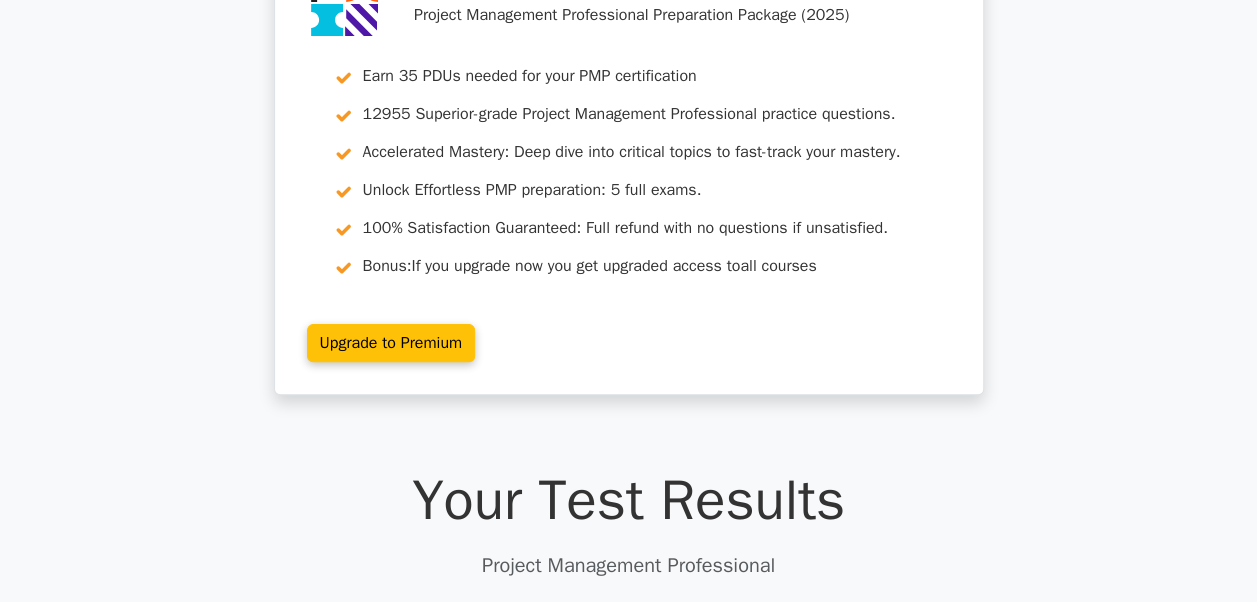 scroll, scrollTop: 0, scrollLeft: 0, axis: both 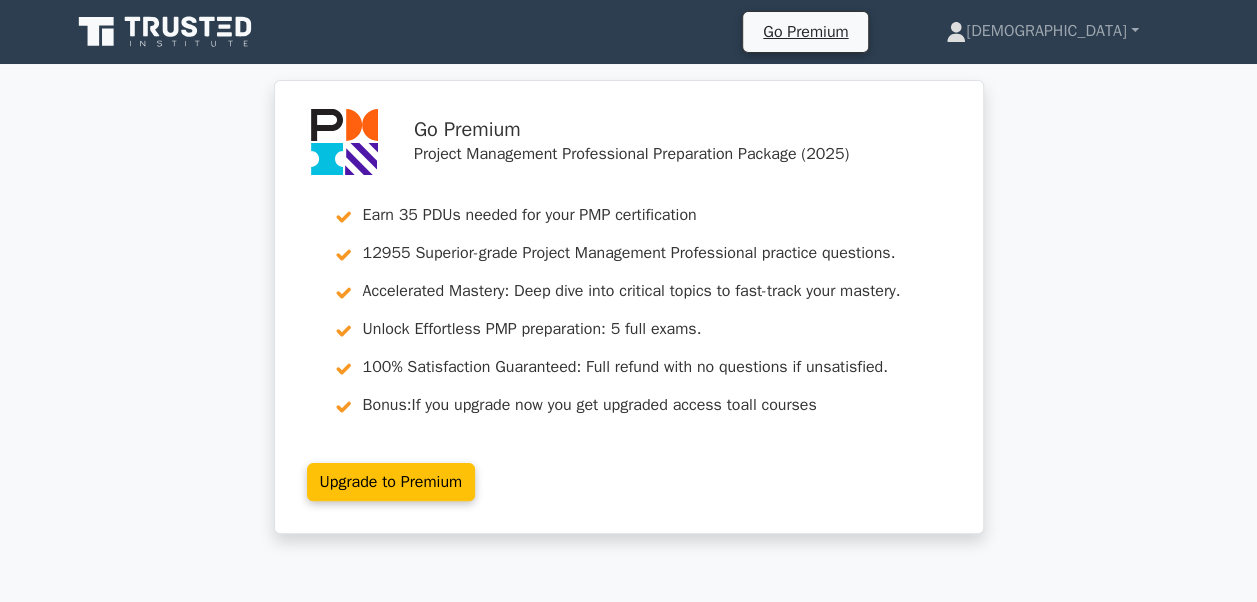 click 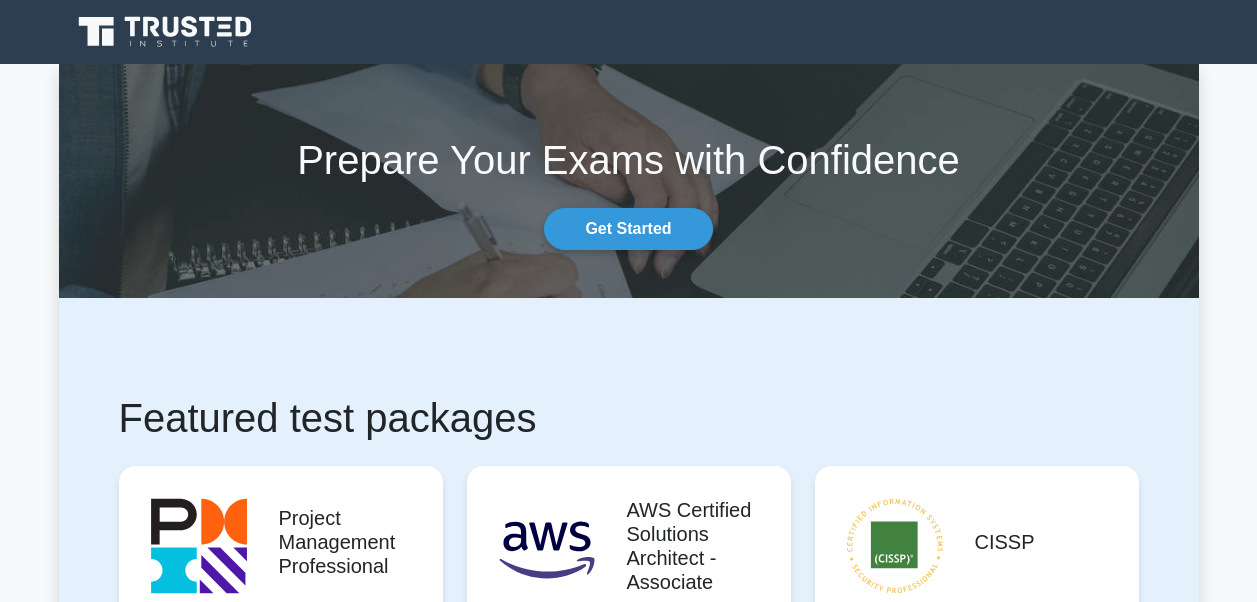 scroll, scrollTop: 0, scrollLeft: 0, axis: both 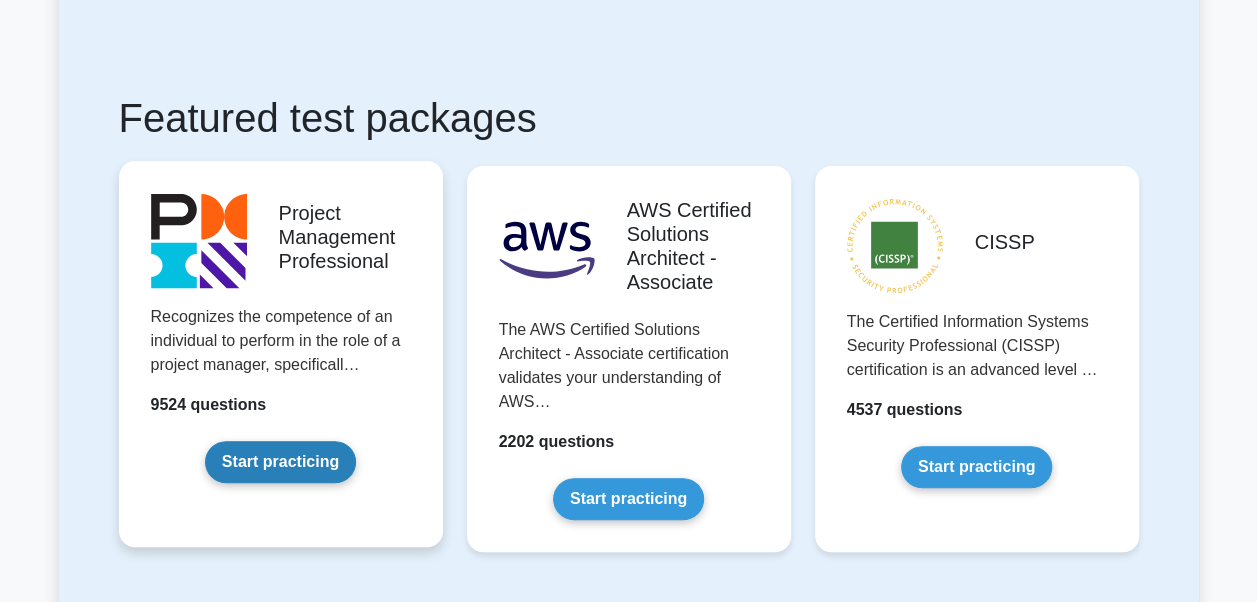 click on "Start practicing" at bounding box center [280, 462] 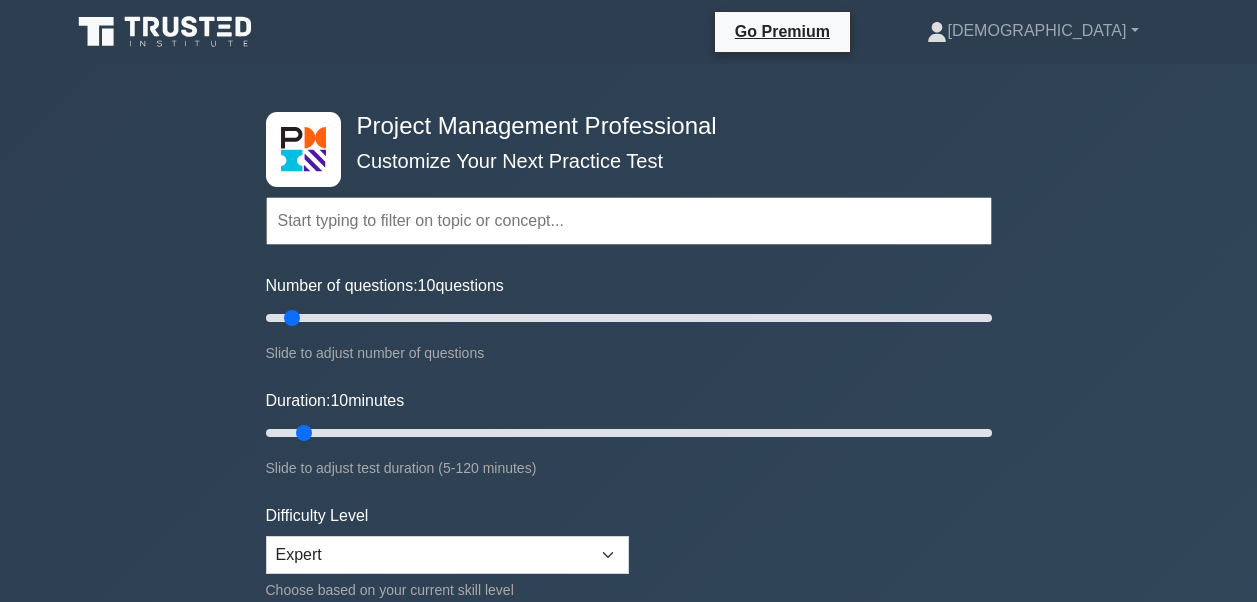 scroll, scrollTop: 0, scrollLeft: 0, axis: both 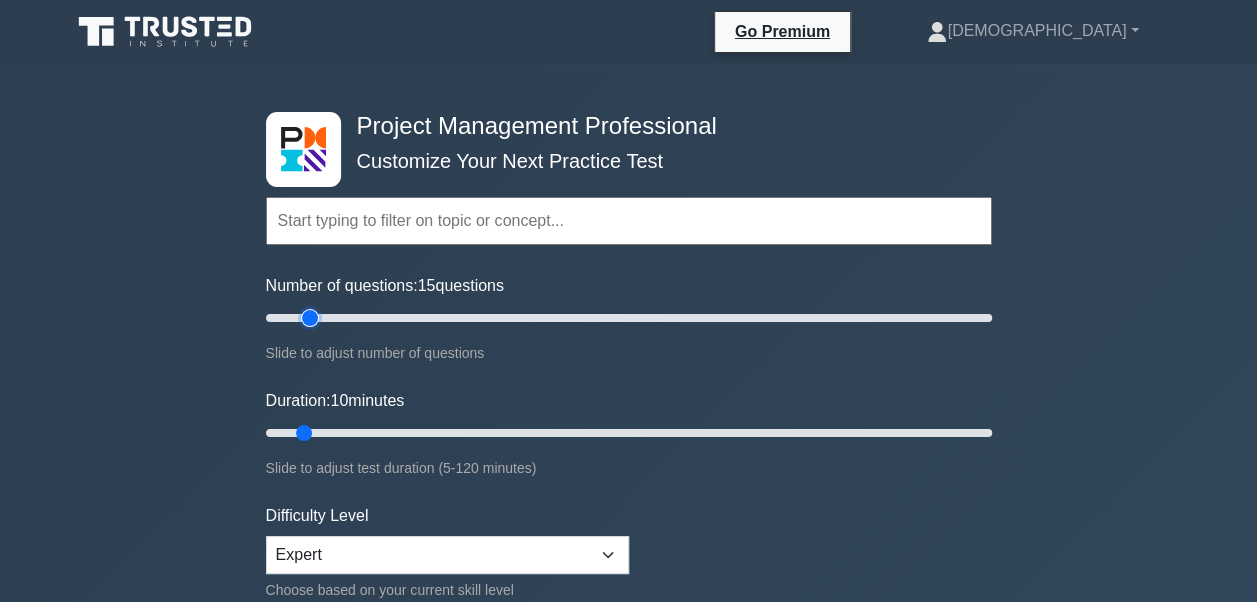 type on "15" 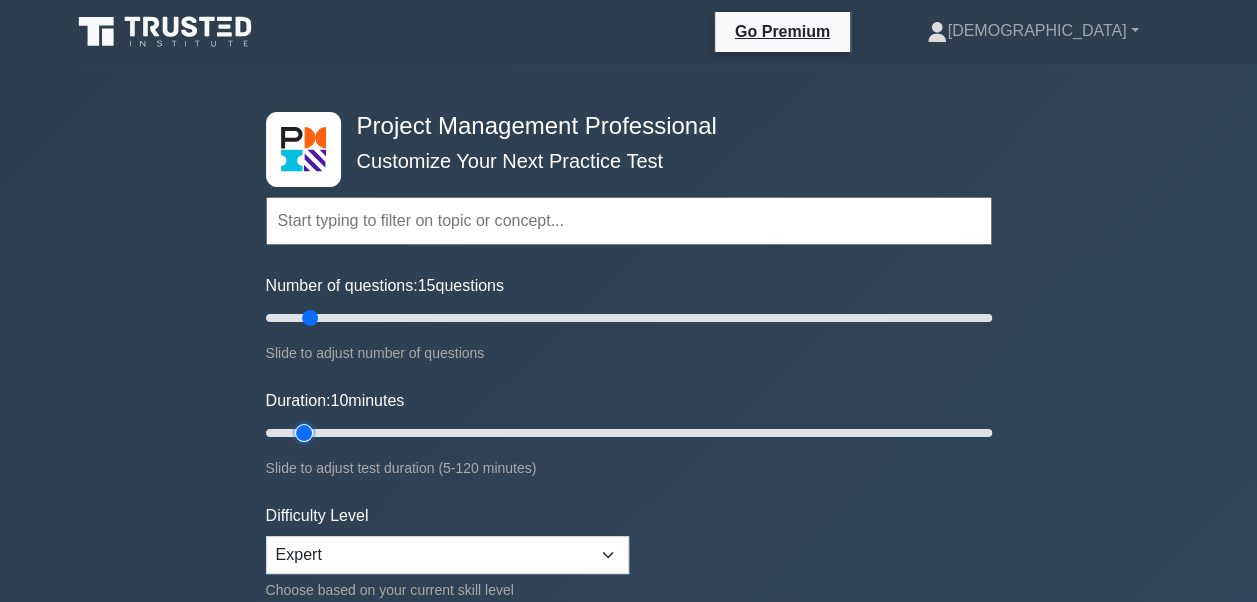 click on "Duration:  10  minutes" at bounding box center (629, 433) 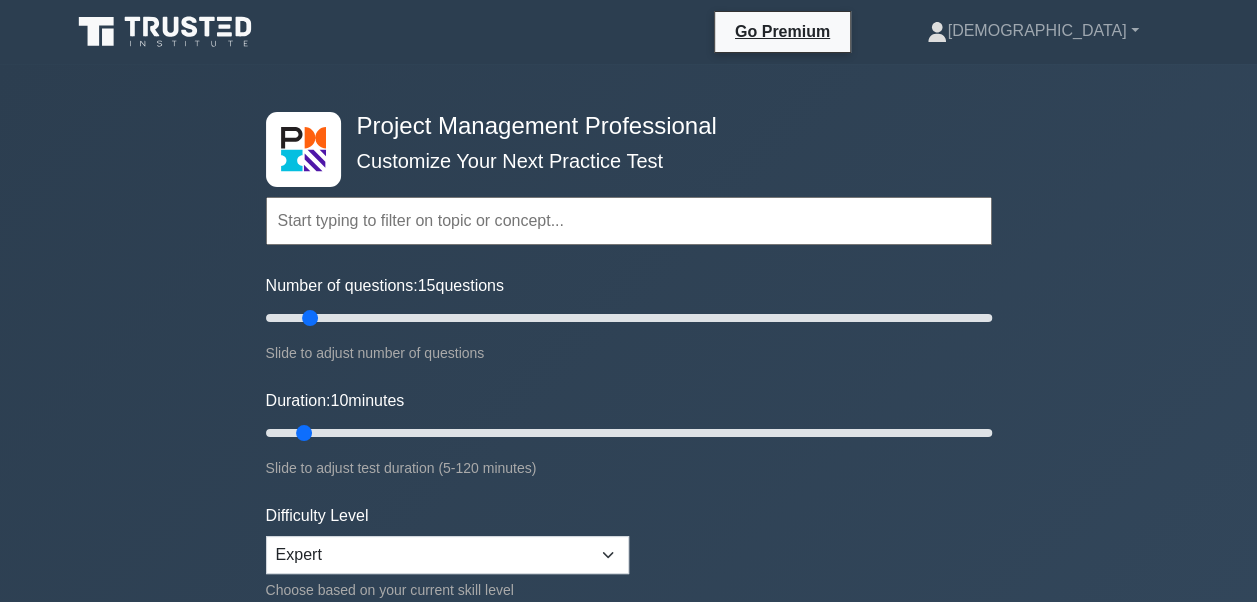 click on "Project Management Professional
Customize Your Next Practice Test
Topics
Scope Management
Time Management
Cost Management
Quality Management
Risk Management
Integration Management
Human Resource Management
Concepts" at bounding box center (628, 674) 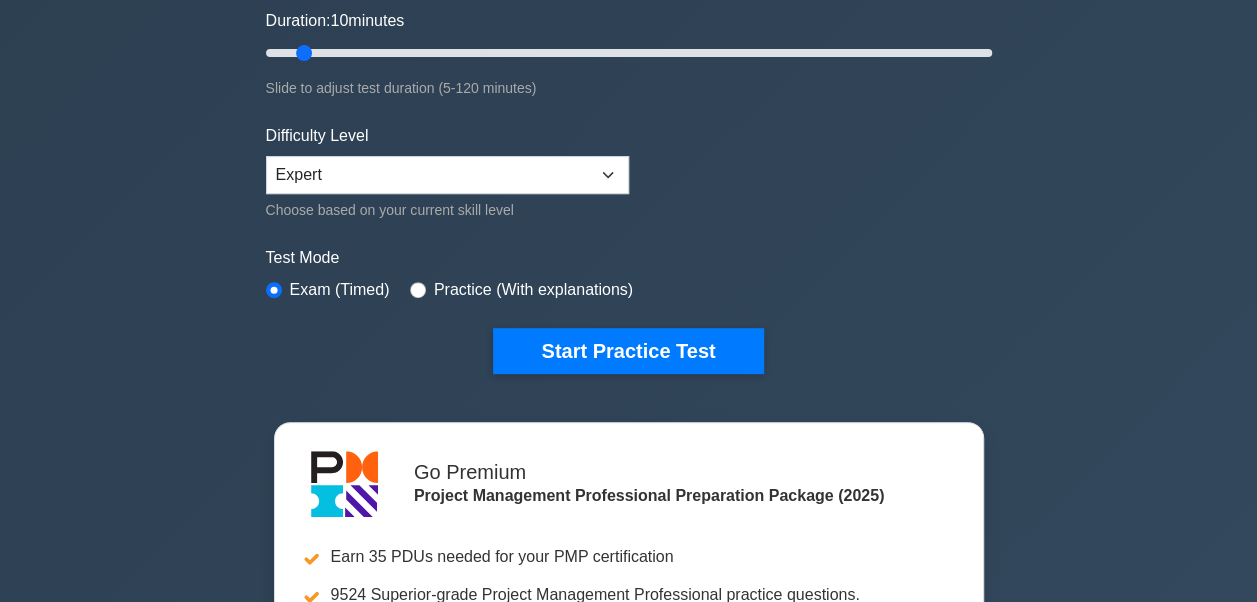 scroll, scrollTop: 400, scrollLeft: 0, axis: vertical 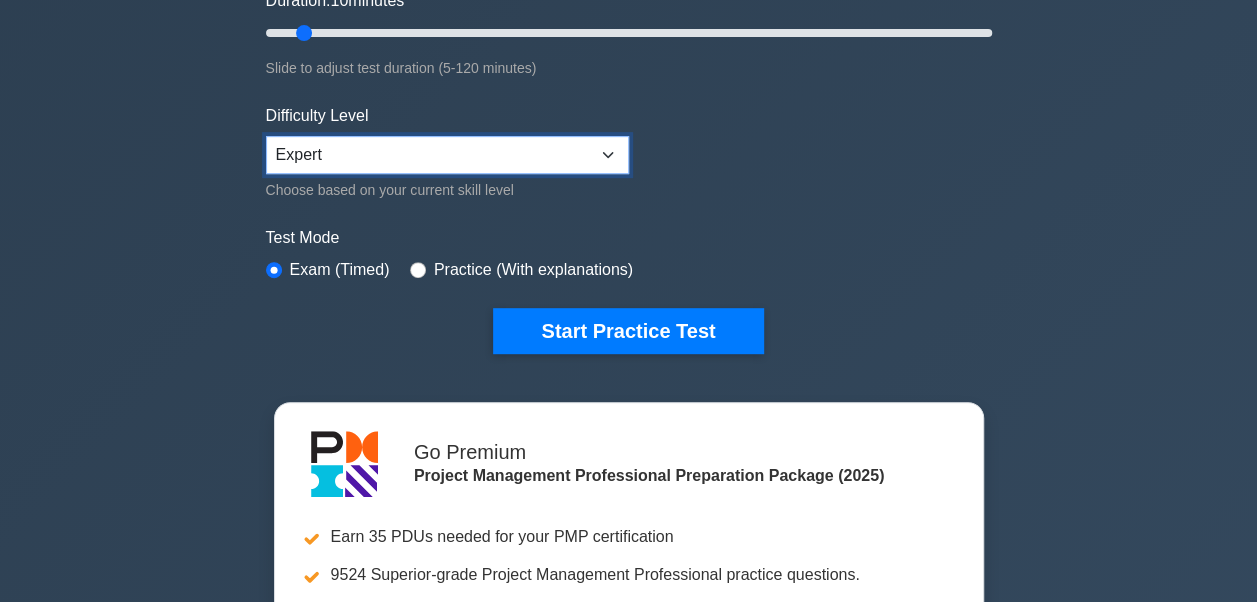 click on "Beginner
Intermediate
Expert" at bounding box center (447, 155) 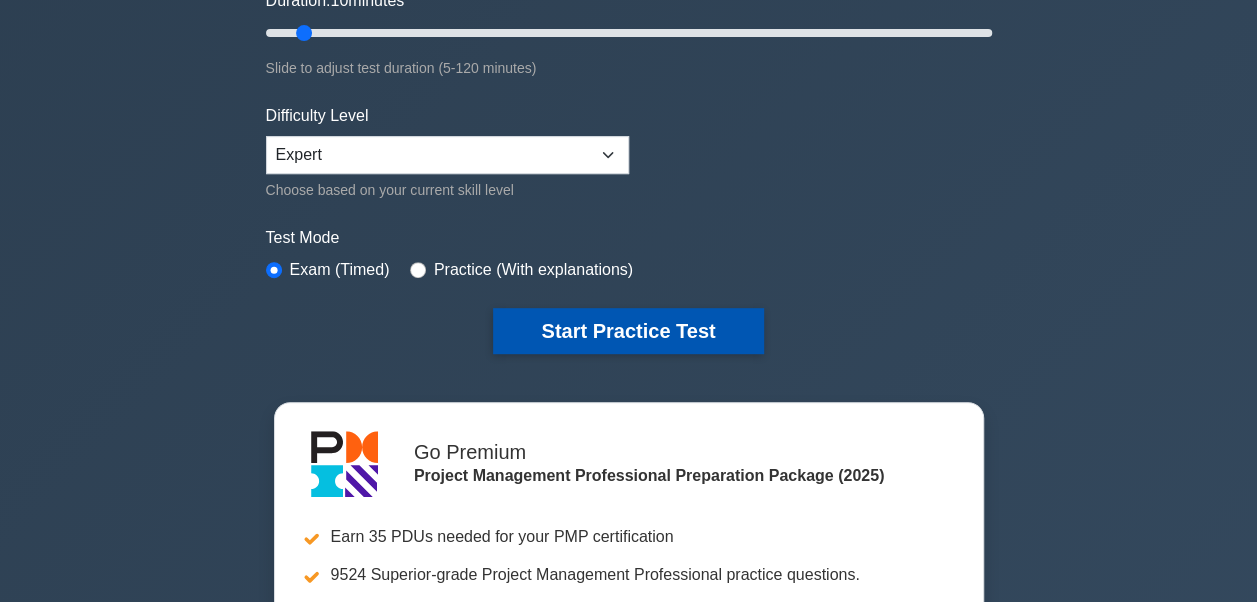click on "Start Practice Test" at bounding box center [628, 331] 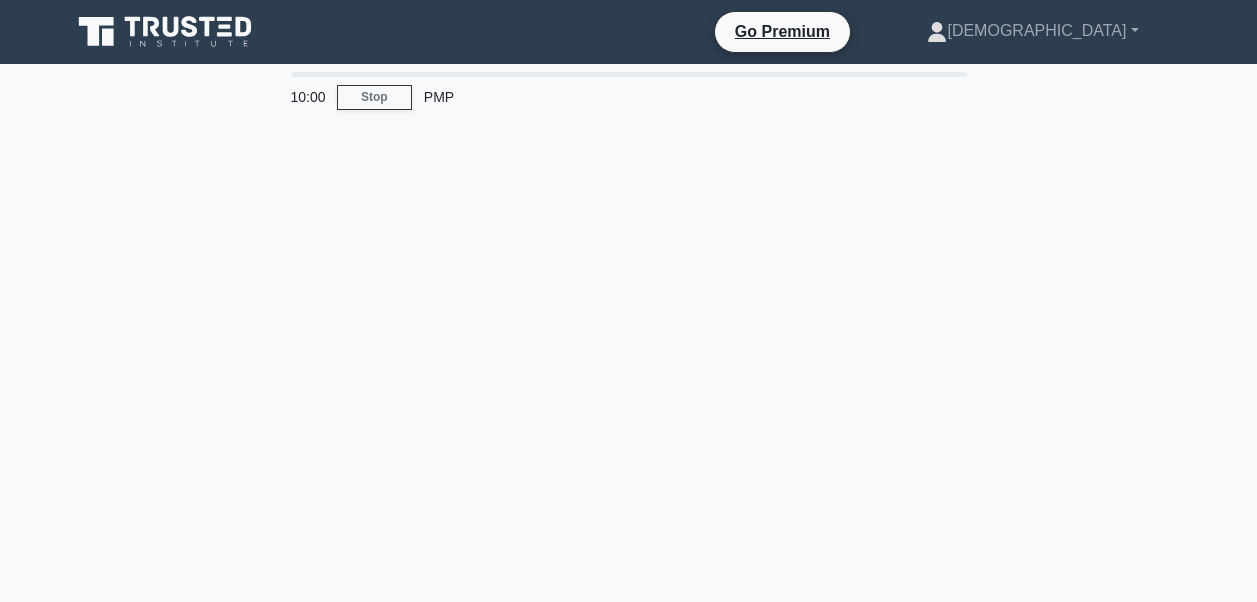 scroll, scrollTop: 0, scrollLeft: 0, axis: both 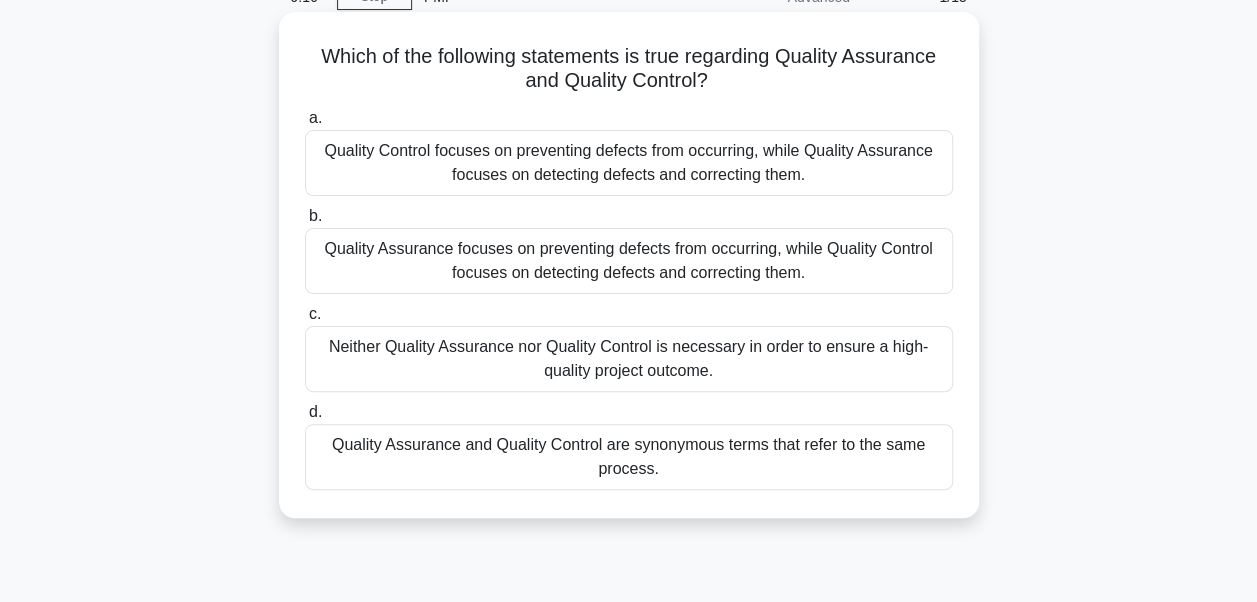 click on "Quality Assurance focuses on preventing defects from occurring, while Quality Control focuses on detecting defects and correcting them." at bounding box center (629, 261) 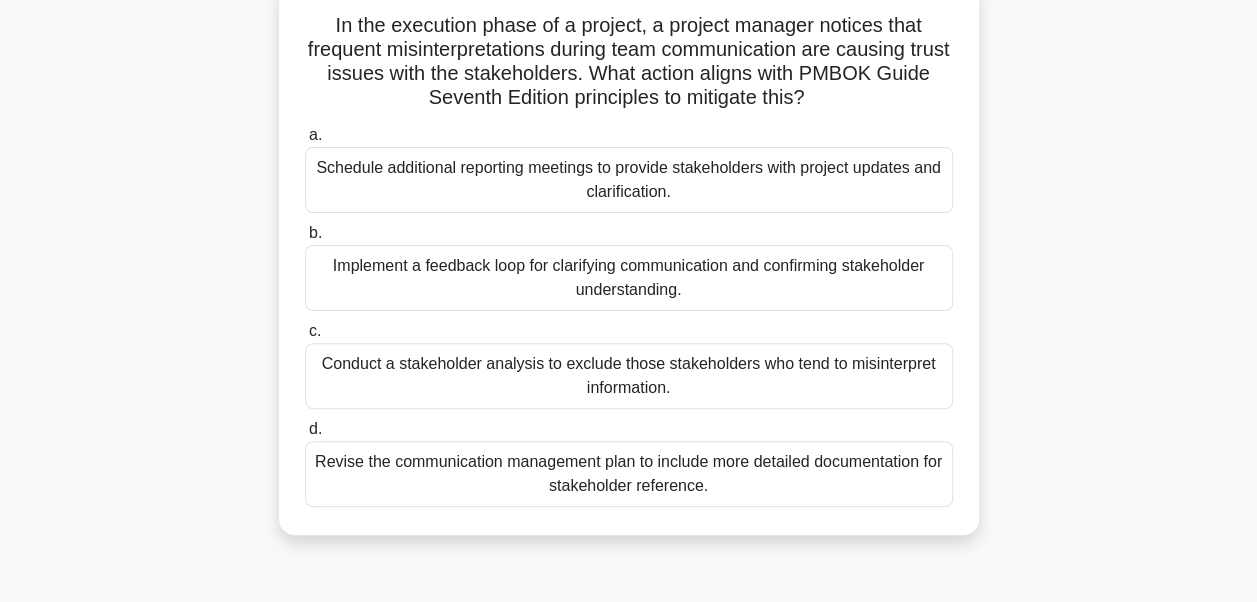 scroll, scrollTop: 100, scrollLeft: 0, axis: vertical 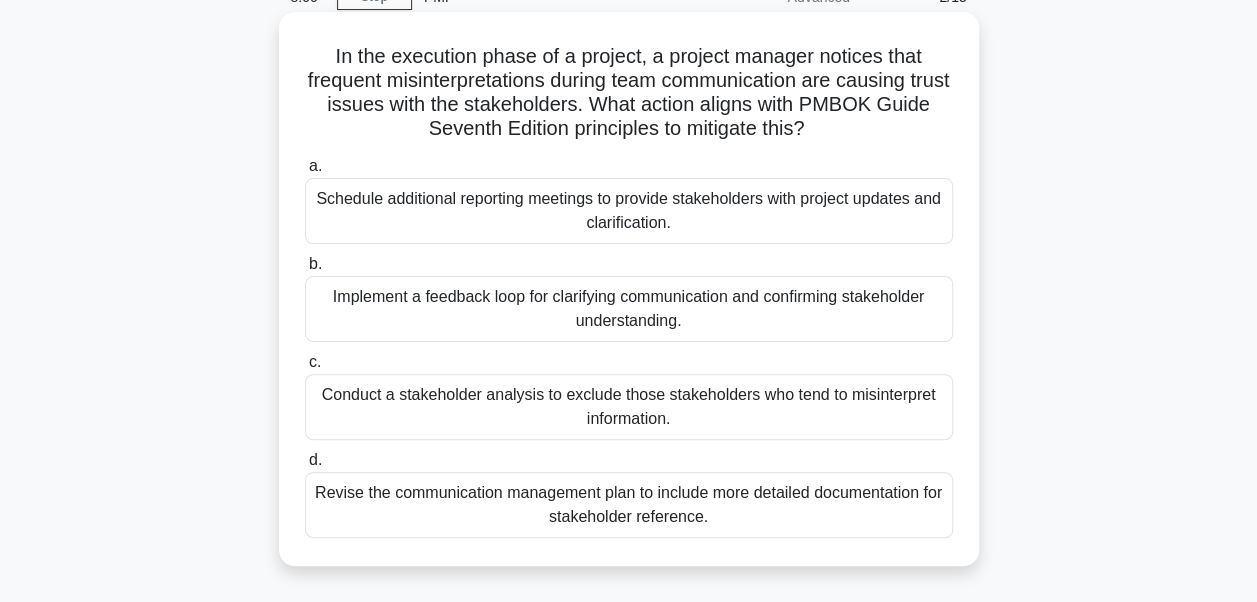 click on "Implement a feedback loop for clarifying communication and confirming stakeholder understanding." at bounding box center [629, 309] 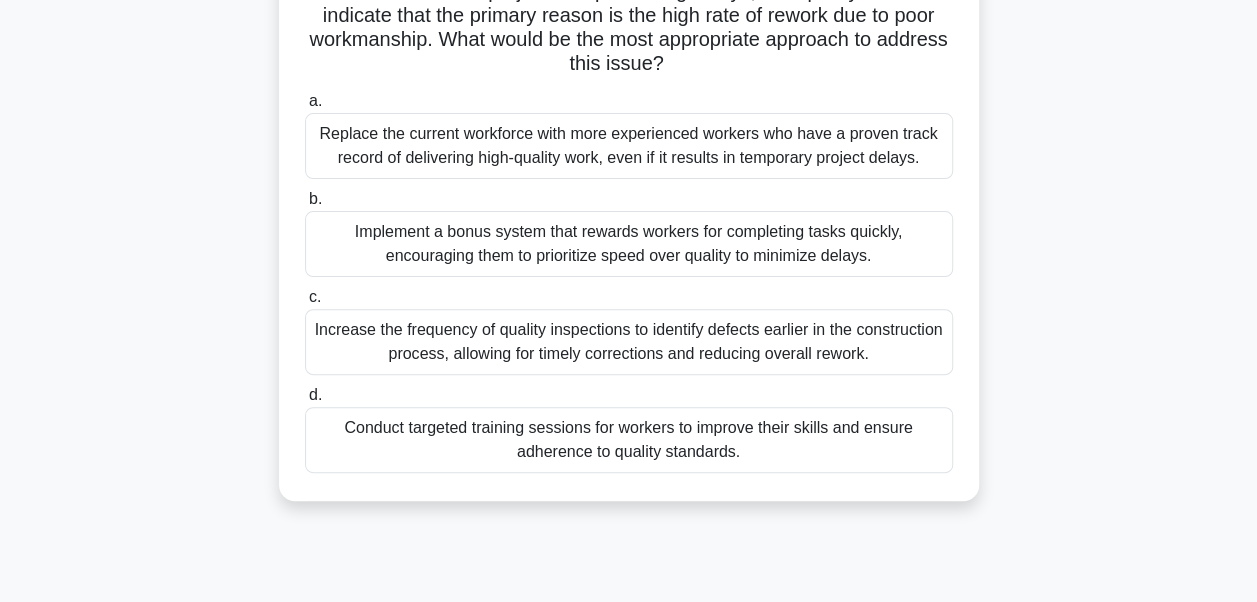 scroll, scrollTop: 200, scrollLeft: 0, axis: vertical 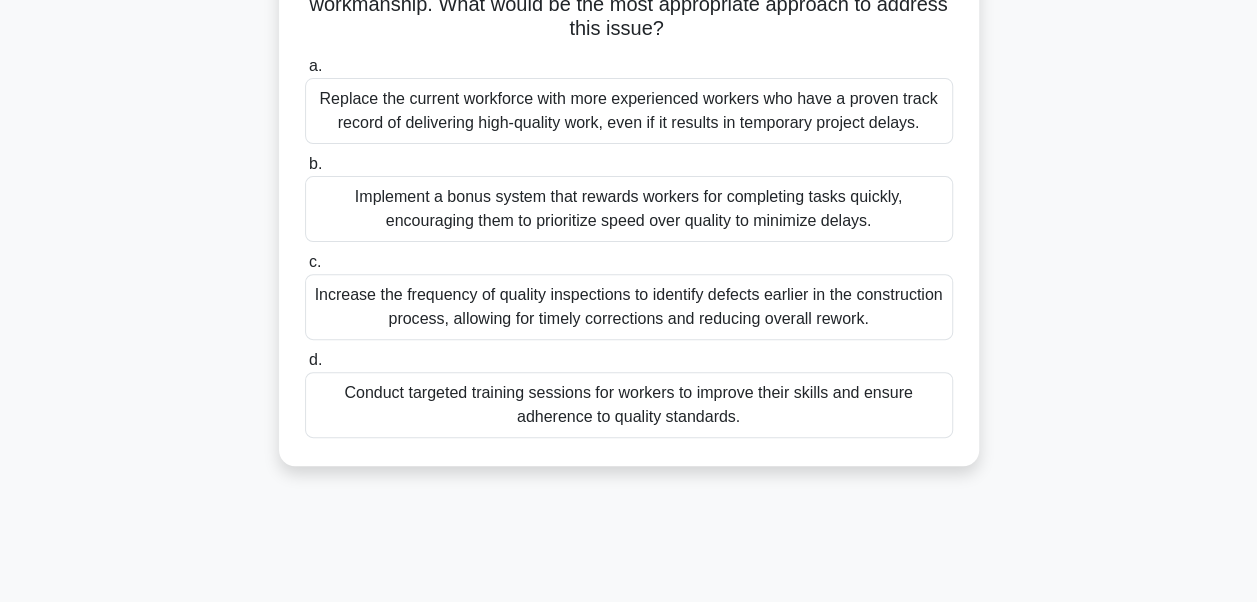 click on "Conduct targeted training sessions for workers to improve their skills and ensure adherence to quality standards." at bounding box center (629, 405) 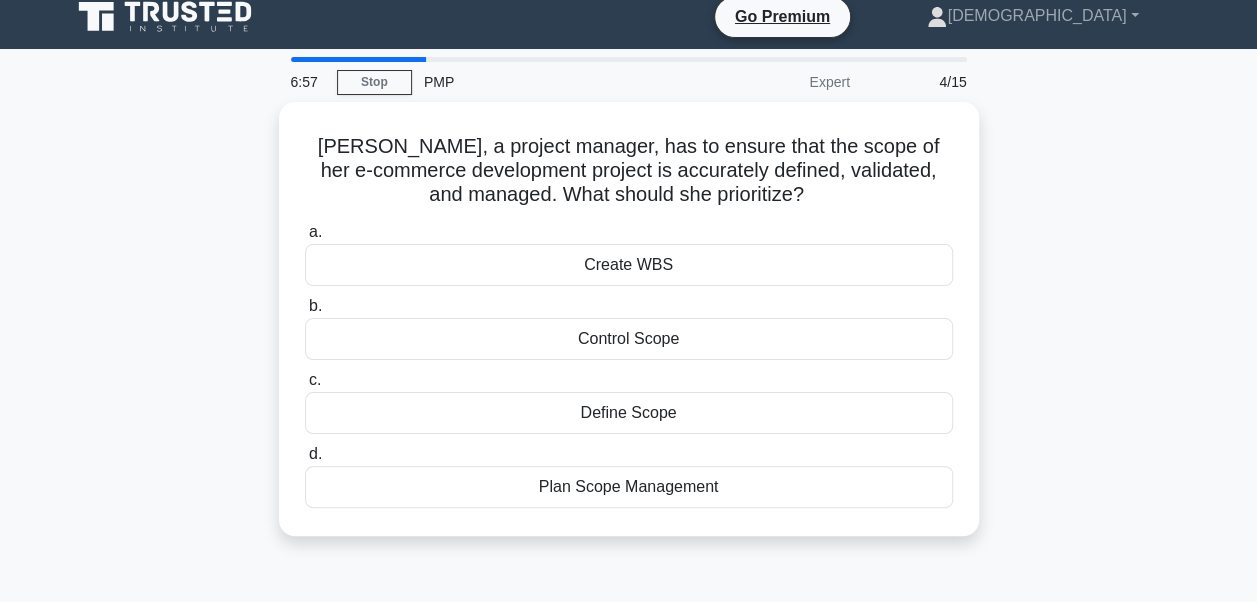 scroll, scrollTop: 0, scrollLeft: 0, axis: both 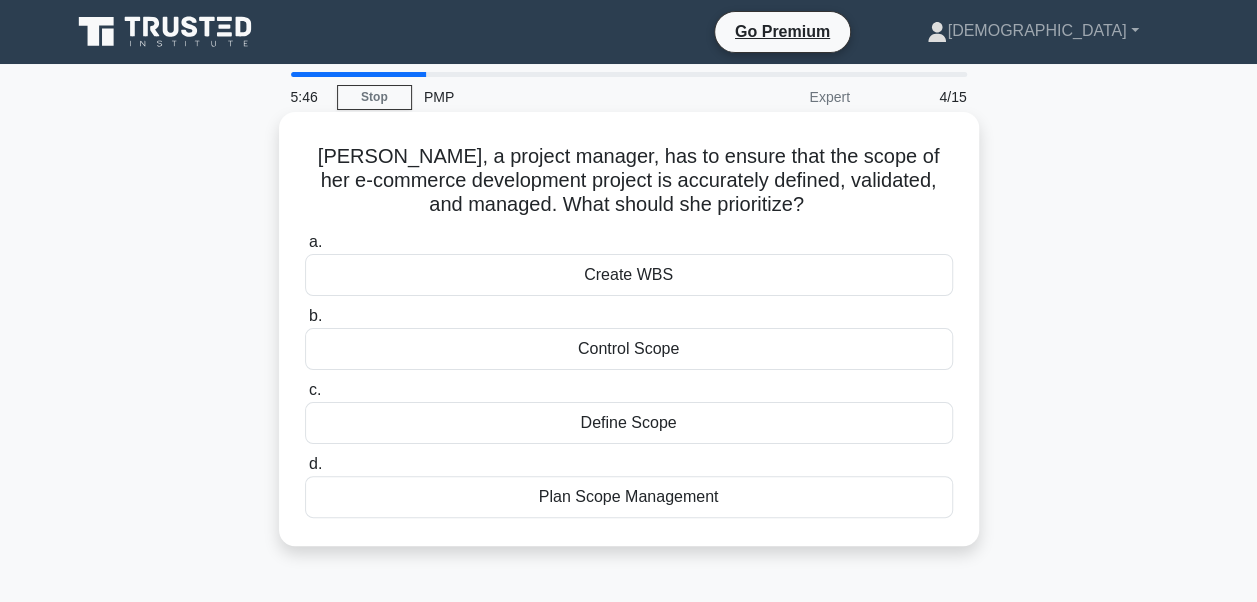 click on "Control Scope" at bounding box center [629, 349] 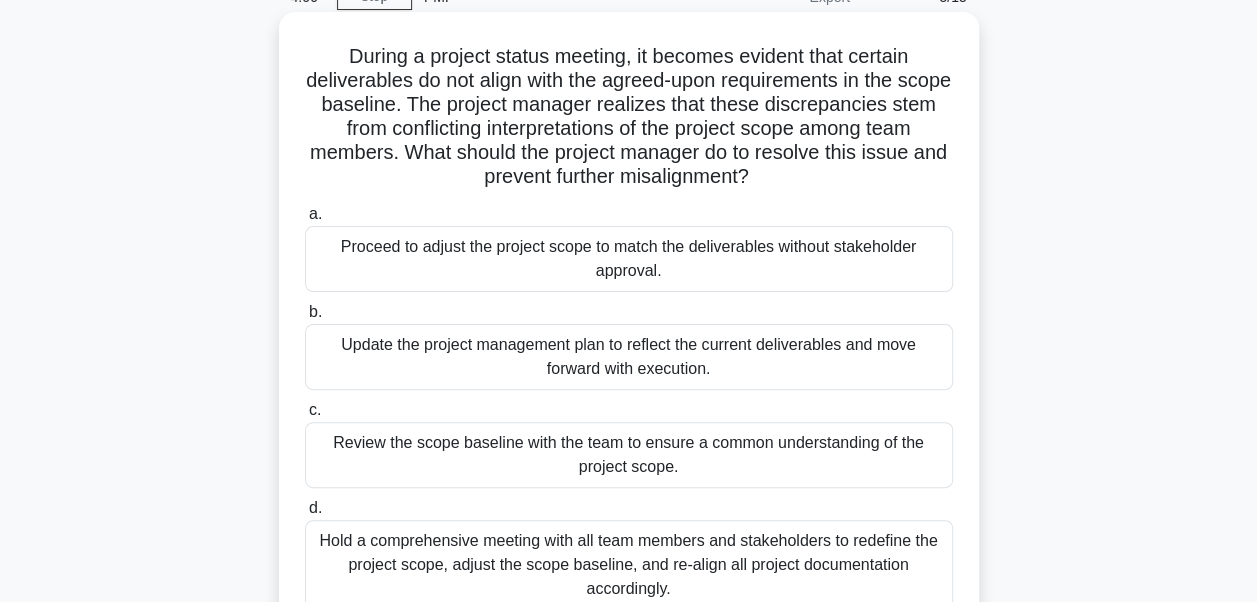 scroll, scrollTop: 200, scrollLeft: 0, axis: vertical 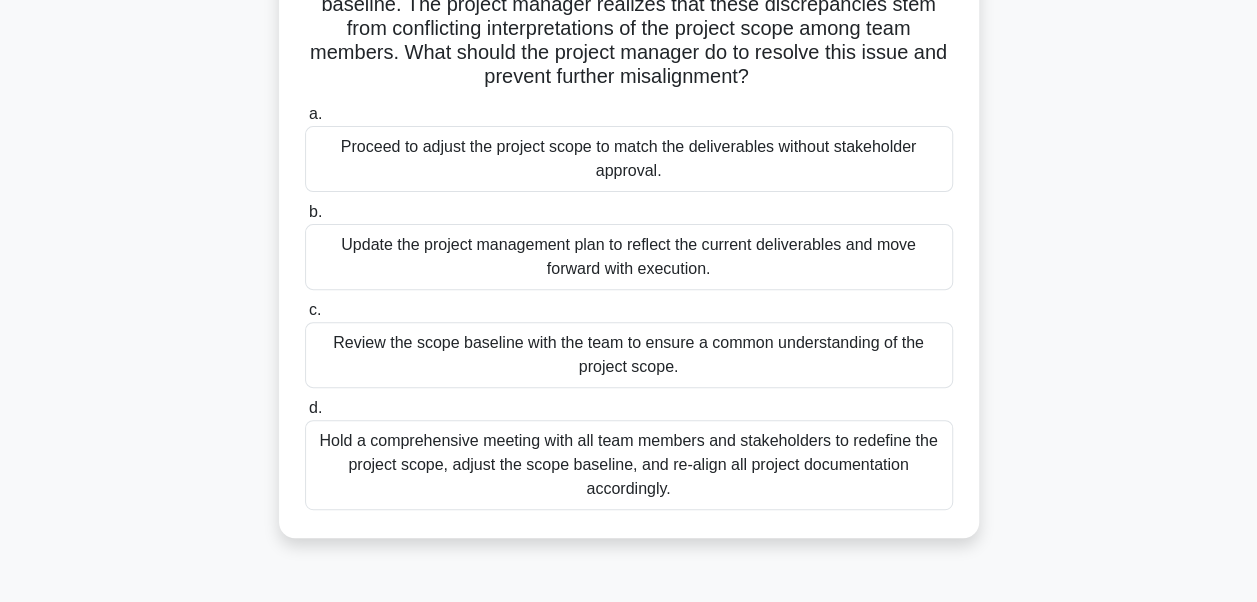 click on "Review the scope baseline with the team to ensure a common understanding of the project scope." at bounding box center [629, 355] 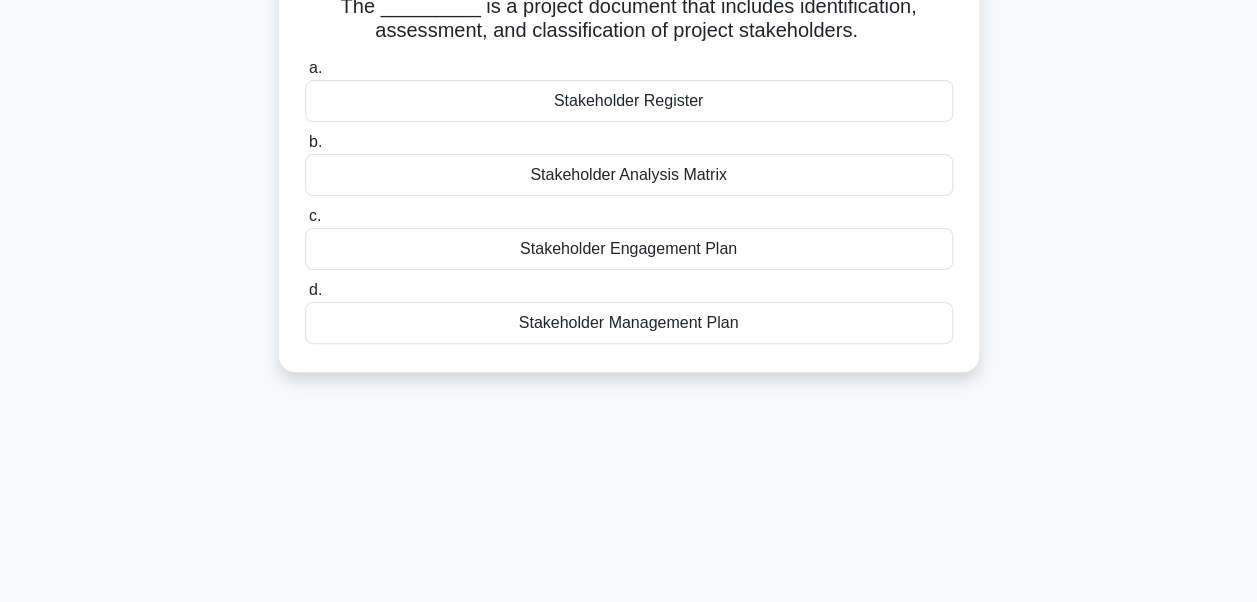 scroll, scrollTop: 0, scrollLeft: 0, axis: both 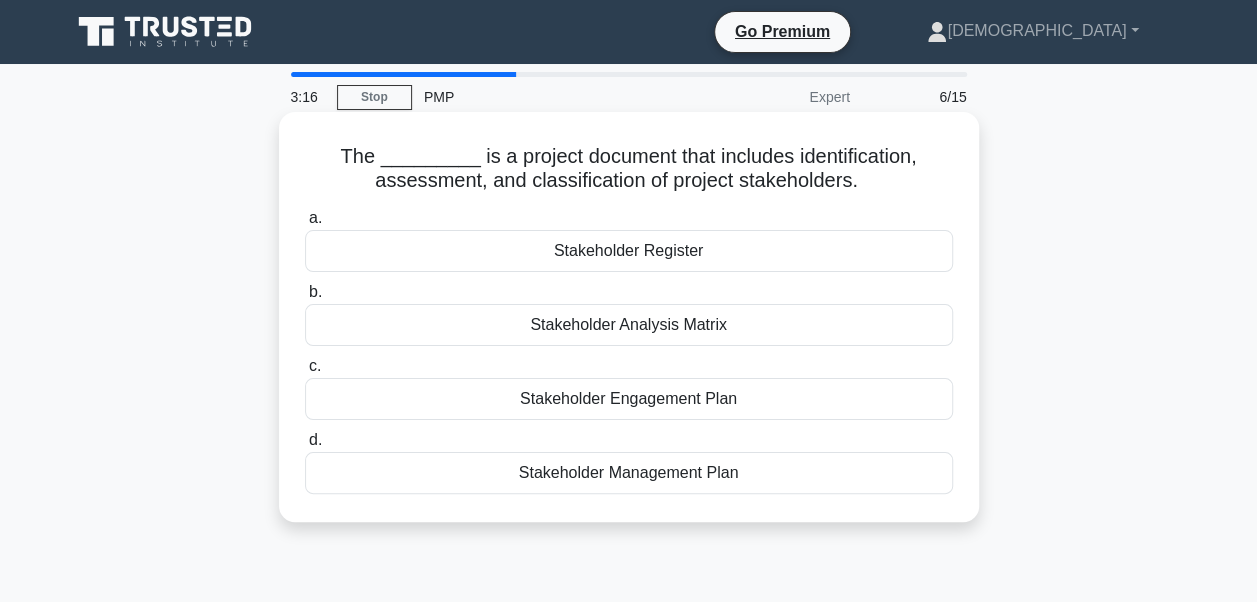 click on "Stakeholder Register" at bounding box center (629, 251) 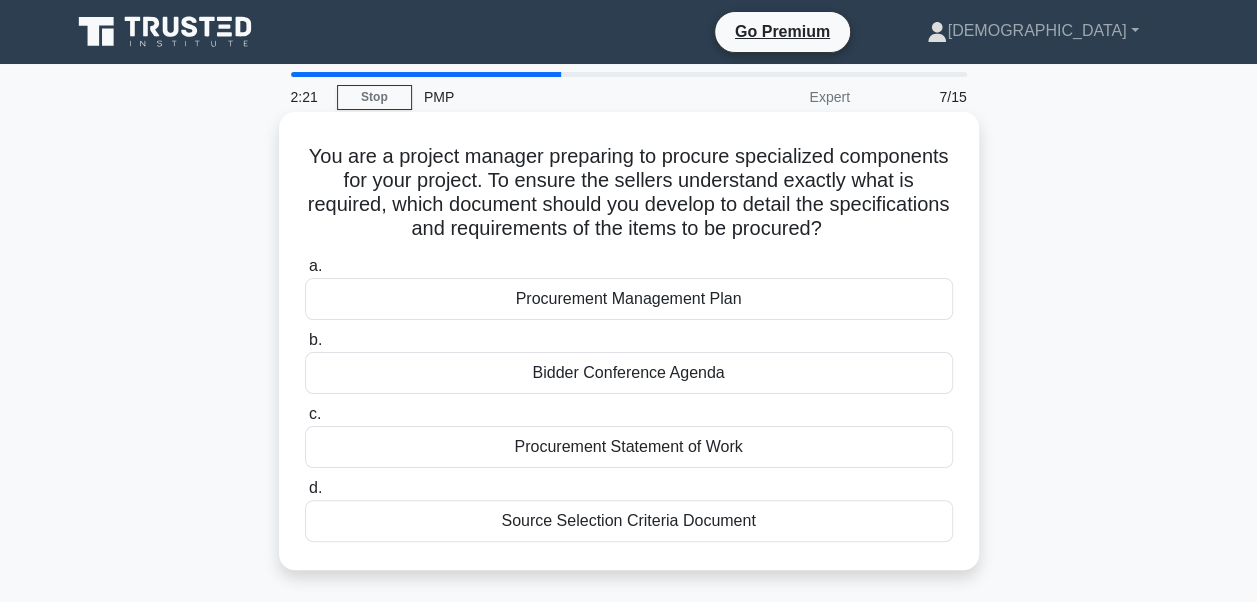 click on "Procurement Statement of Work" at bounding box center [629, 447] 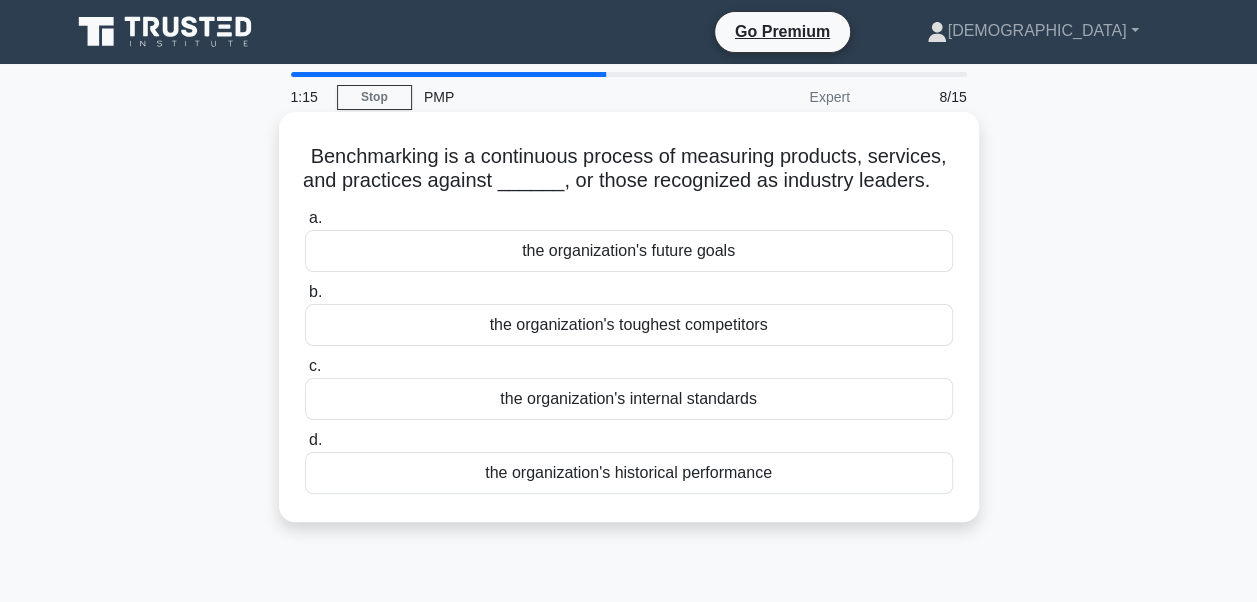 click on "the organization's historical performance" at bounding box center (629, 473) 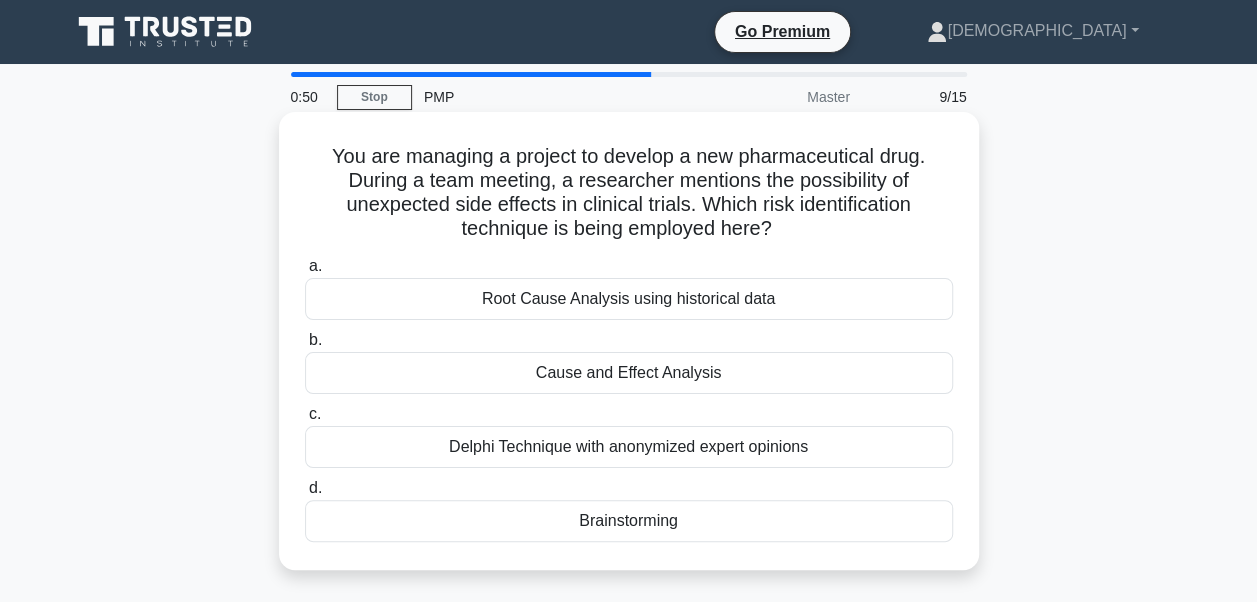 click on "Root Cause Analysis using historical data" at bounding box center [629, 299] 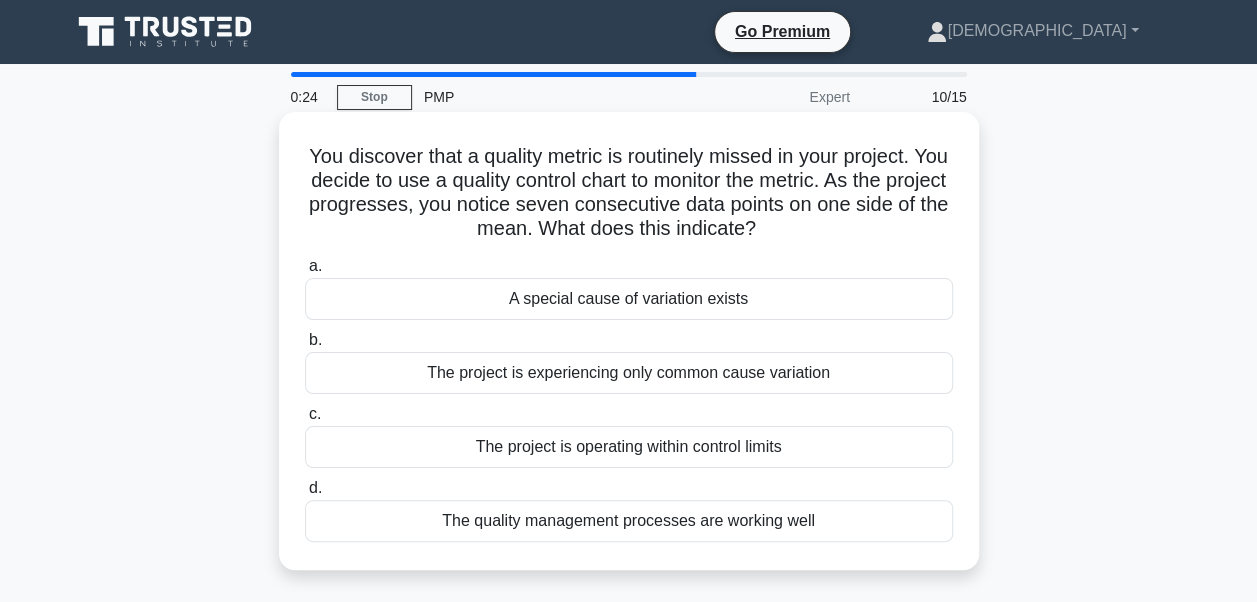 click on "A special cause of variation exists" at bounding box center (629, 299) 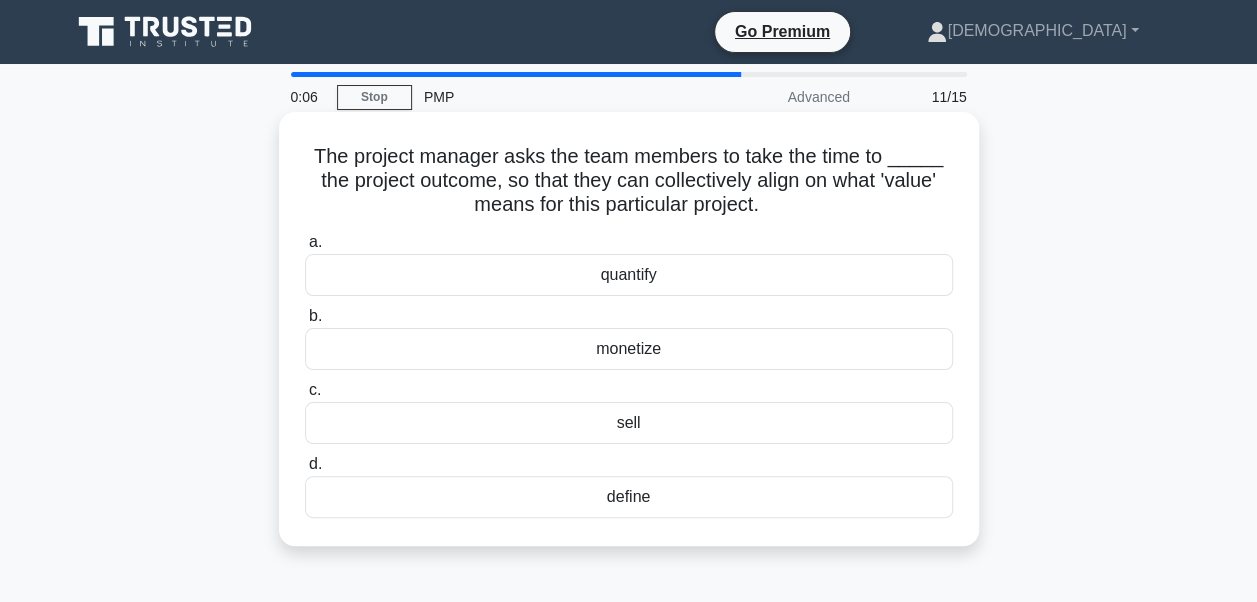 click on "define" at bounding box center [629, 497] 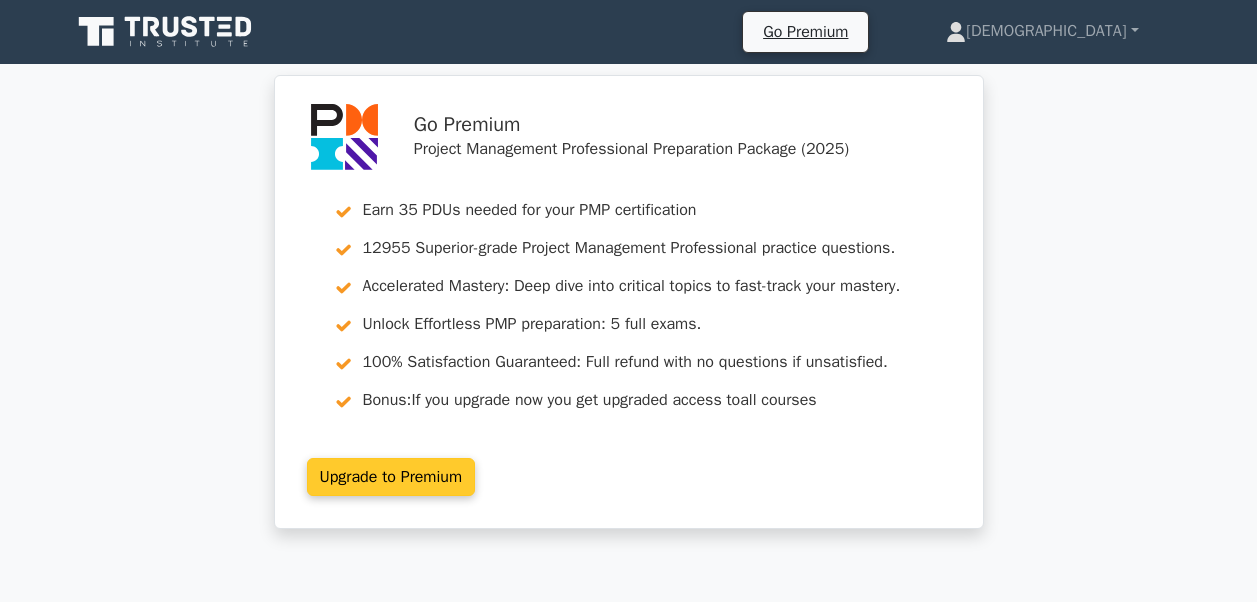 scroll, scrollTop: 0, scrollLeft: 0, axis: both 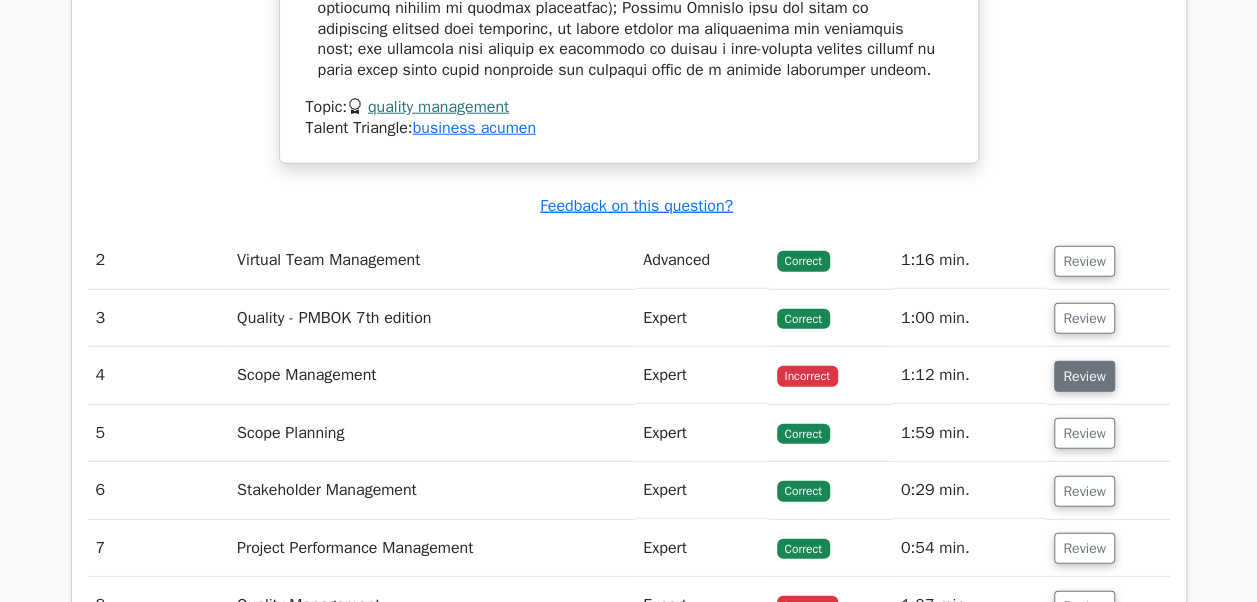click on "Review" at bounding box center (1084, 376) 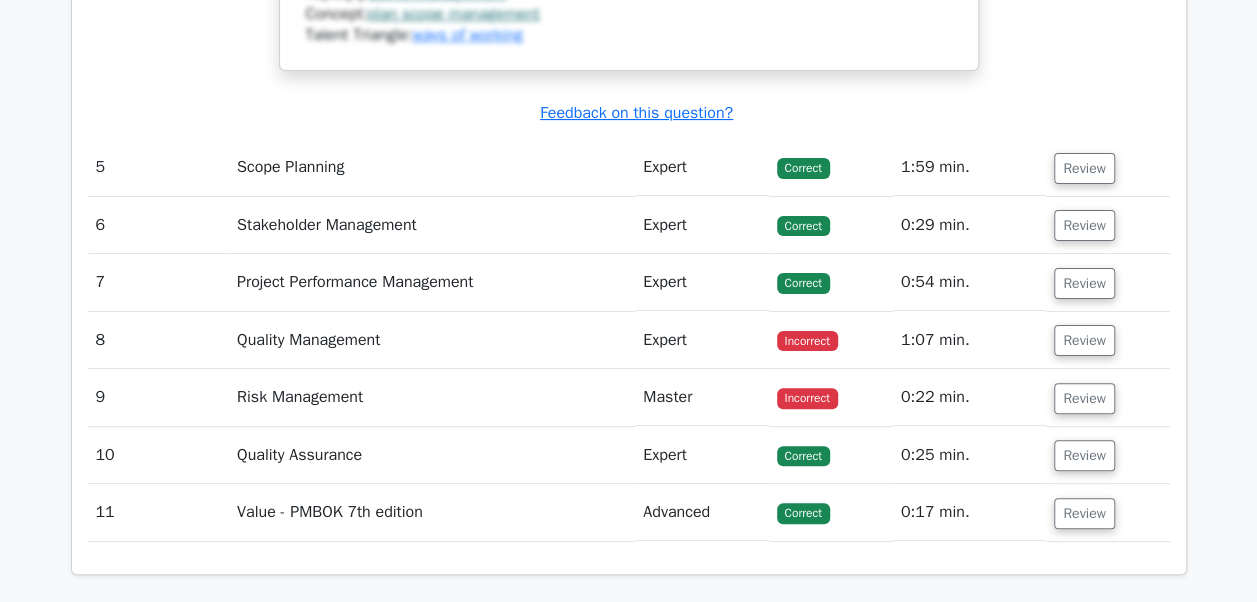 scroll, scrollTop: 3900, scrollLeft: 0, axis: vertical 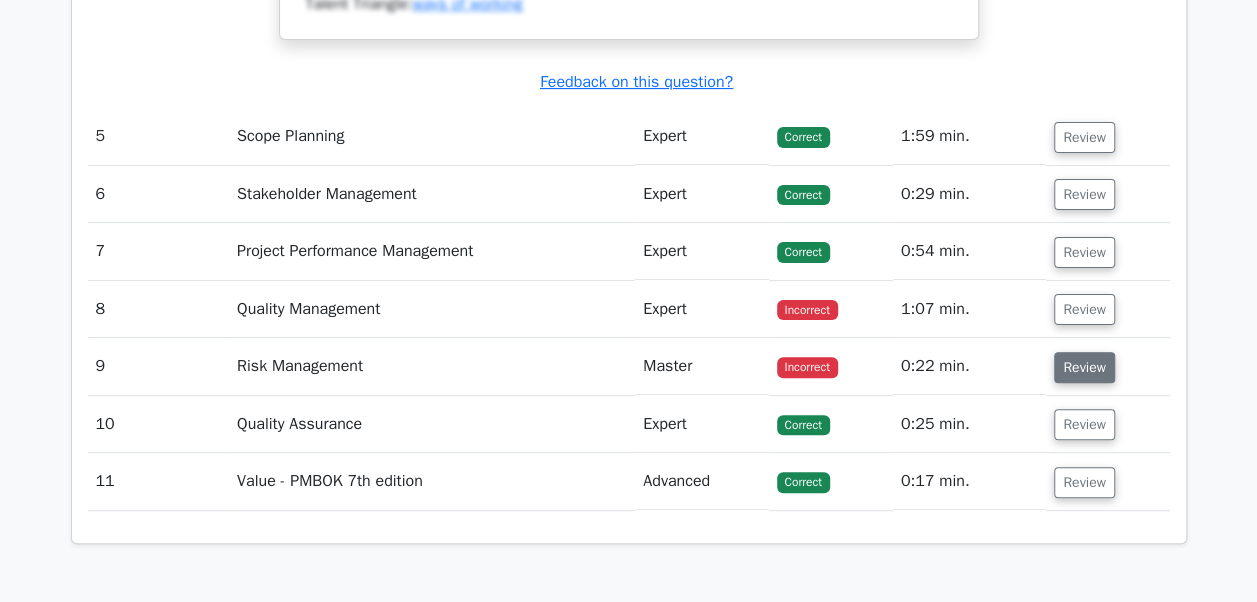 click on "Review" at bounding box center (1084, 367) 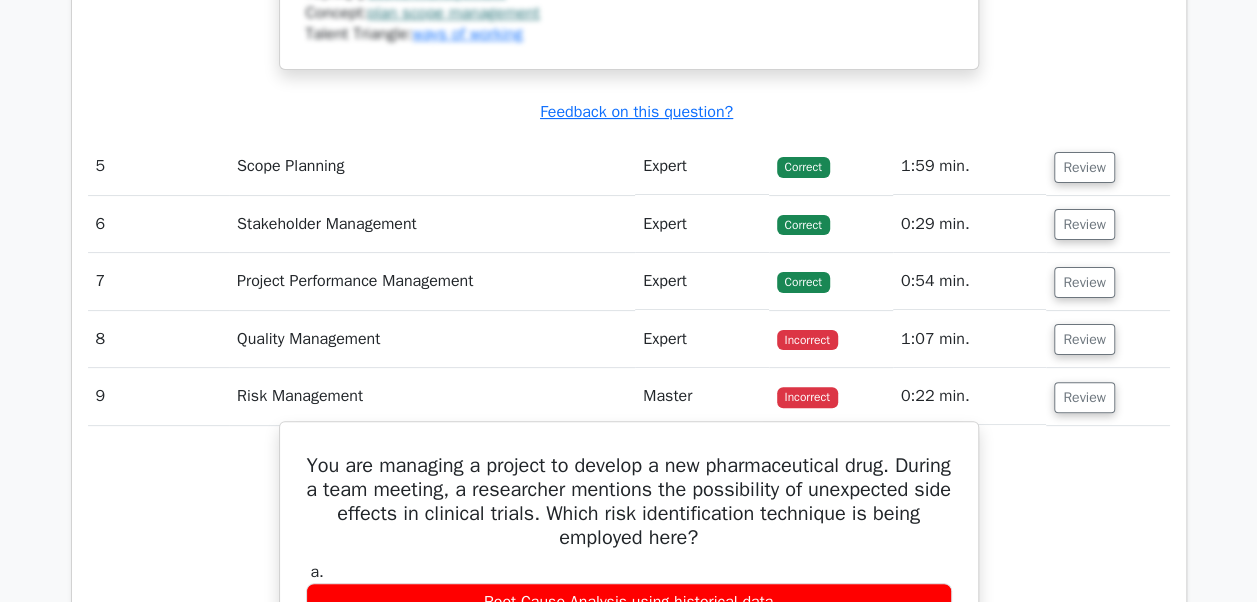 scroll, scrollTop: 3800, scrollLeft: 0, axis: vertical 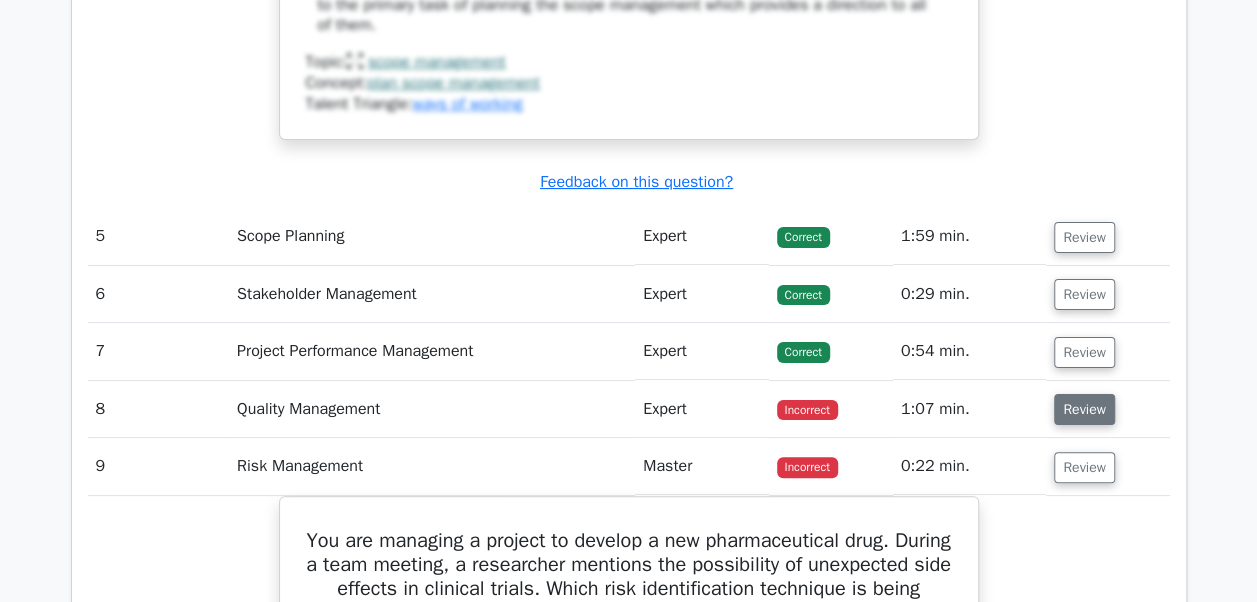 click on "Review" at bounding box center (1084, 409) 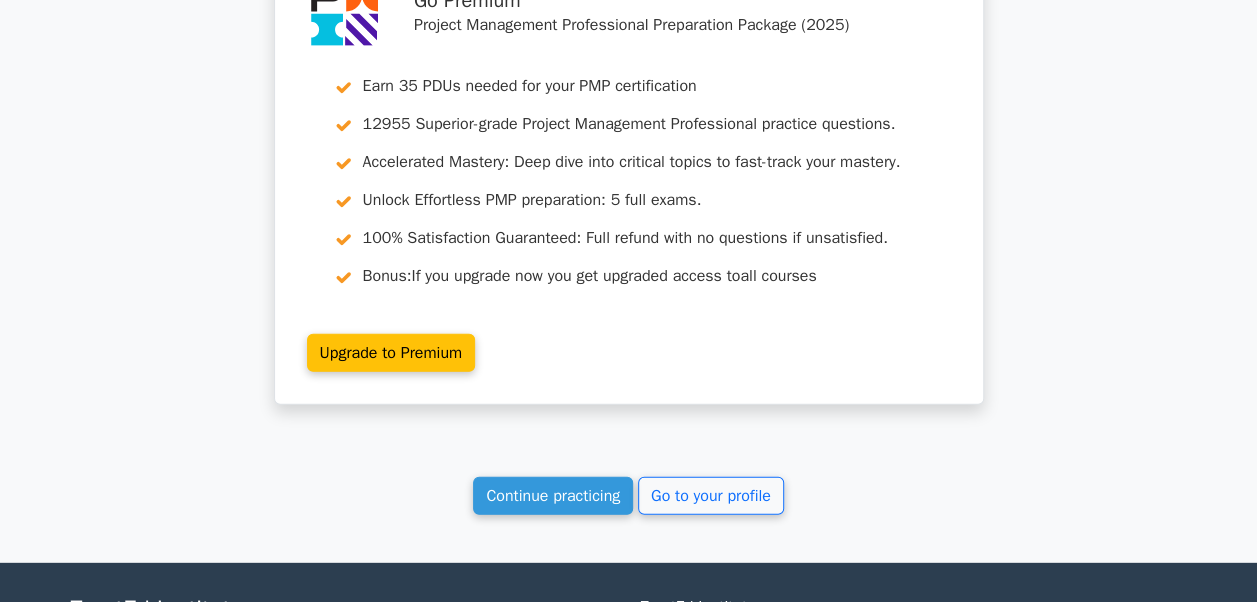 scroll, scrollTop: 6468, scrollLeft: 0, axis: vertical 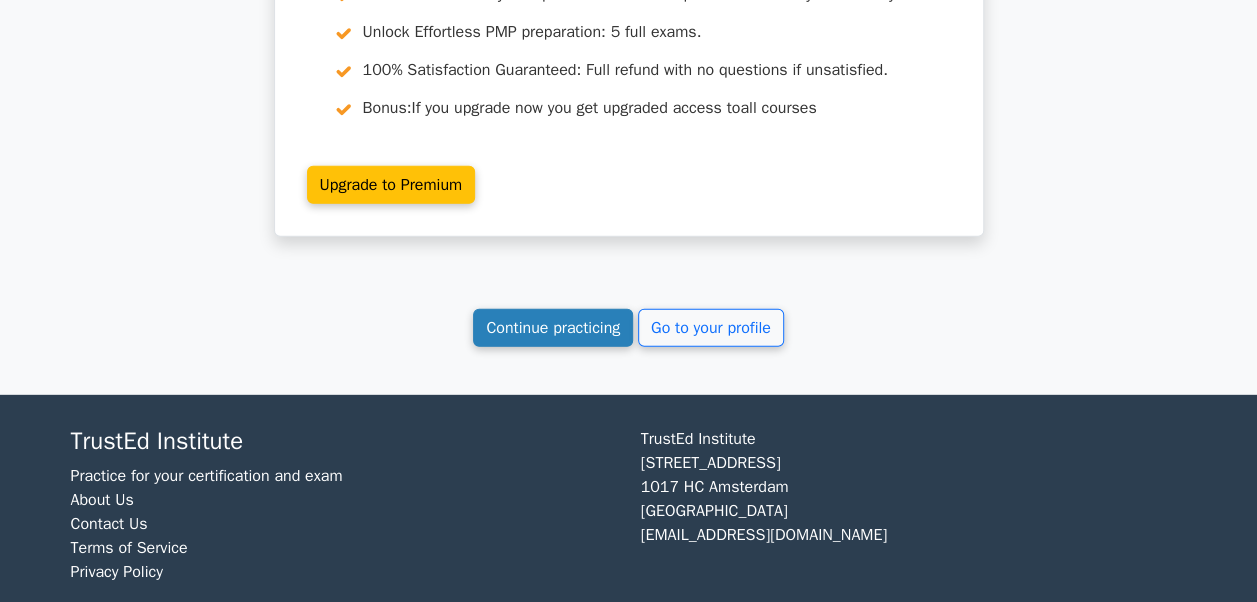 click on "Continue practicing" at bounding box center (553, 328) 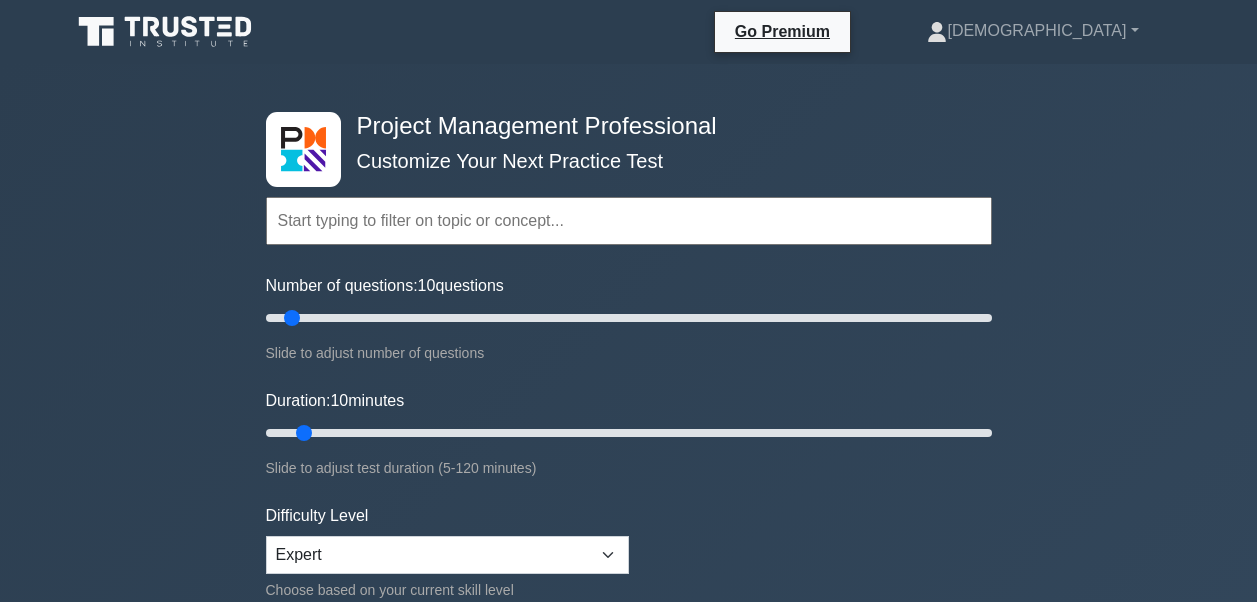 scroll, scrollTop: 0, scrollLeft: 0, axis: both 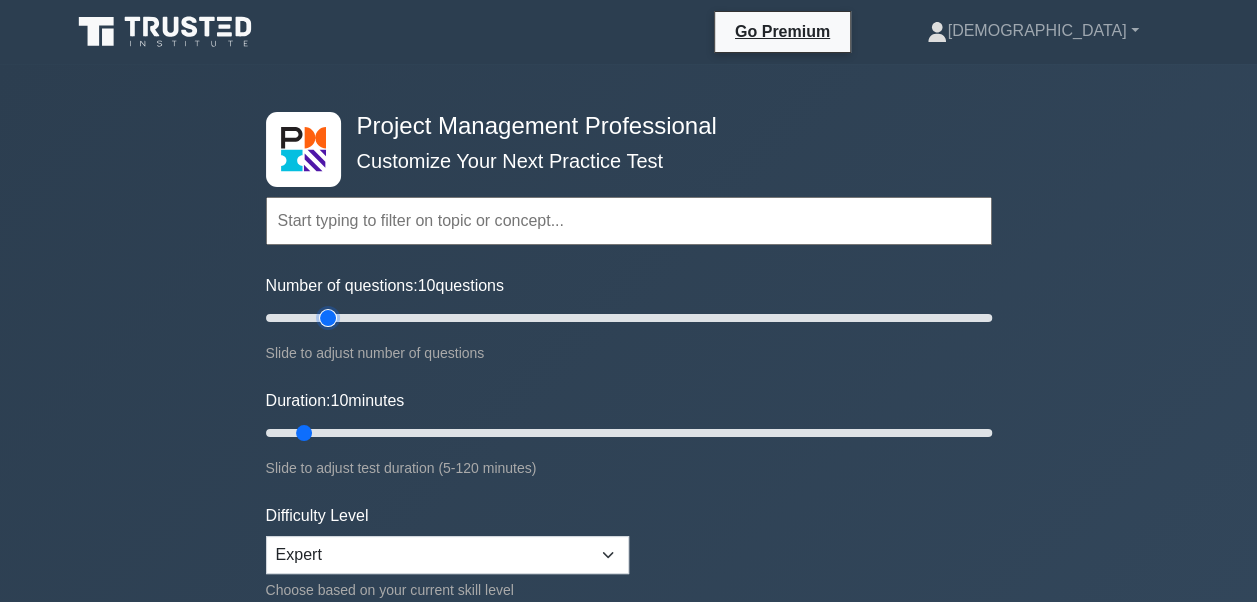 click on "Number of questions:  10  questions" at bounding box center [629, 318] 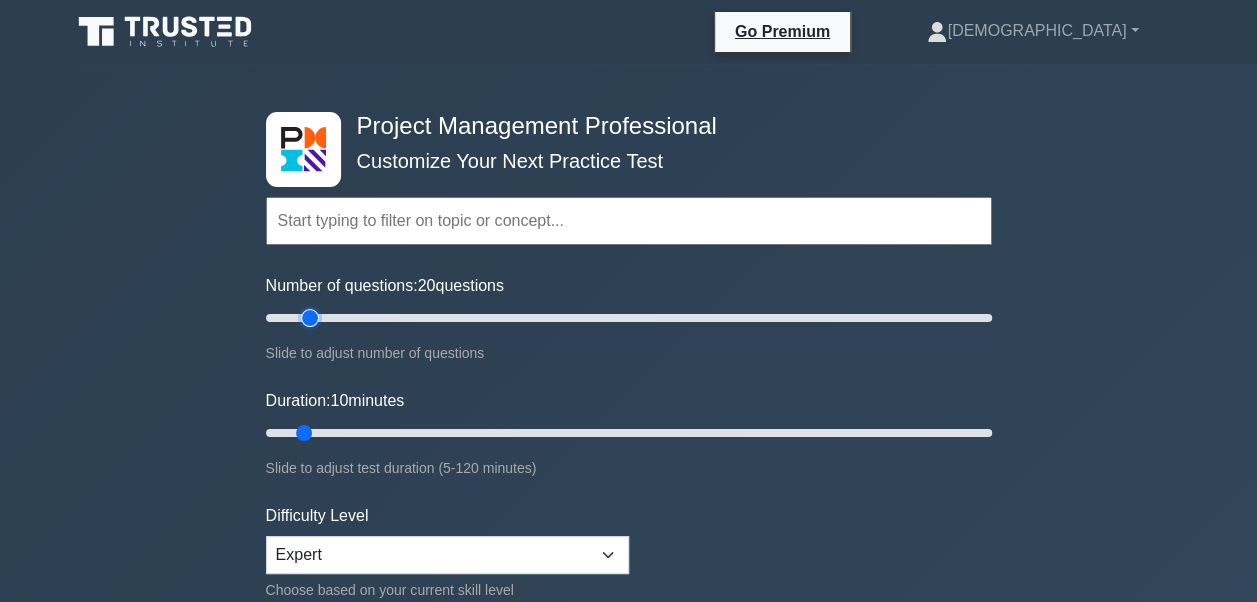 type on "15" 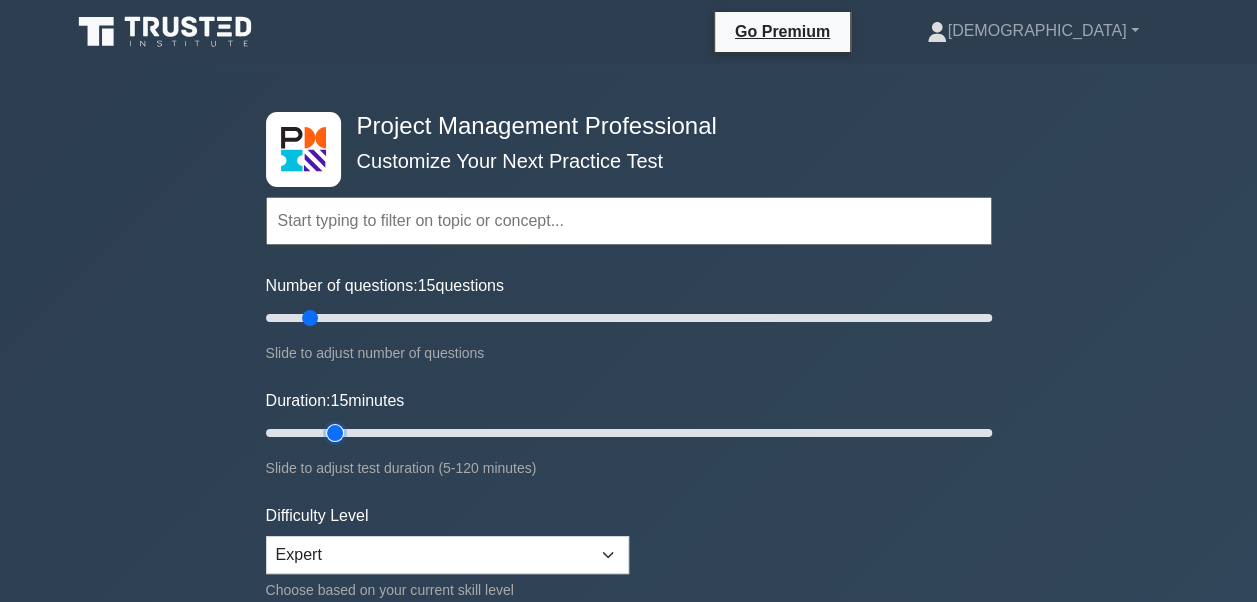 type on "15" 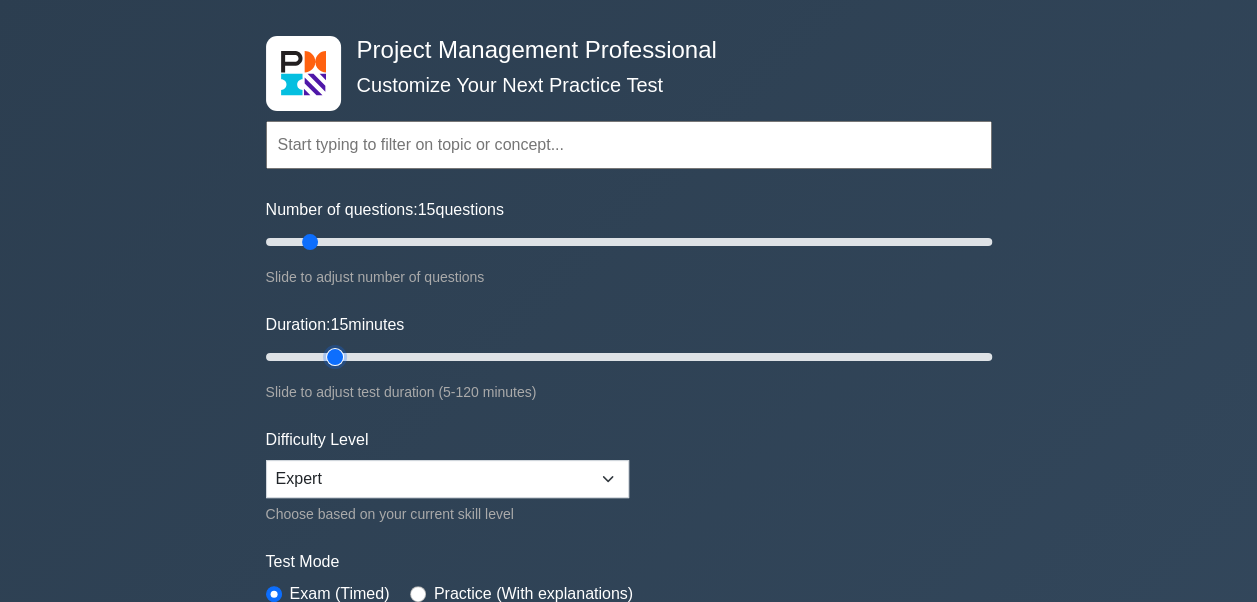 scroll, scrollTop: 200, scrollLeft: 0, axis: vertical 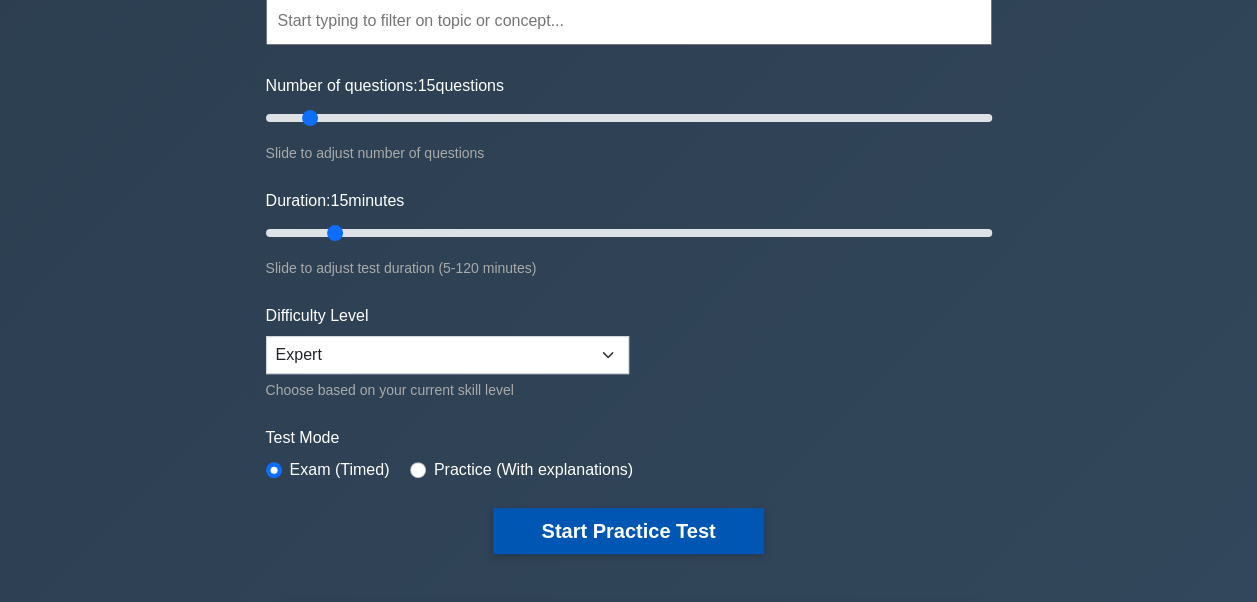 click on "Start Practice Test" at bounding box center [628, 531] 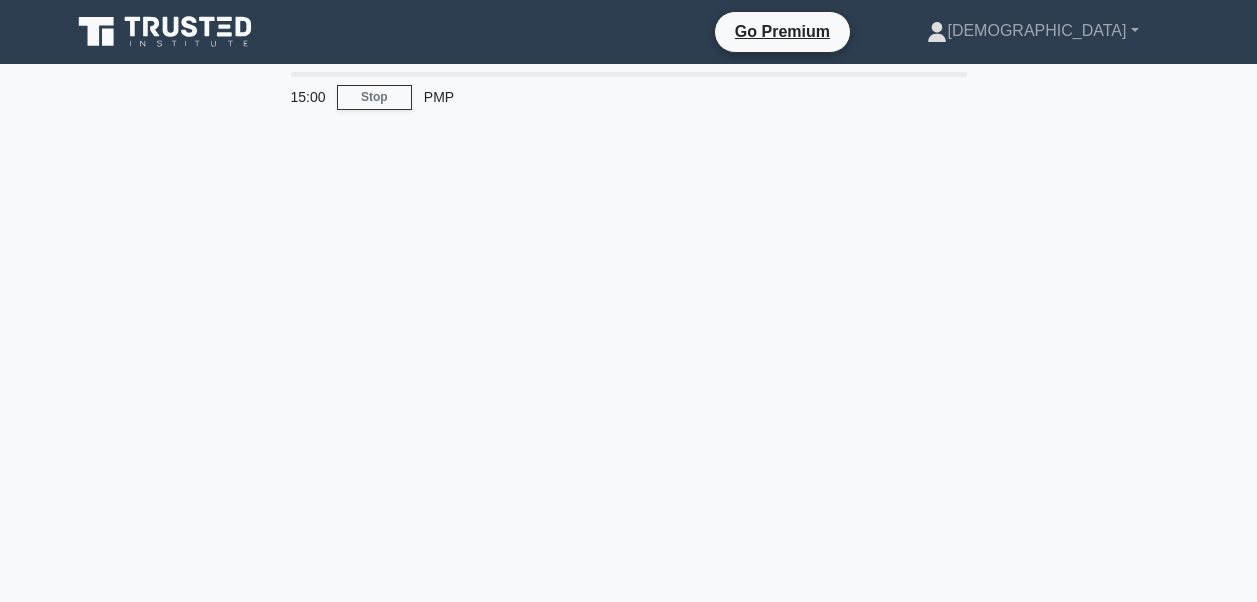 scroll, scrollTop: 0, scrollLeft: 0, axis: both 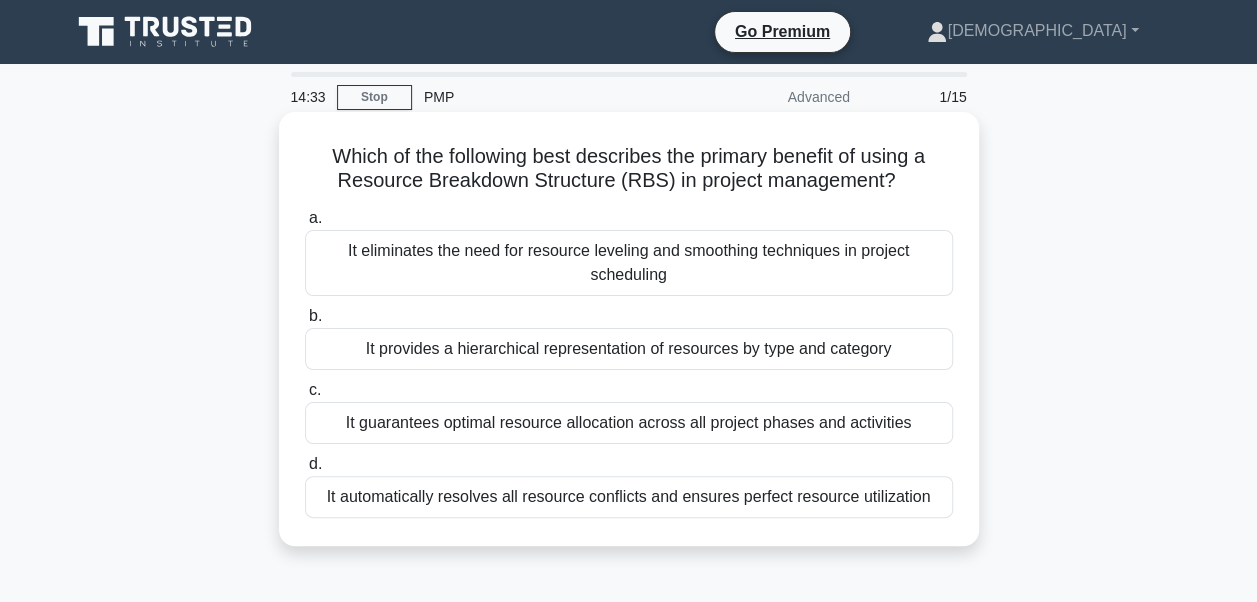 click on "It provides a hierarchical representation of resources by type and category" at bounding box center (629, 349) 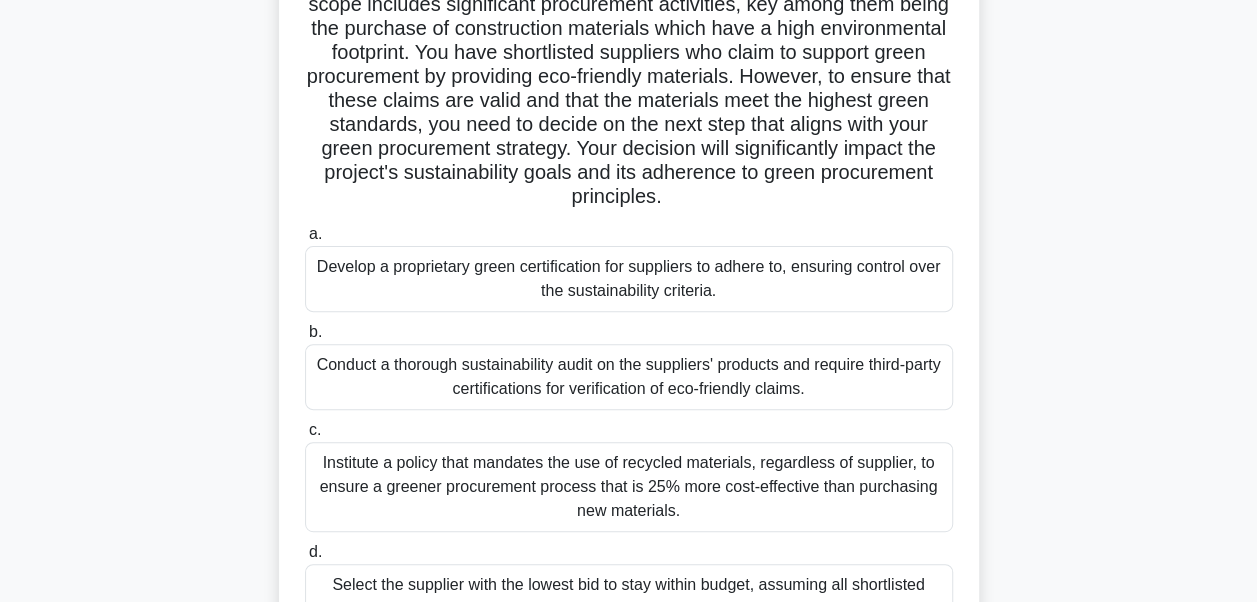 scroll, scrollTop: 300, scrollLeft: 0, axis: vertical 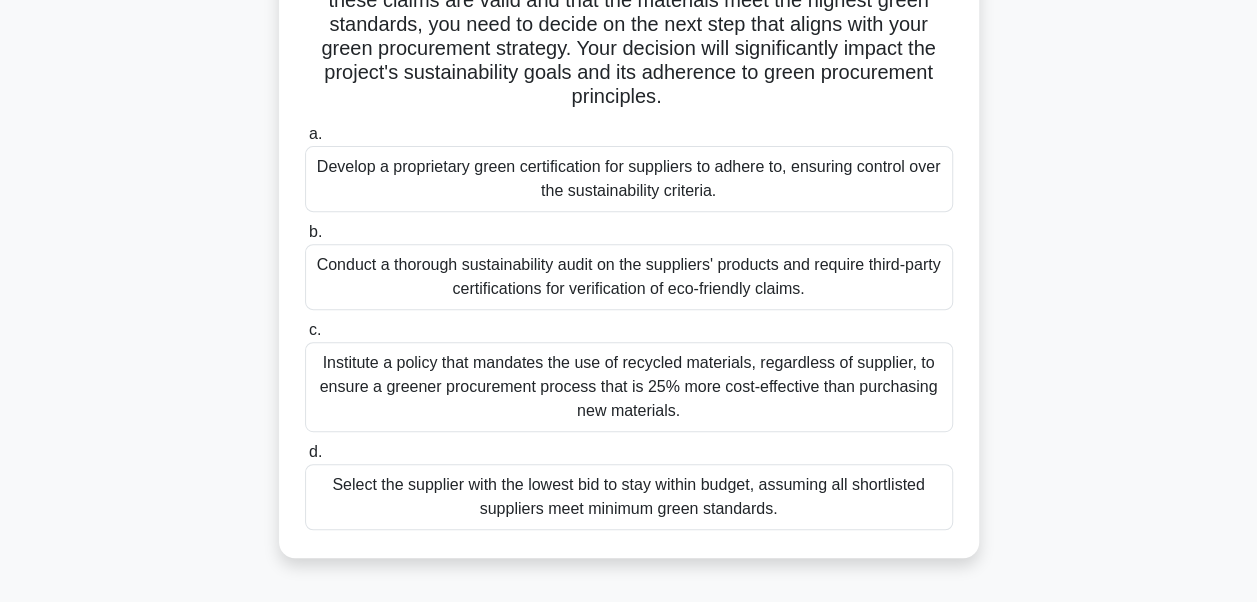 click on "Conduct a thorough sustainability audit on the suppliers' products and require third-party certifications for verification of eco-friendly claims." at bounding box center (629, 277) 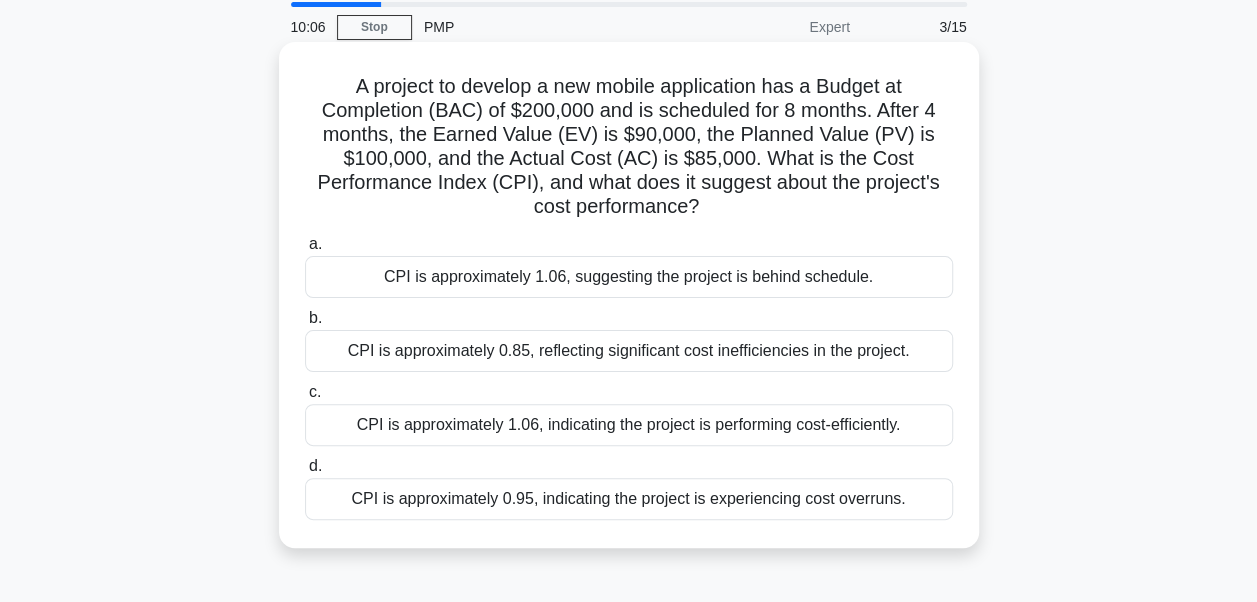 scroll, scrollTop: 100, scrollLeft: 0, axis: vertical 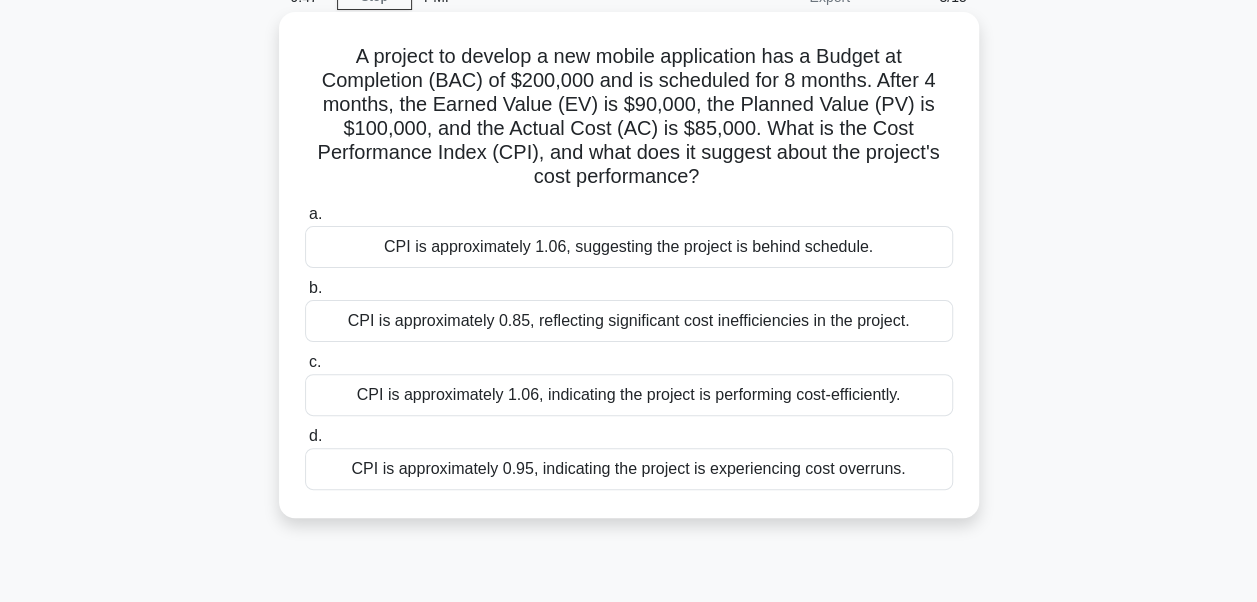 click on "CPI is approximately 1.06, indicating the project is performing cost-efficiently." at bounding box center (629, 395) 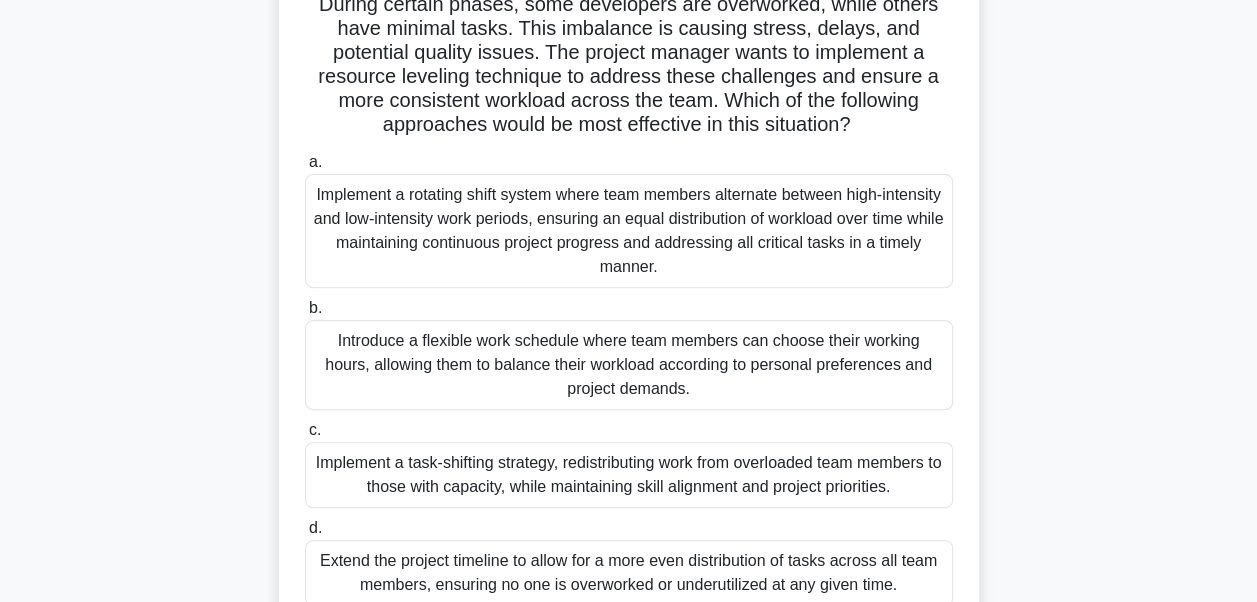 scroll, scrollTop: 300, scrollLeft: 0, axis: vertical 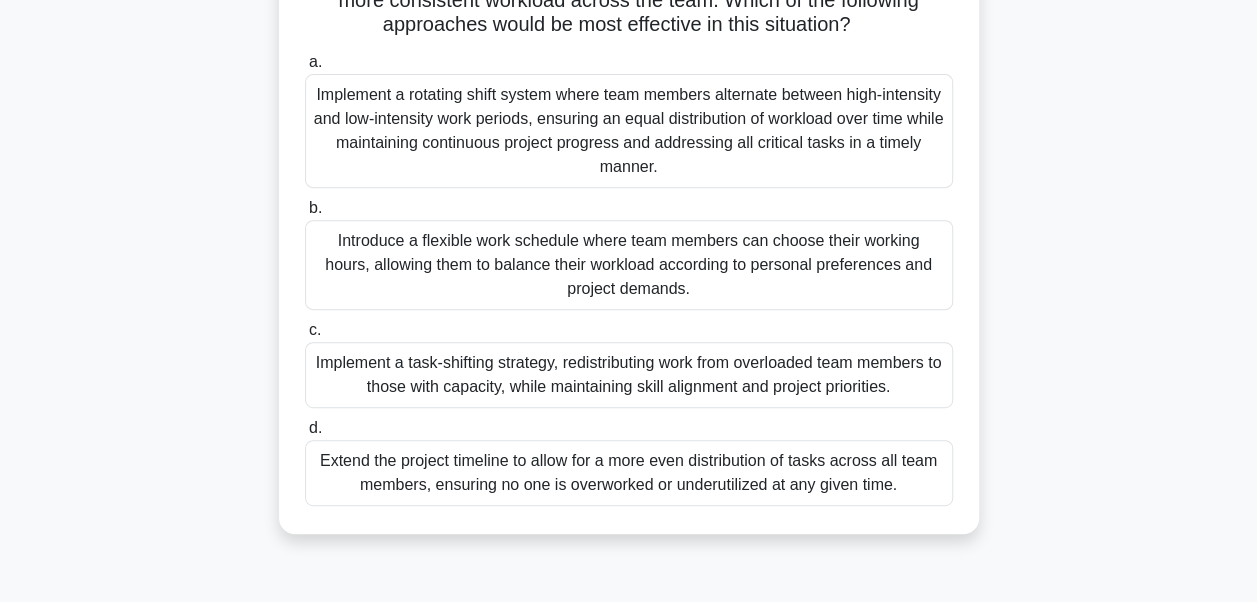 click on "Extend the project timeline to allow for a more even distribution of tasks across all team members, ensuring no one is overworked or underutilized at any given time." at bounding box center [629, 473] 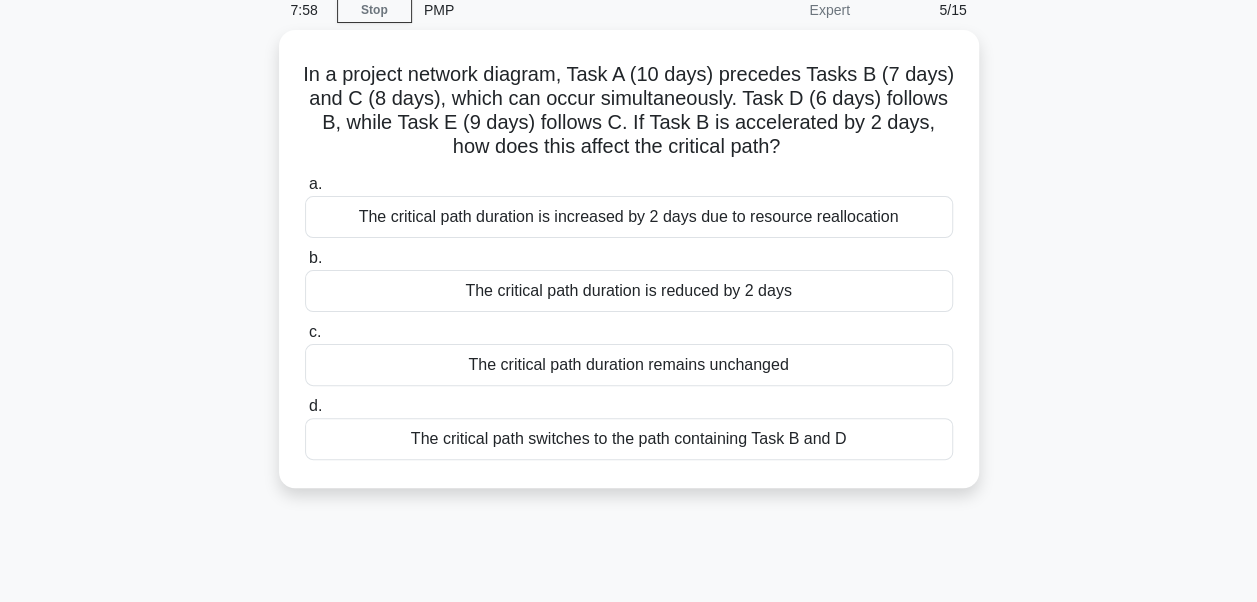 scroll, scrollTop: 0, scrollLeft: 0, axis: both 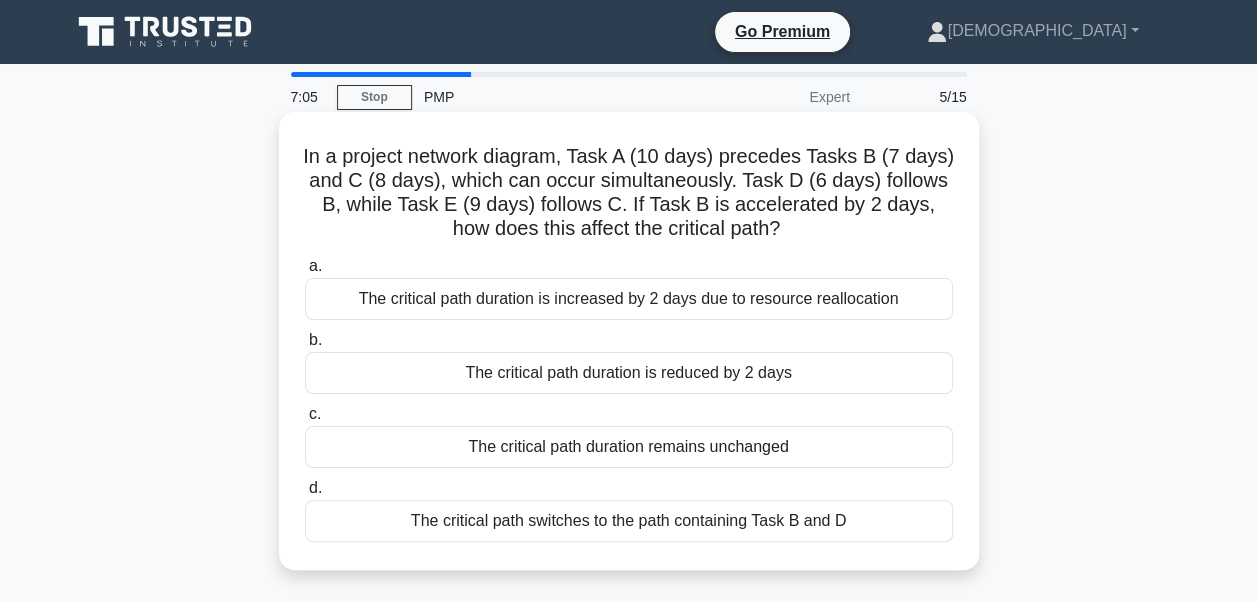 click on "The critical path duration is reduced by 2 days" at bounding box center [629, 373] 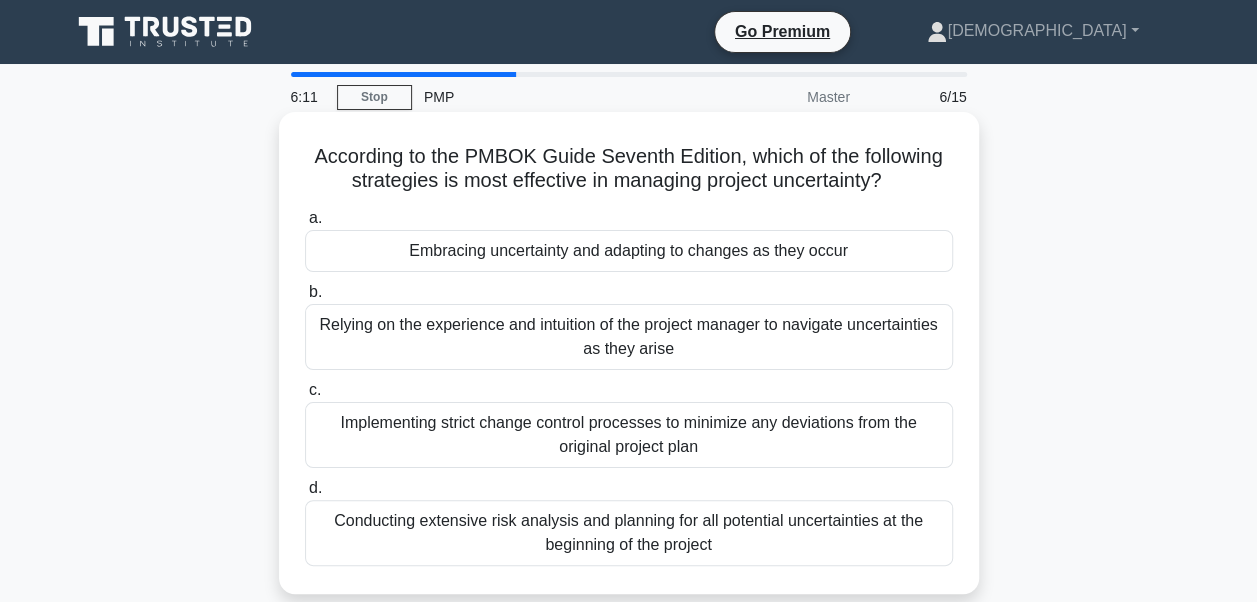 click on "Embracing uncertainty and adapting to changes as they occur" at bounding box center (629, 251) 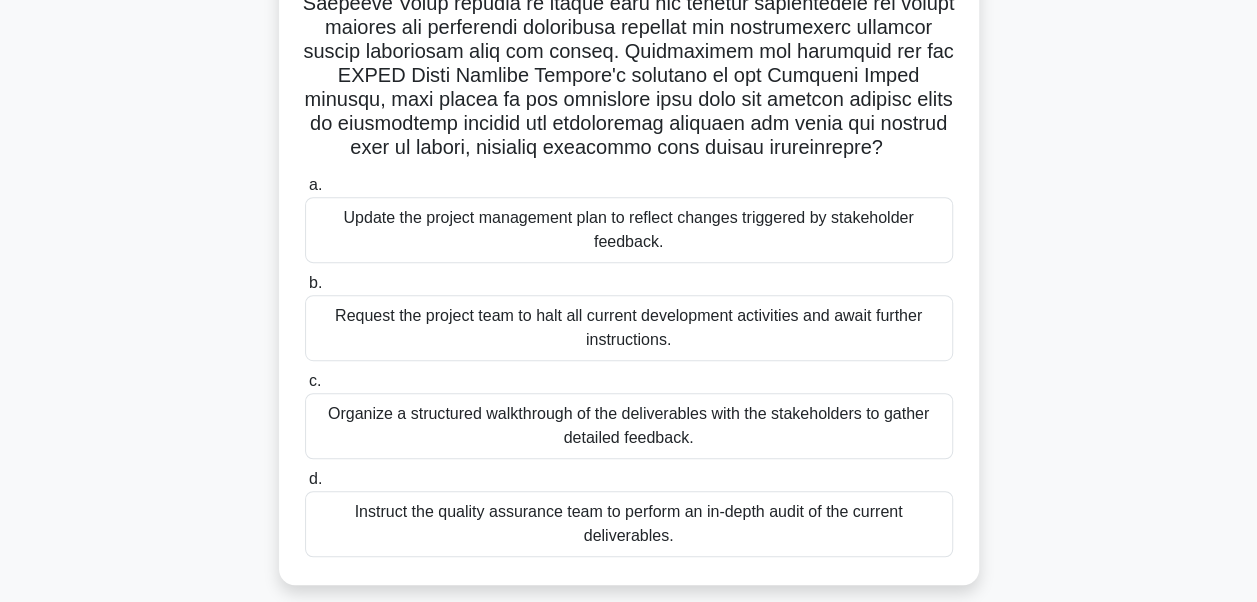 scroll, scrollTop: 400, scrollLeft: 0, axis: vertical 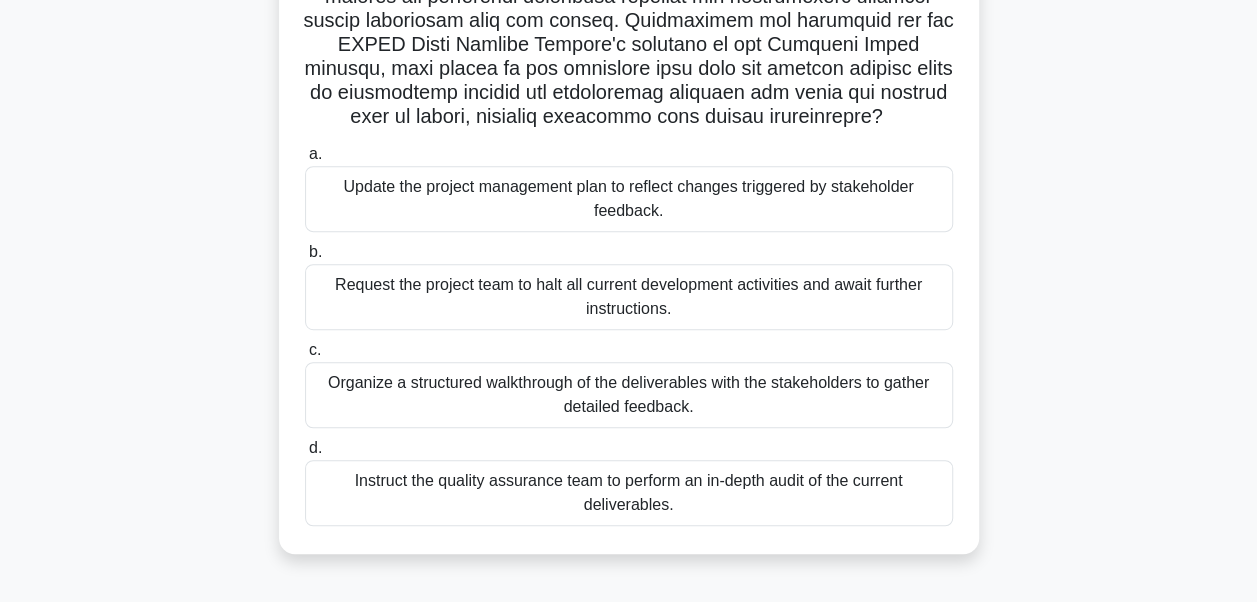 click on "Organize a structured walkthrough of the deliverables with the stakeholders to gather detailed feedback." at bounding box center (629, 395) 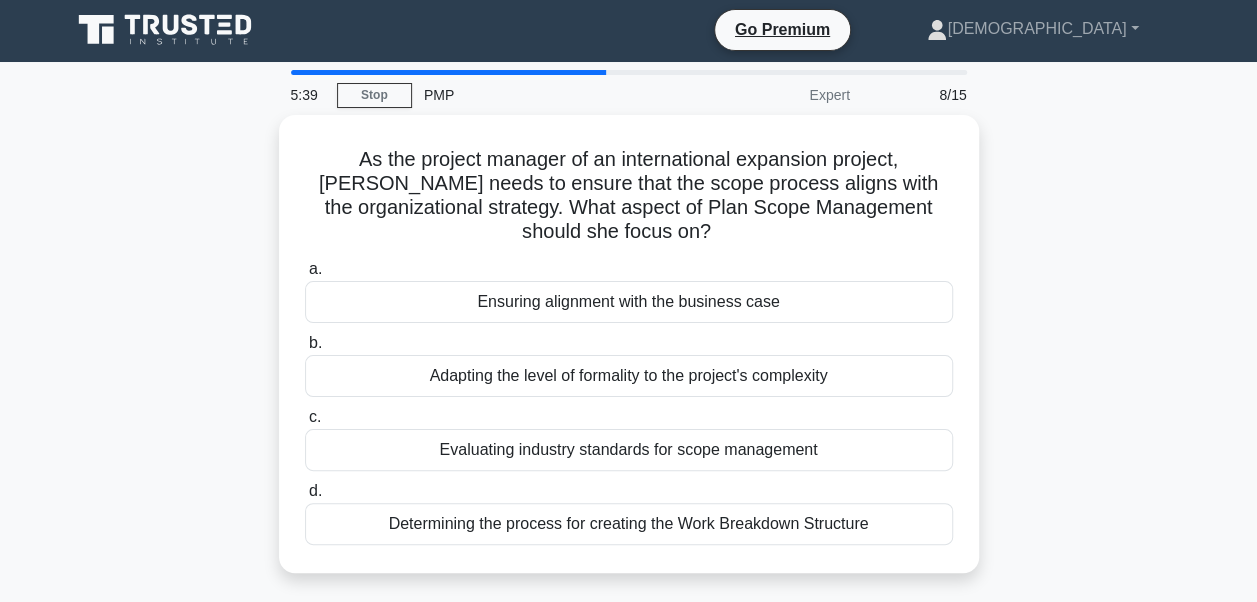 scroll, scrollTop: 0, scrollLeft: 0, axis: both 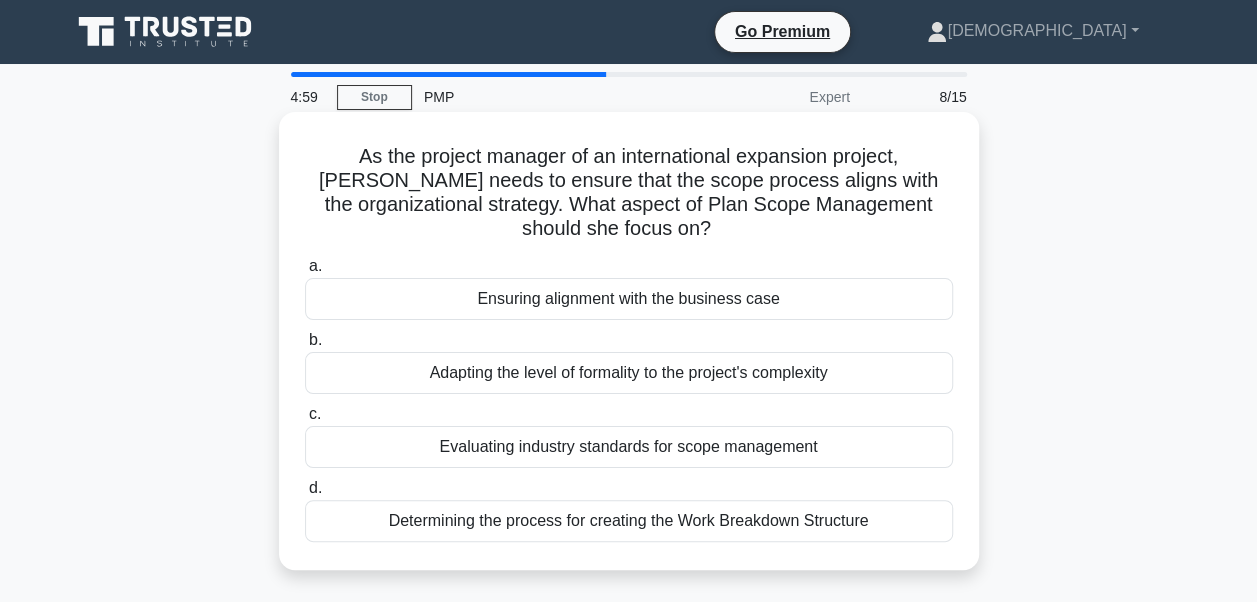 click on "Ensuring alignment with the business case" at bounding box center (629, 299) 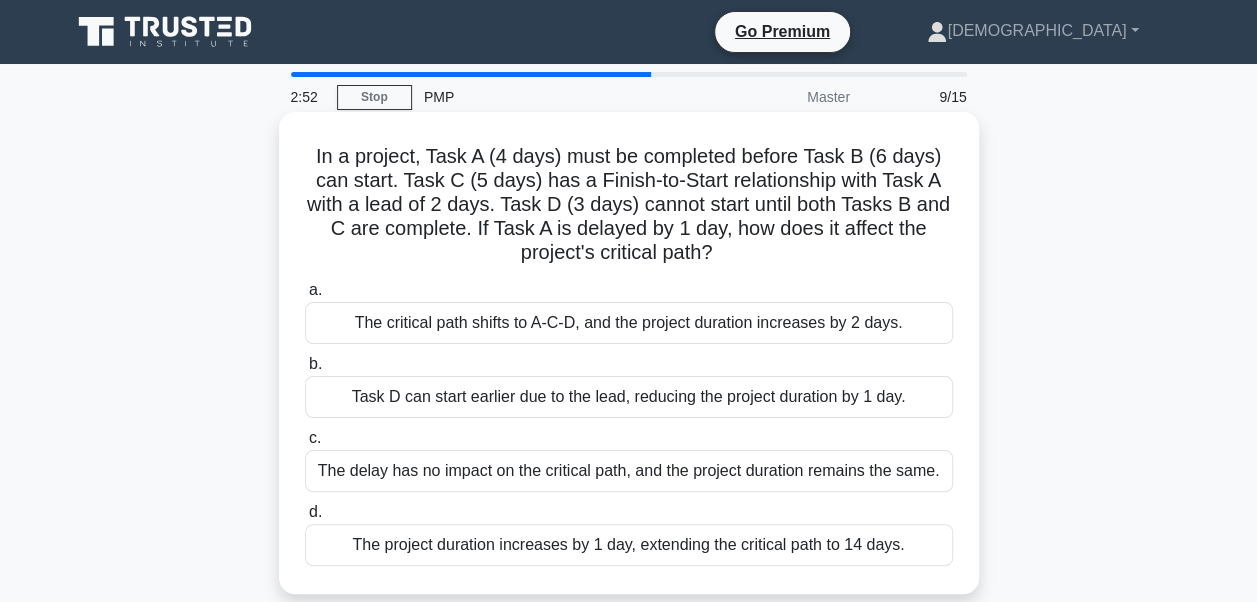 click on "Task D can start earlier due to the lead, reducing the project duration by 1 day." at bounding box center (629, 397) 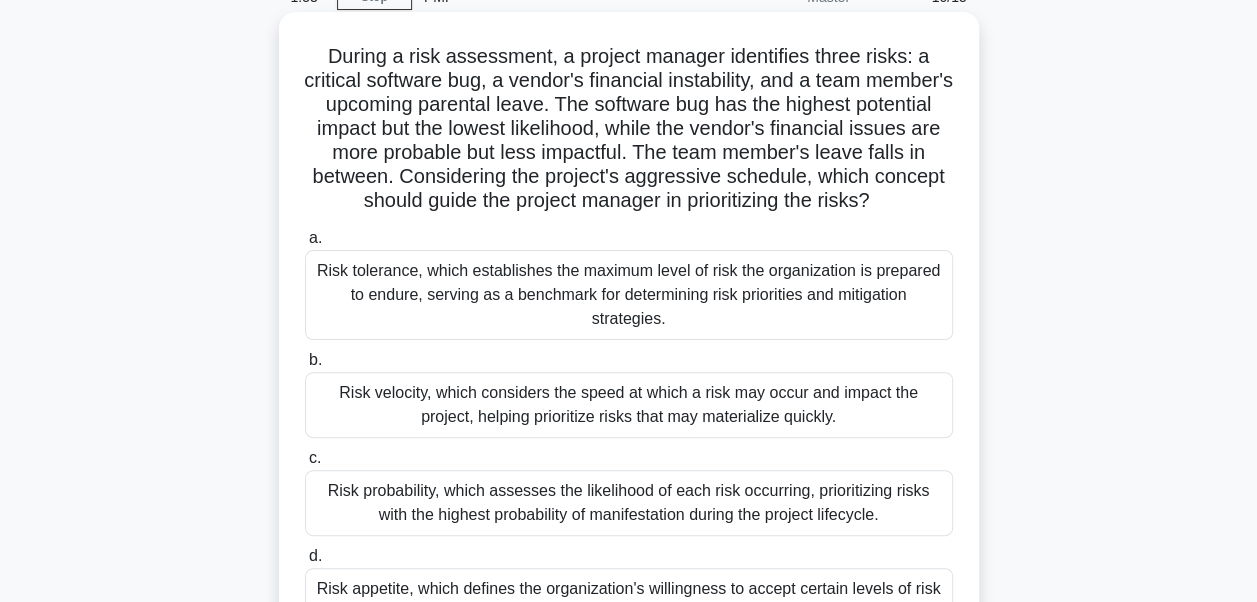 scroll, scrollTop: 200, scrollLeft: 0, axis: vertical 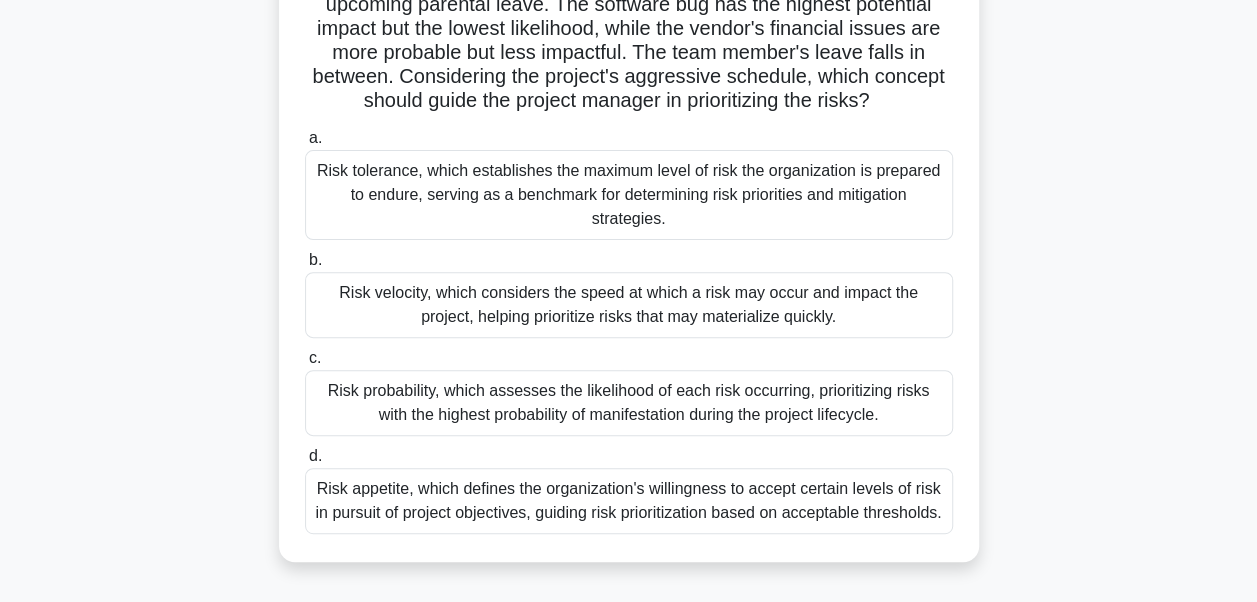 click on "Risk appetite, which defines the organization's willingness to accept certain levels of risk in pursuit of project objectives, guiding risk prioritization based on acceptable thresholds." at bounding box center (629, 501) 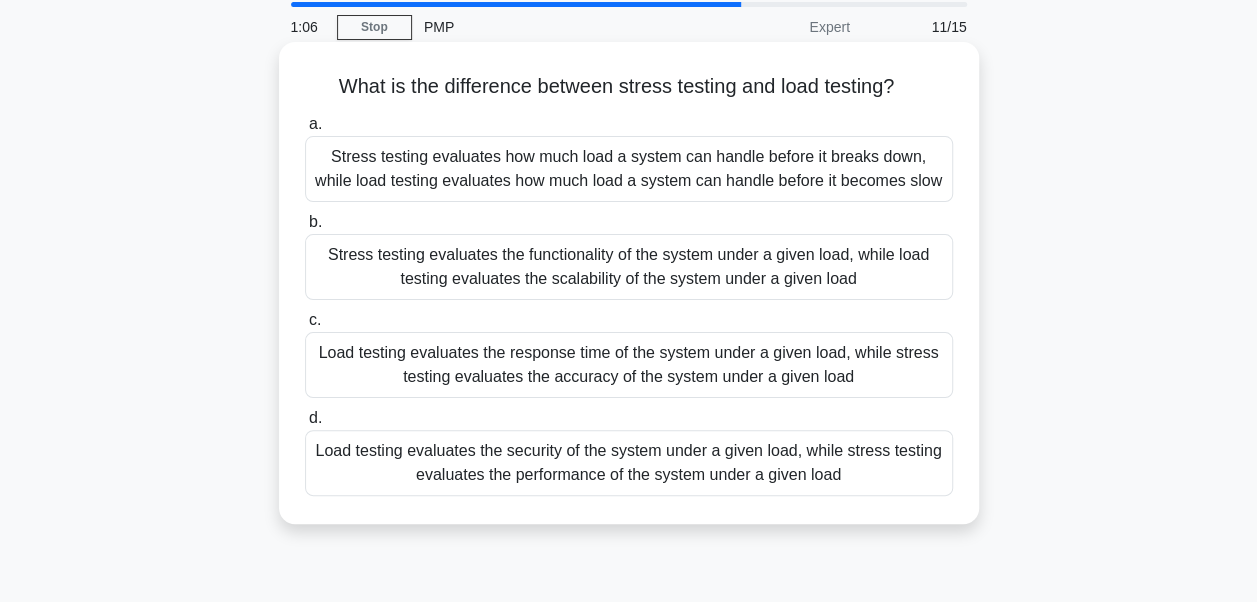 scroll, scrollTop: 100, scrollLeft: 0, axis: vertical 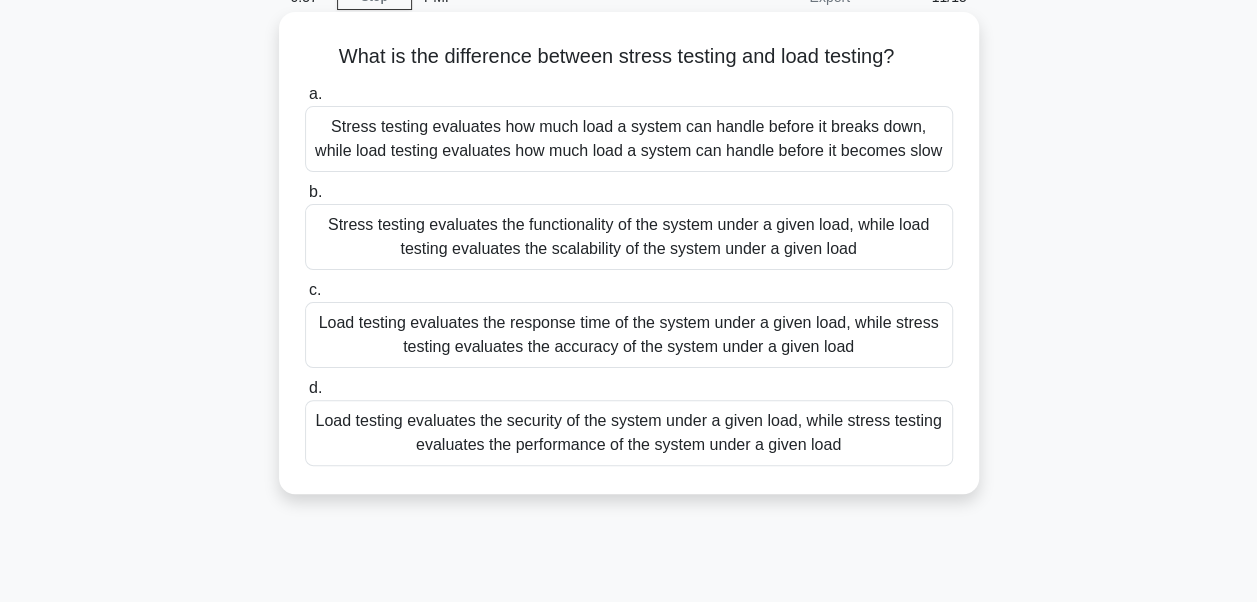 click on "Load testing evaluates the security of the system under a given load, while stress testing evaluates the performance of the system under a given load" at bounding box center [629, 433] 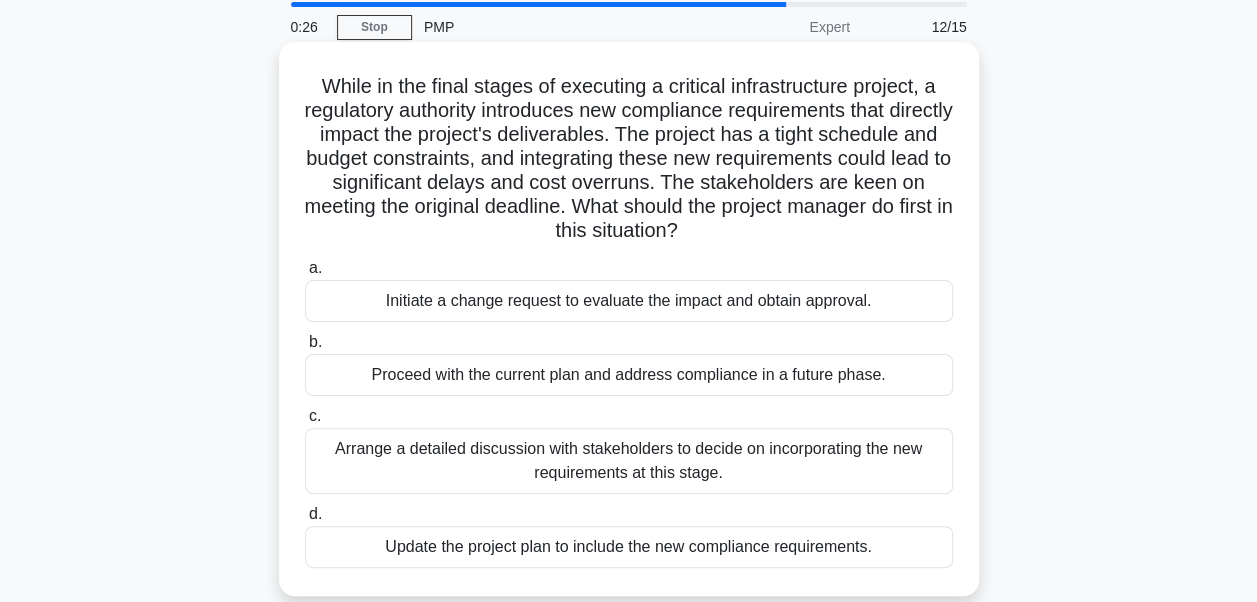 scroll, scrollTop: 100, scrollLeft: 0, axis: vertical 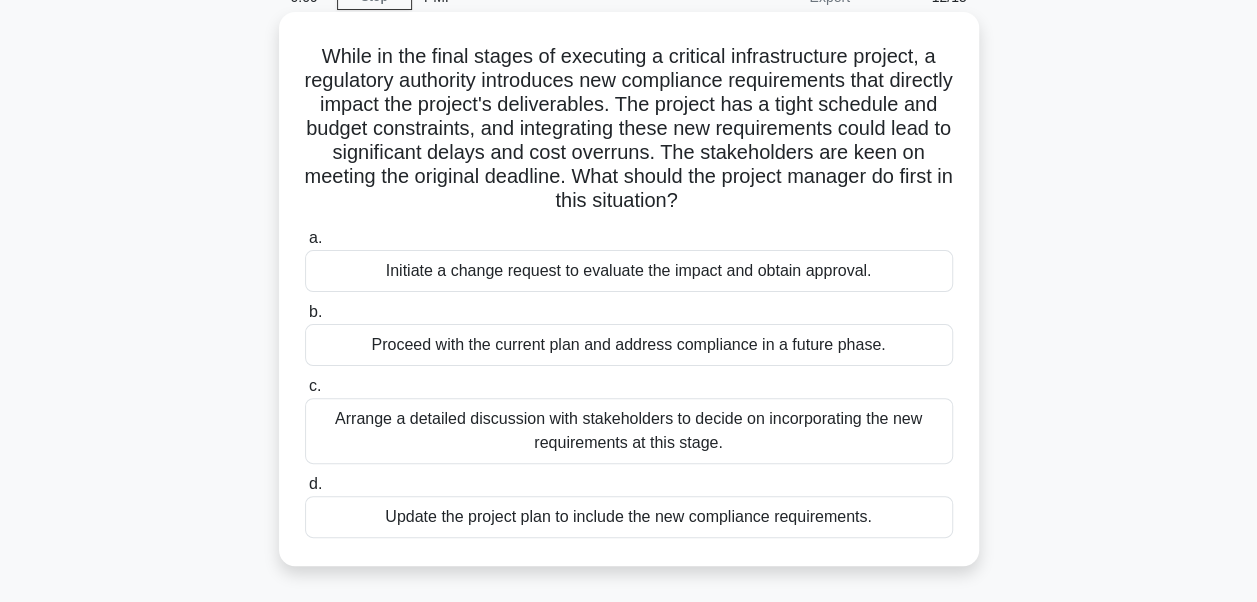 click on "Initiate a change request to evaluate the impact and obtain approval." at bounding box center [629, 271] 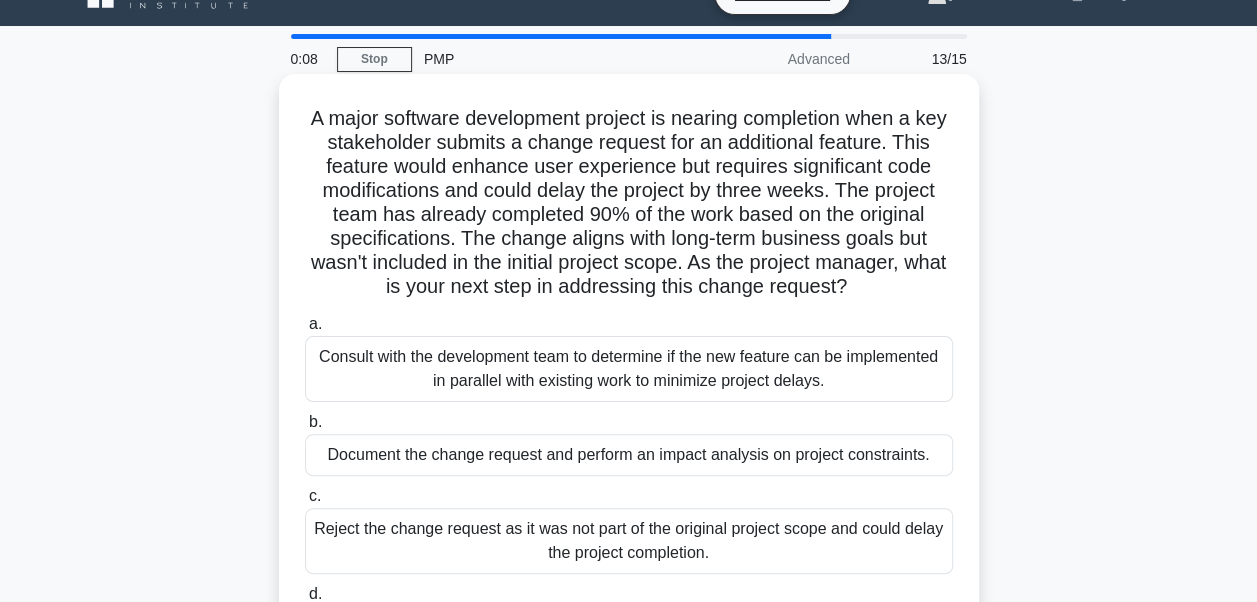 scroll, scrollTop: 0, scrollLeft: 0, axis: both 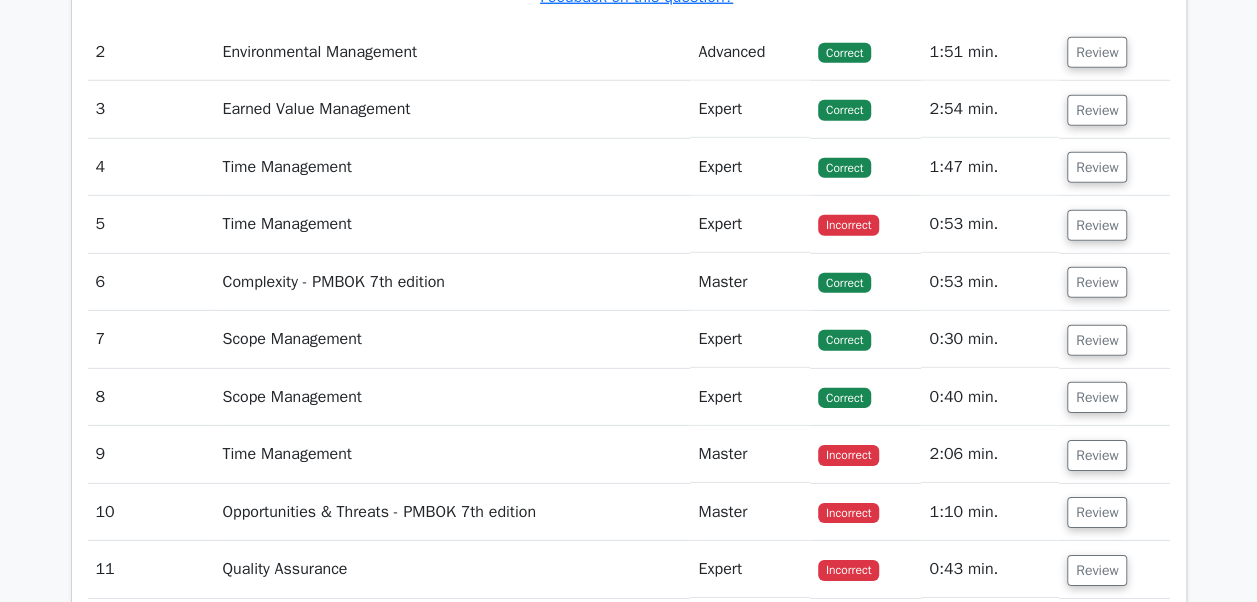 click on "Incorrect" at bounding box center (848, 225) 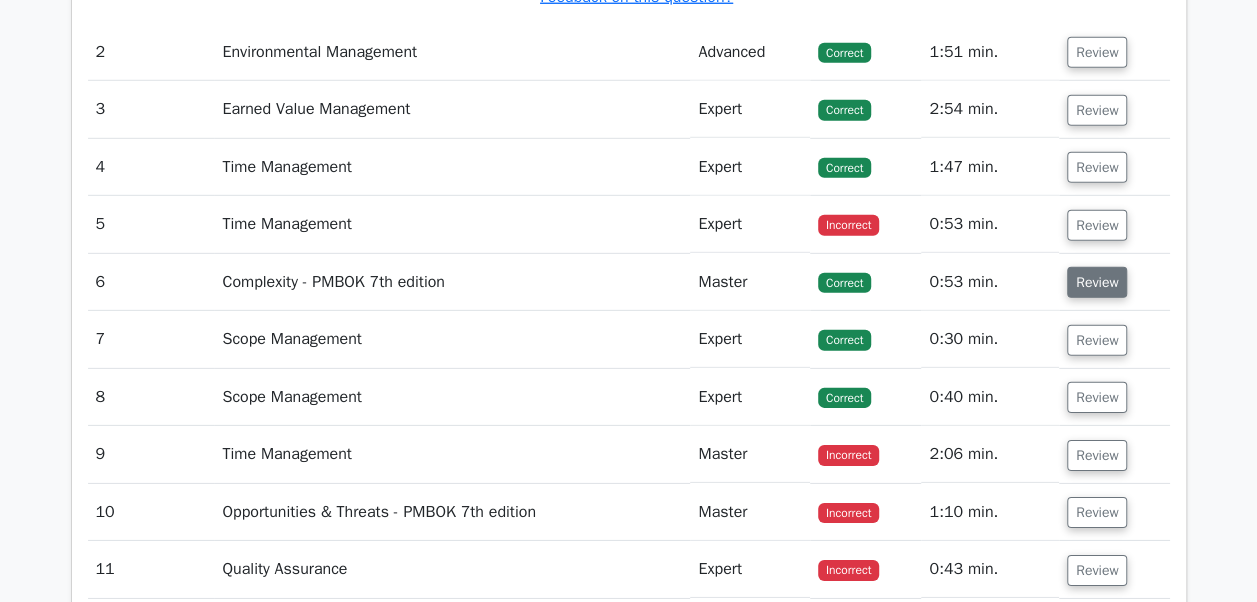click on "Review" at bounding box center [1097, 282] 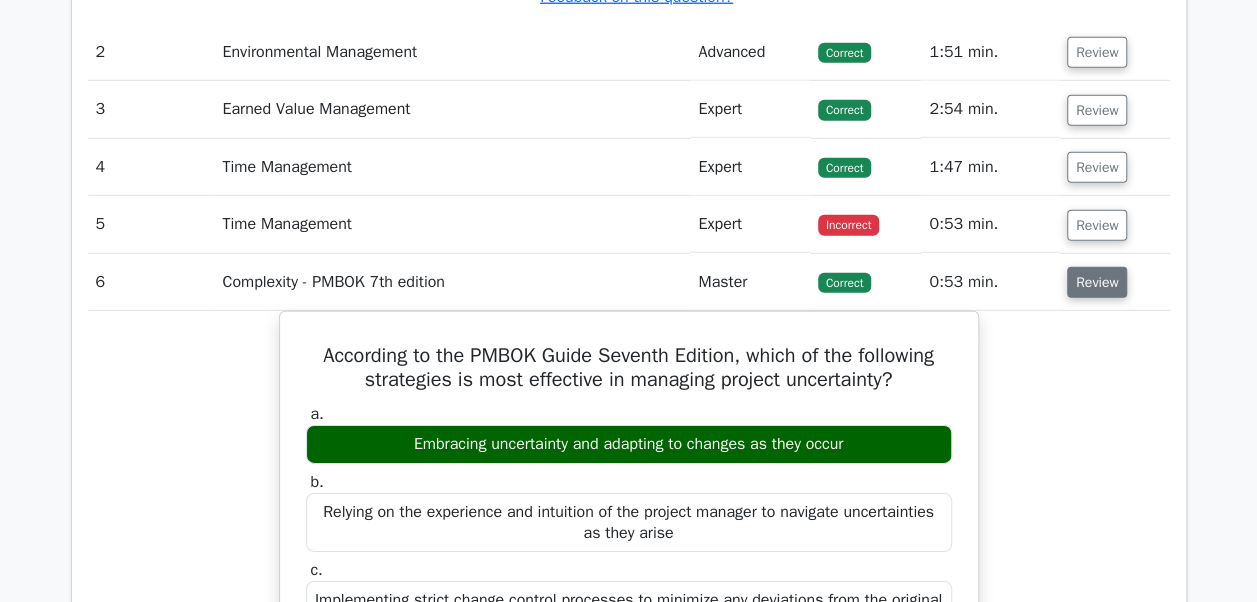 click on "Review" at bounding box center (1097, 282) 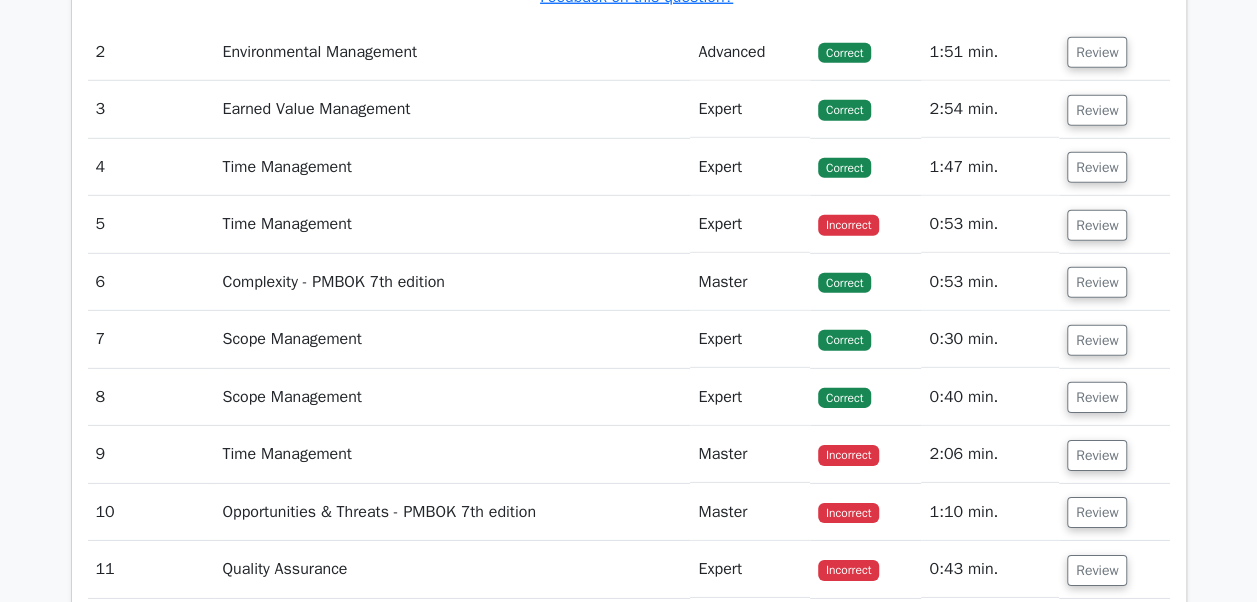 click on "Review" at bounding box center [1114, 224] 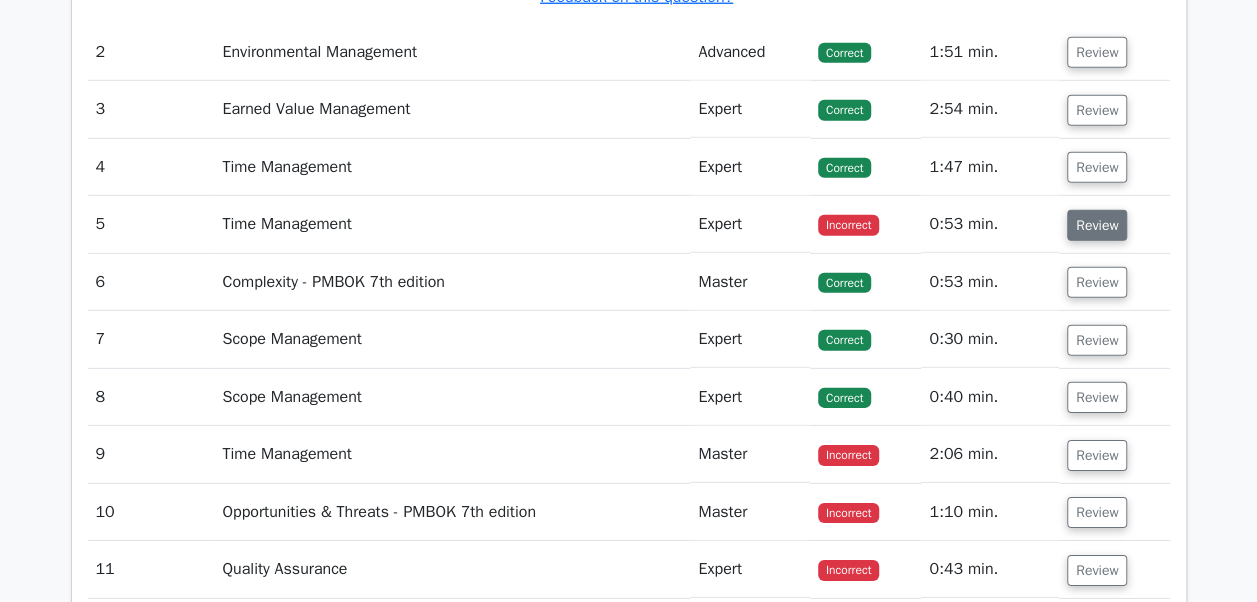 click on "Review" at bounding box center (1097, 225) 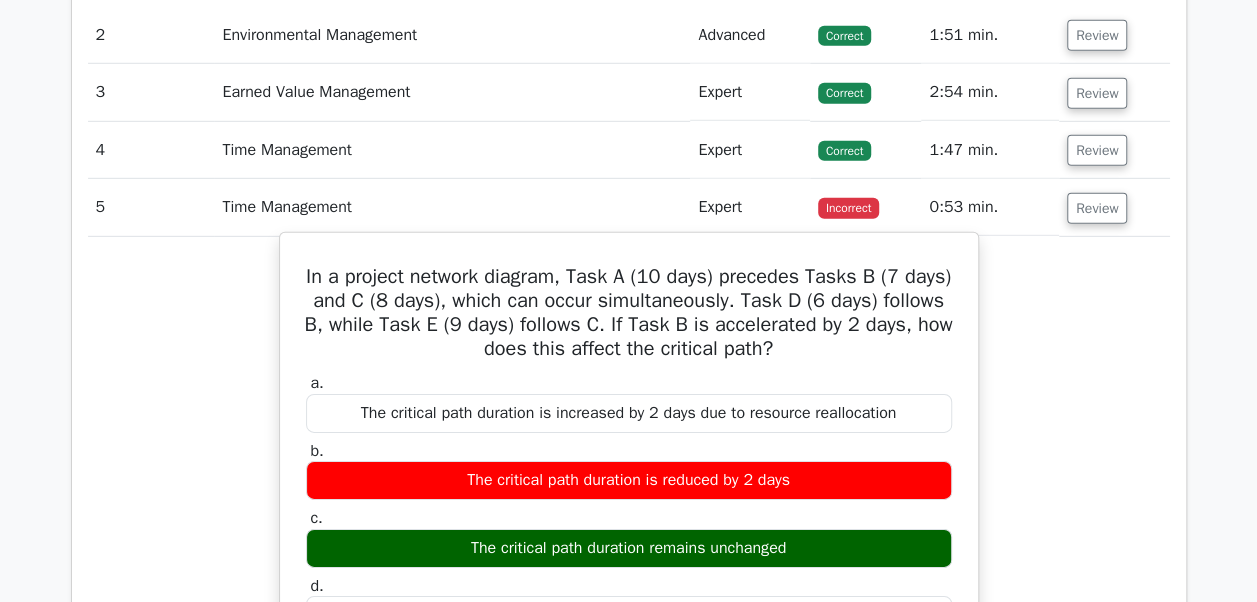 scroll, scrollTop: 2800, scrollLeft: 0, axis: vertical 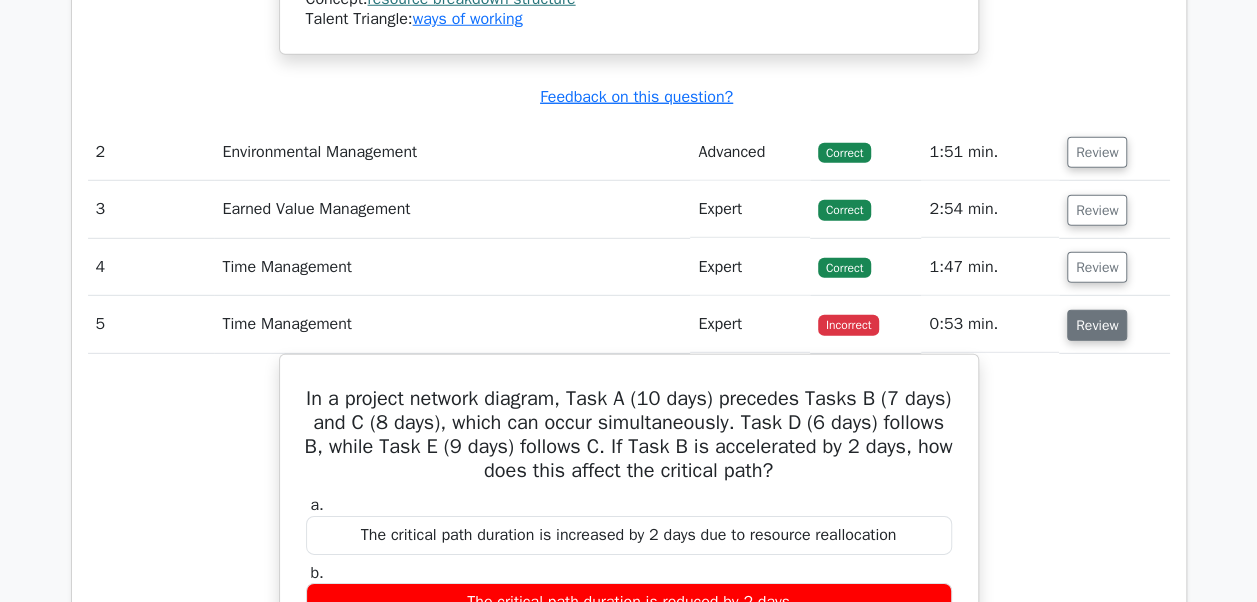 click on "Review" at bounding box center (1097, 325) 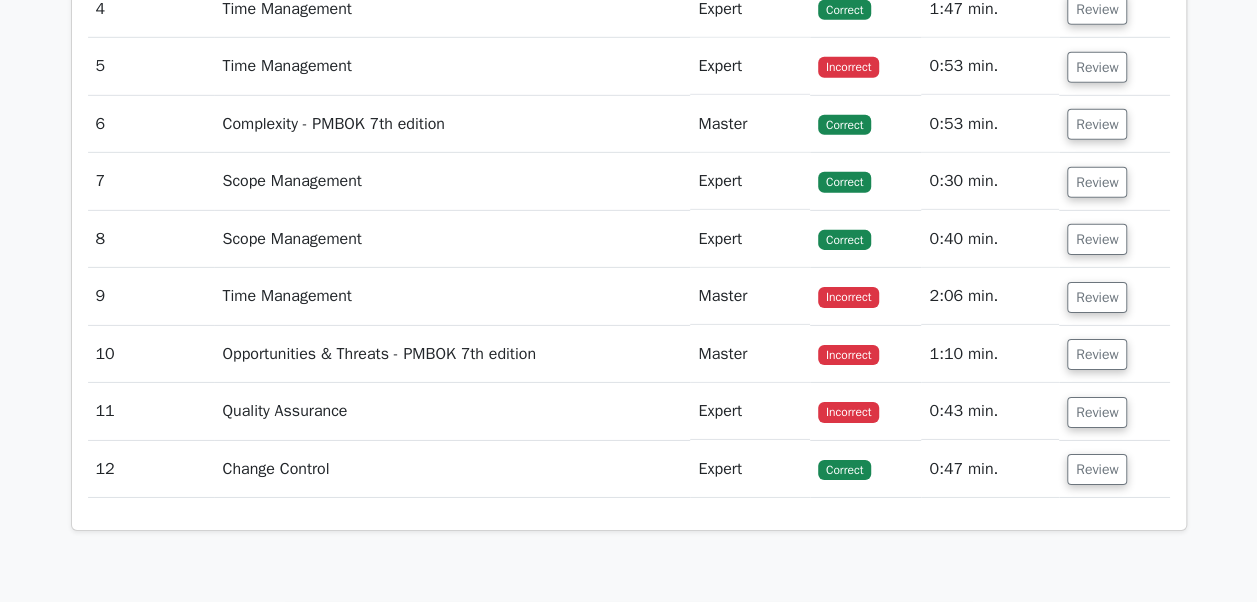scroll, scrollTop: 3100, scrollLeft: 0, axis: vertical 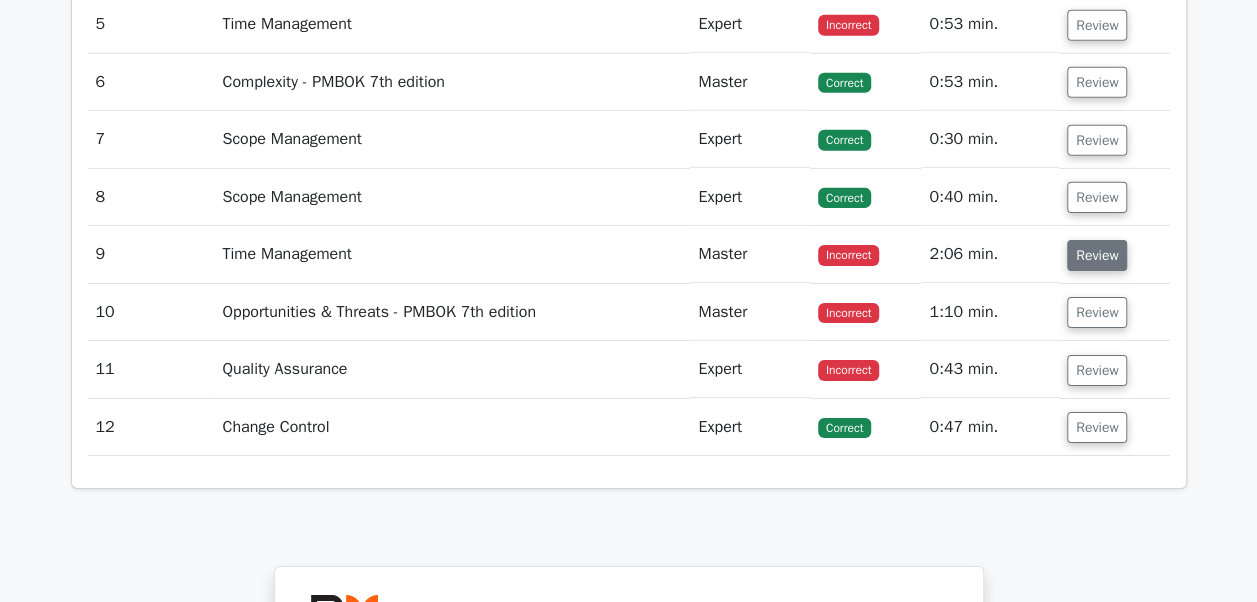 click on "Review" at bounding box center (1097, 255) 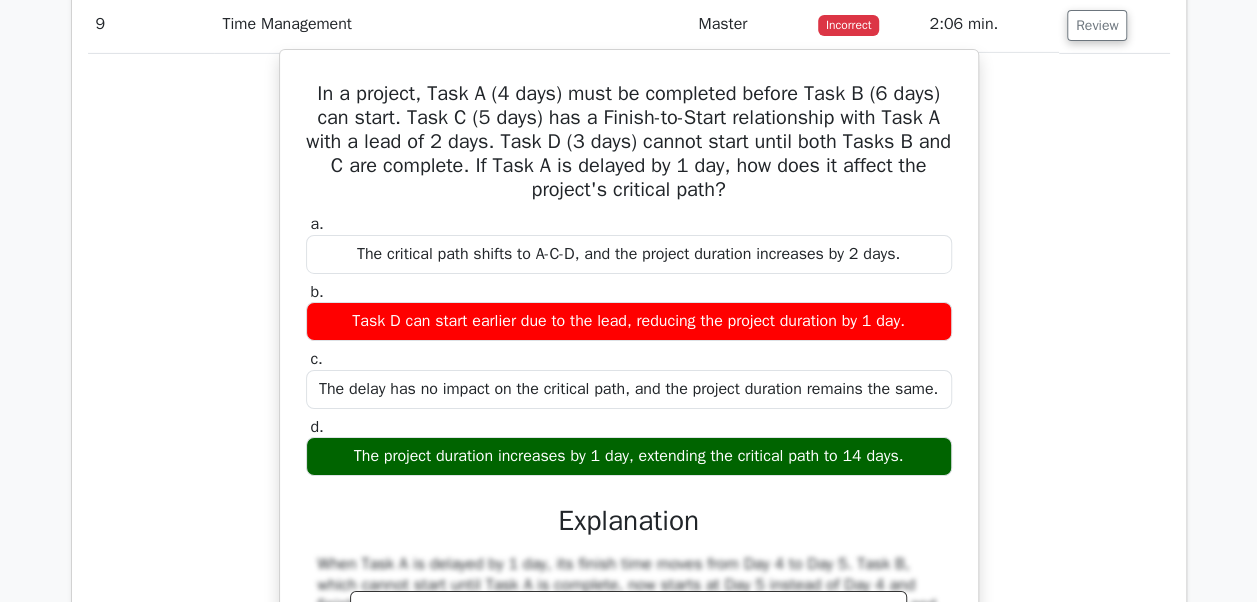 scroll, scrollTop: 3300, scrollLeft: 0, axis: vertical 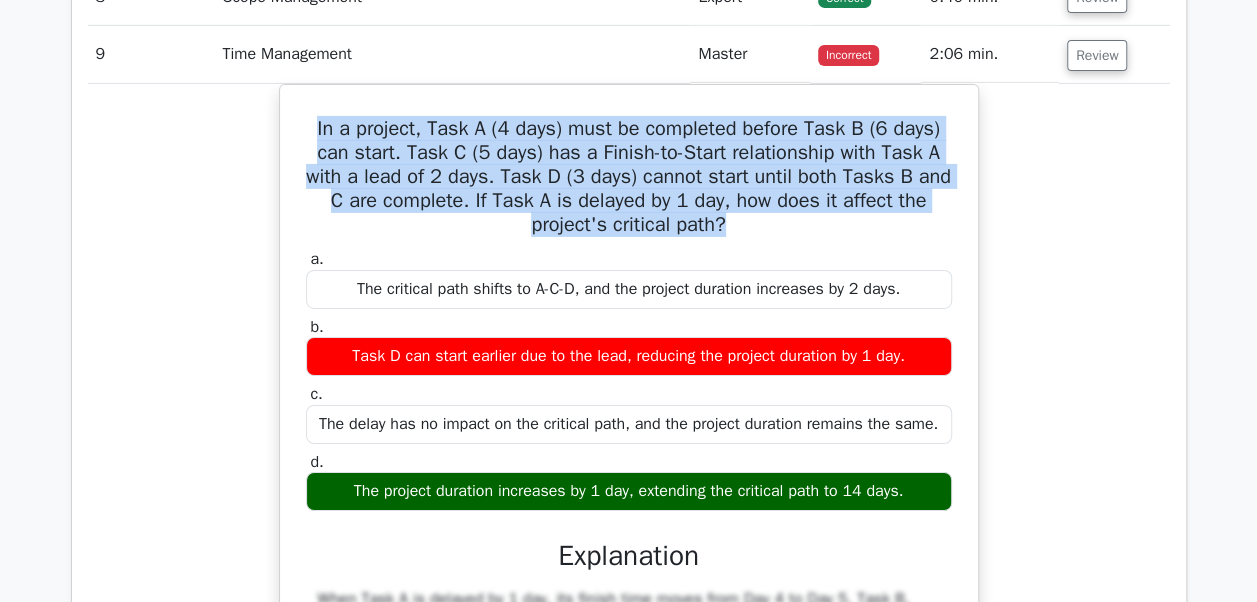 drag, startPoint x: 742, startPoint y: 214, endPoint x: 276, endPoint y: 108, distance: 477.90375 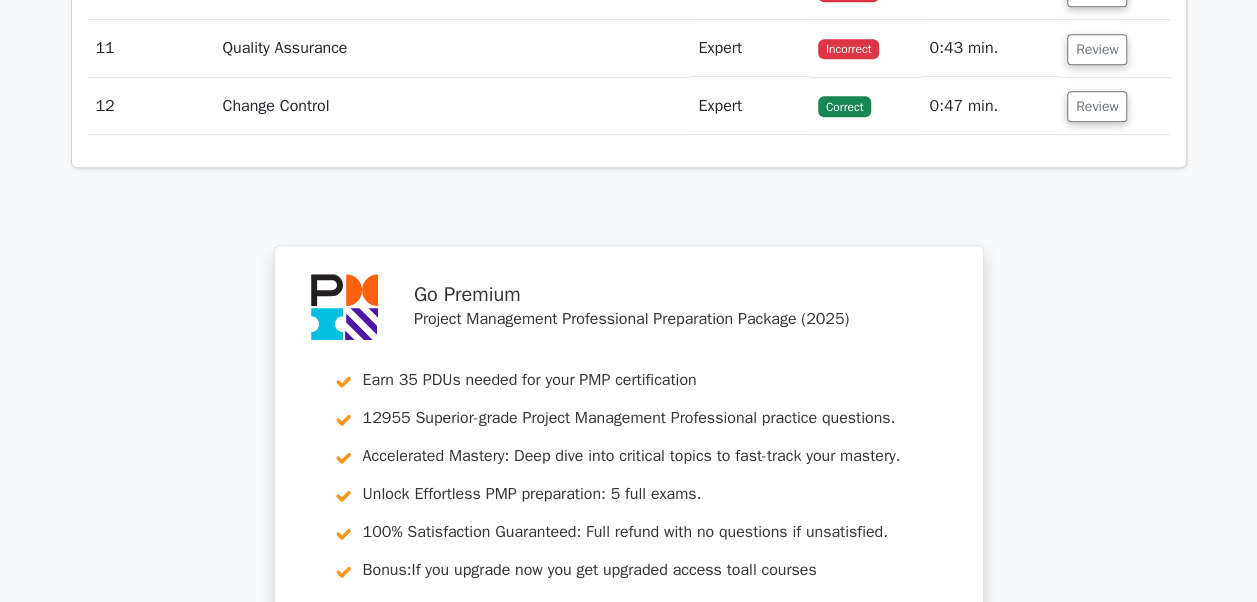 scroll, scrollTop: 4100, scrollLeft: 0, axis: vertical 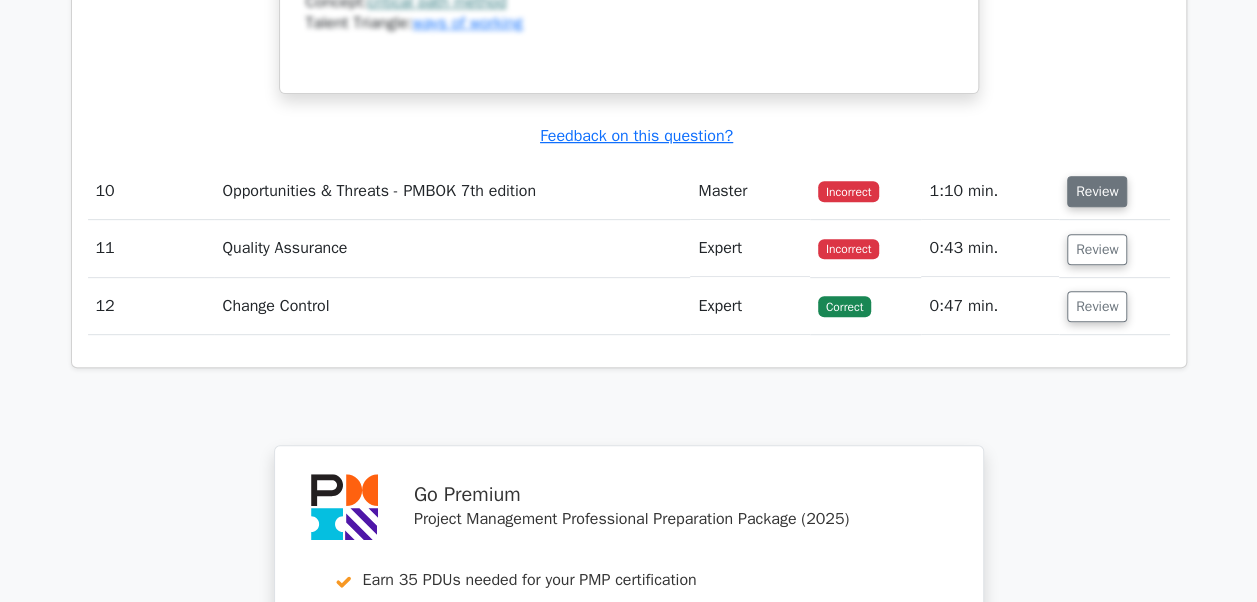 click on "Review" at bounding box center (1097, 191) 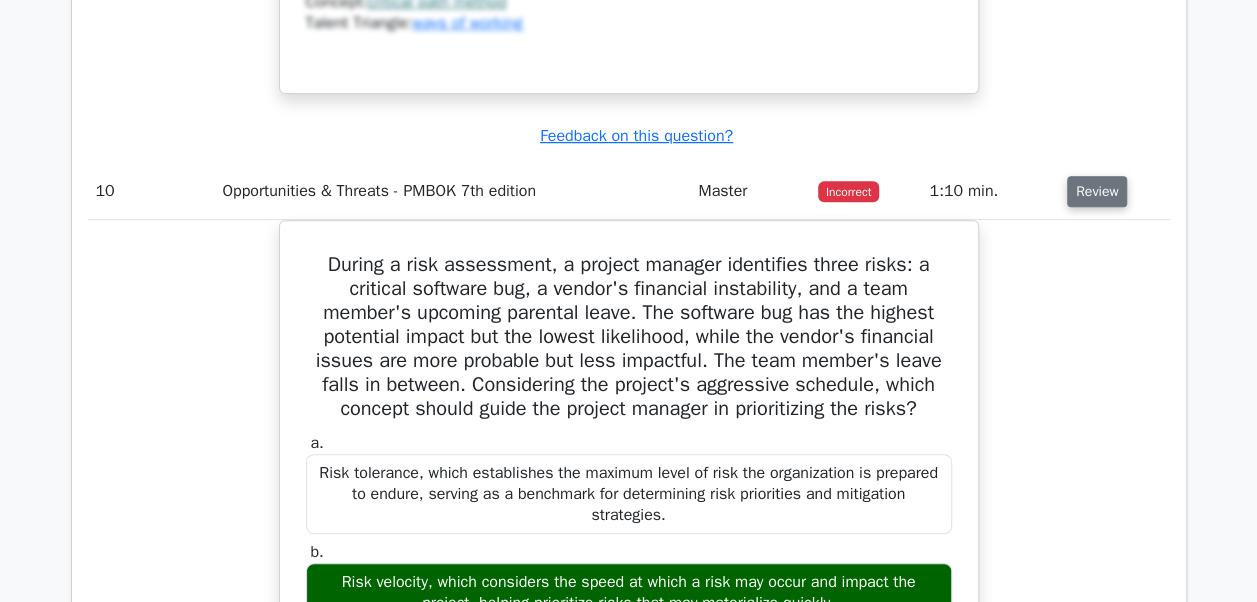 click on "Review" at bounding box center [1097, 191] 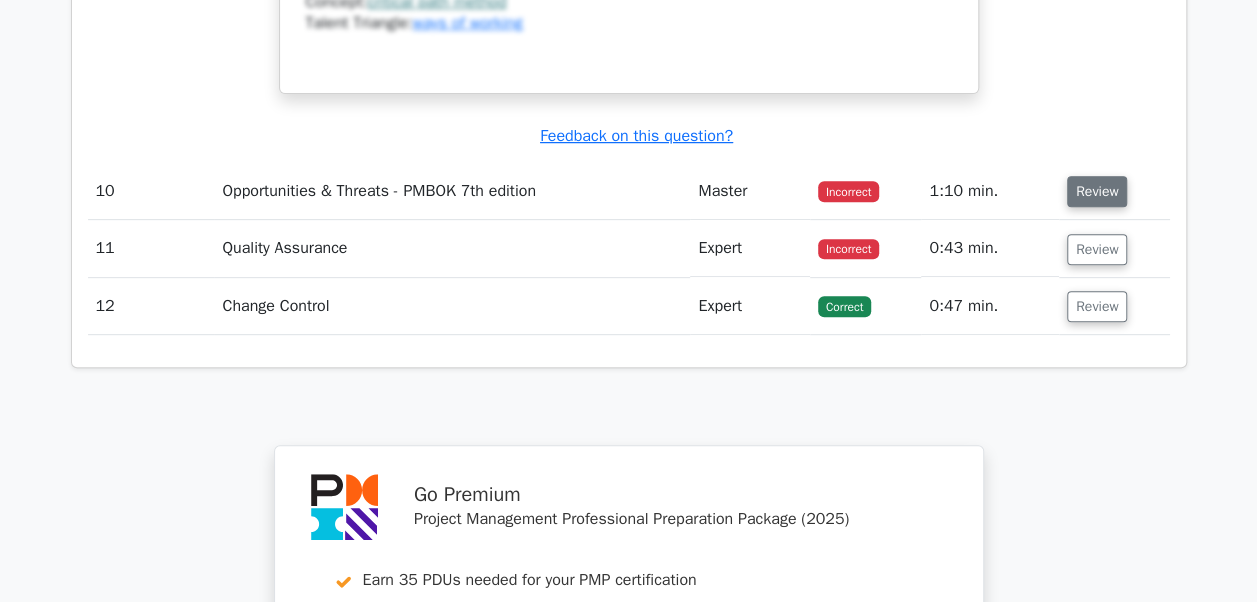 click on "Review" at bounding box center (1097, 191) 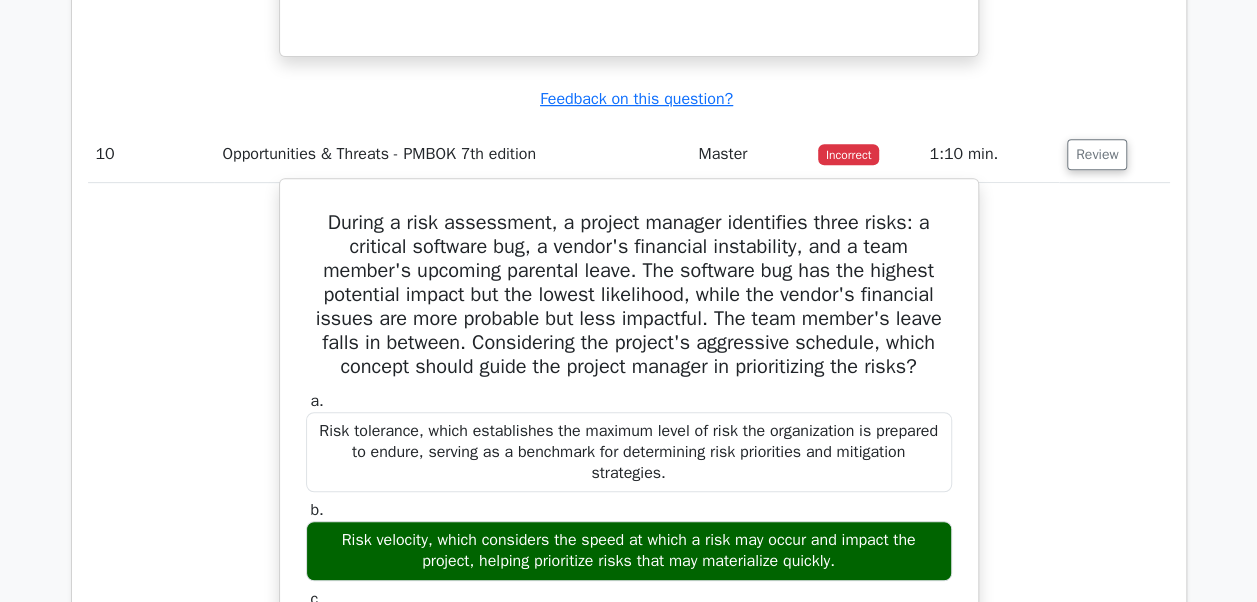 scroll, scrollTop: 4000, scrollLeft: 0, axis: vertical 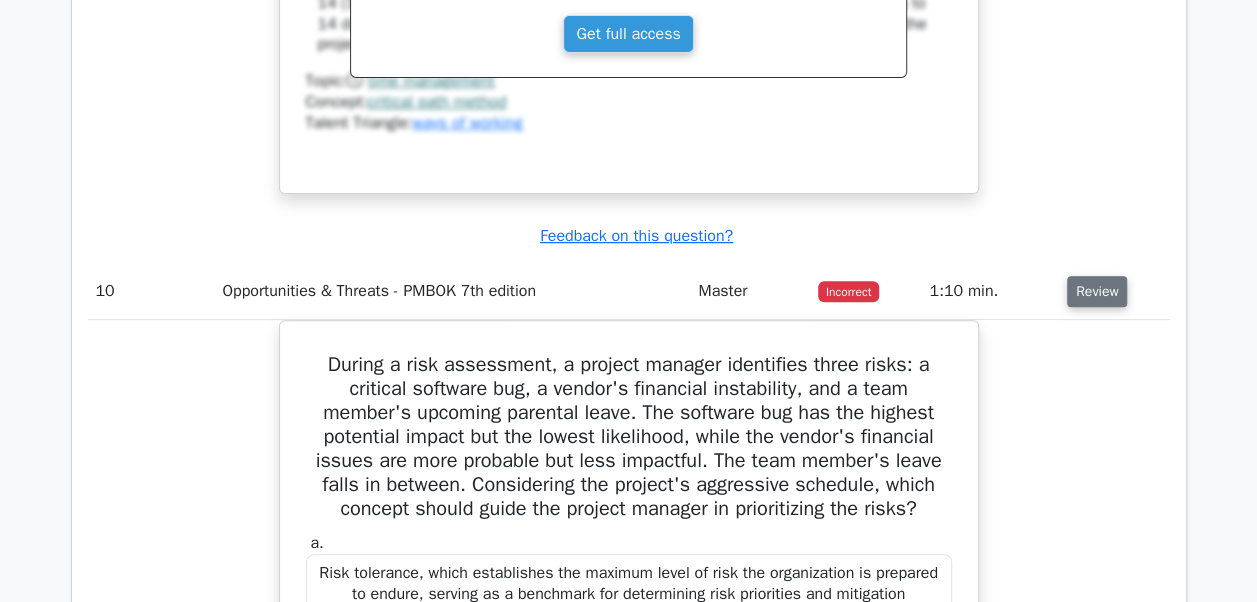 click on "Review" at bounding box center (1097, 291) 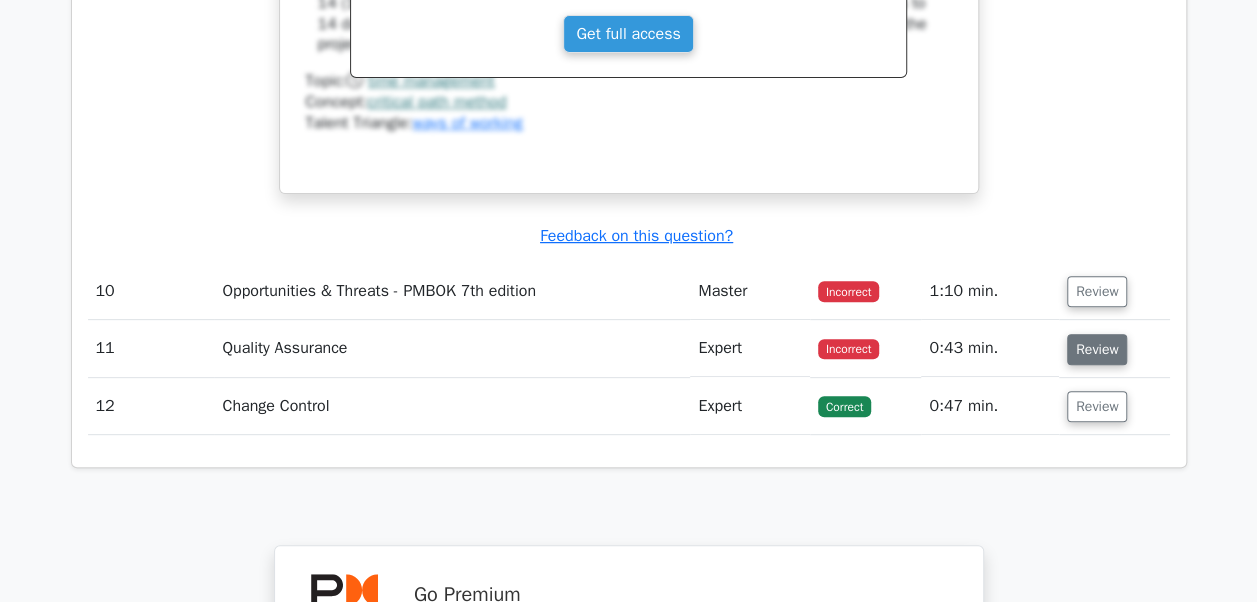 click on "Review" at bounding box center (1097, 349) 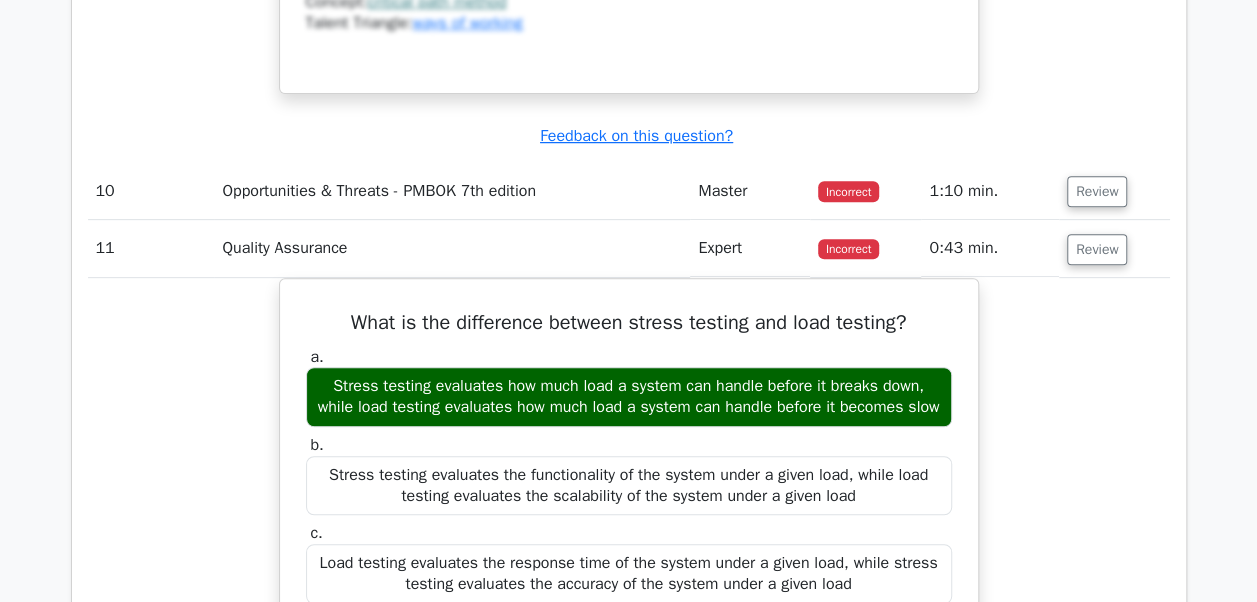 scroll, scrollTop: 4200, scrollLeft: 0, axis: vertical 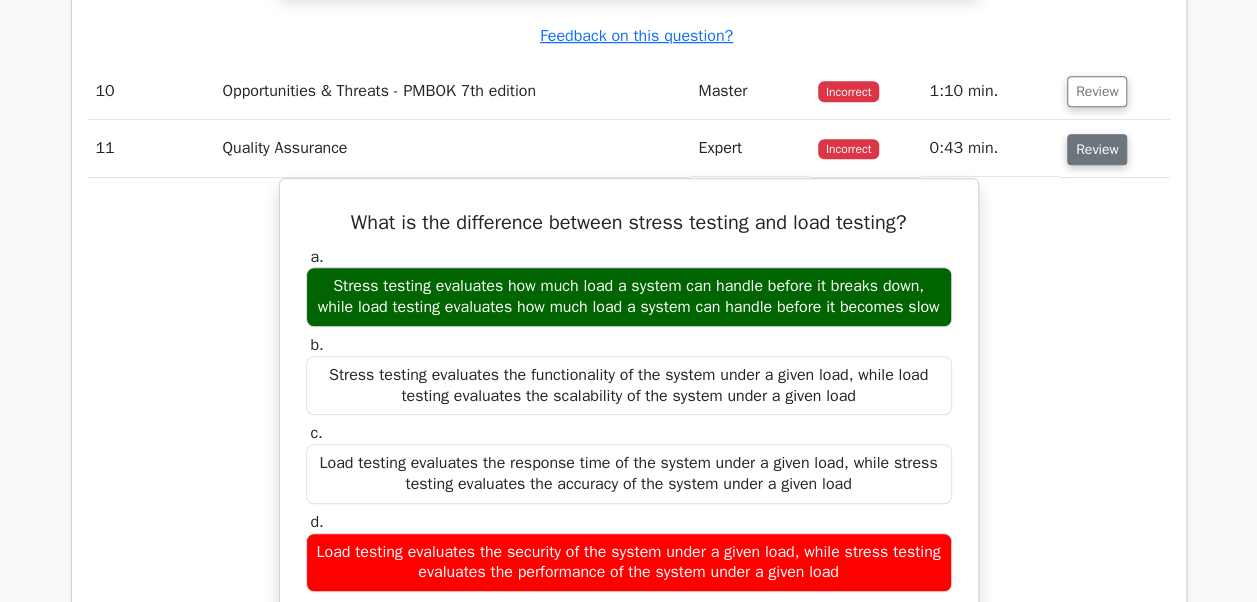 click on "Review" at bounding box center (1097, 149) 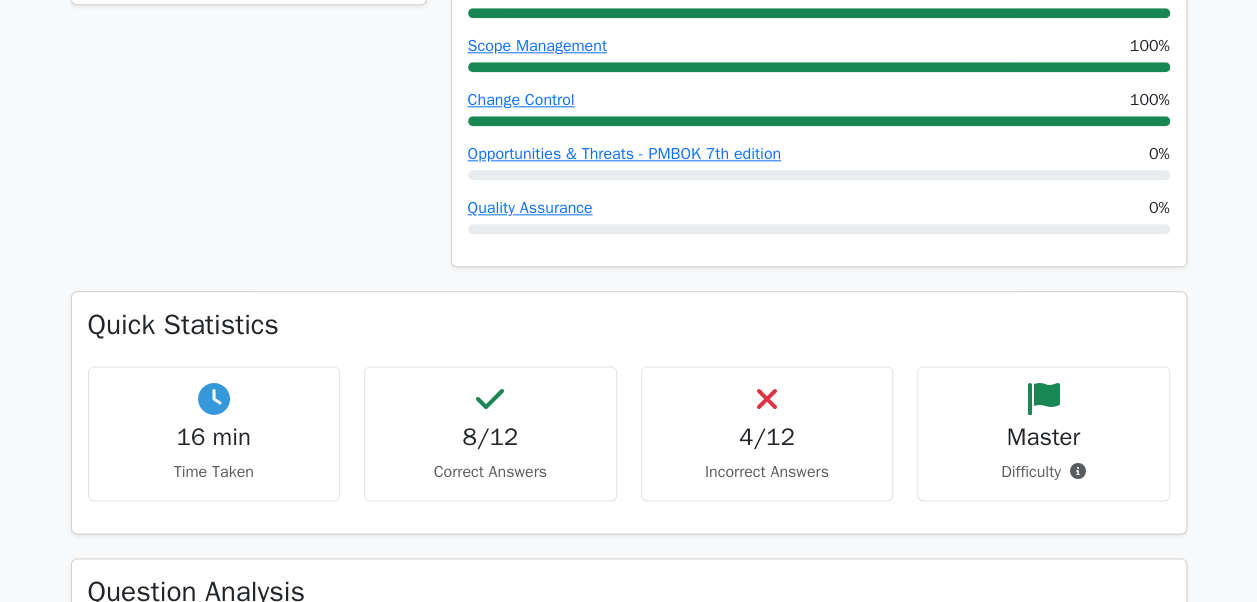 scroll, scrollTop: 1300, scrollLeft: 0, axis: vertical 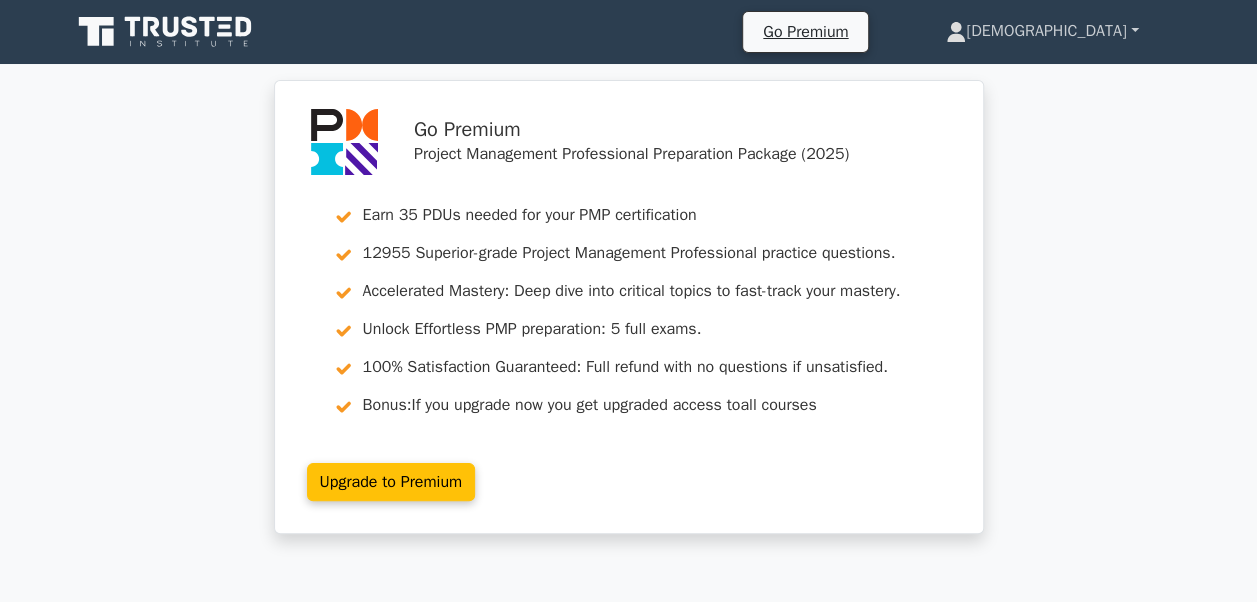 click on "[DEMOGRAPHIC_DATA]" at bounding box center (1042, 31) 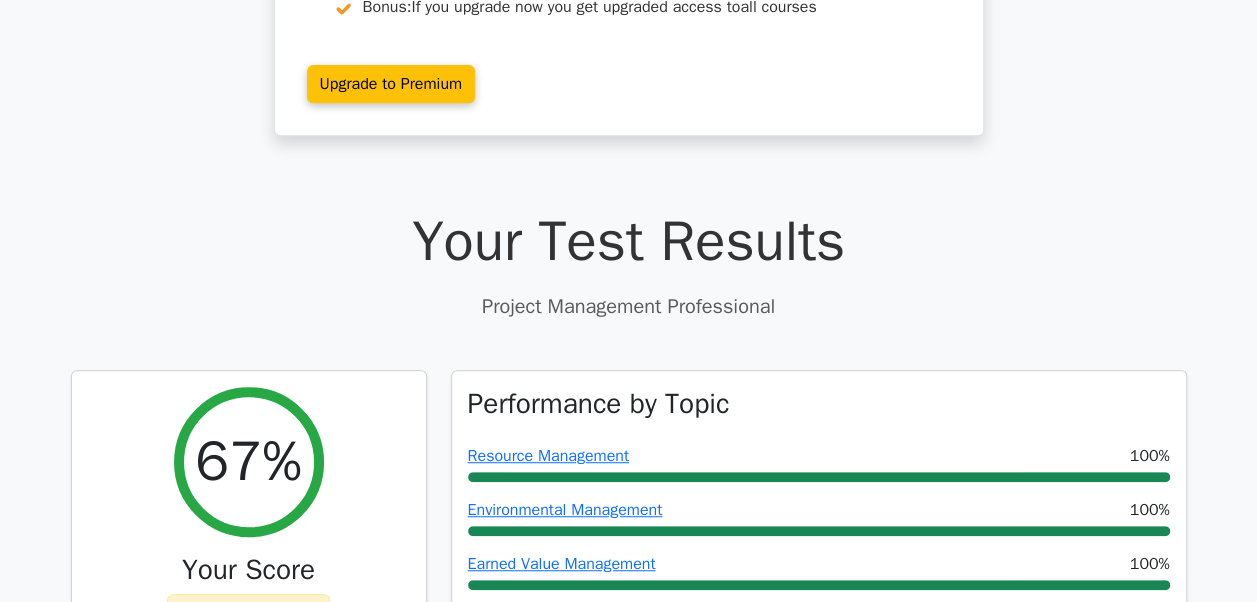 scroll, scrollTop: 0, scrollLeft: 0, axis: both 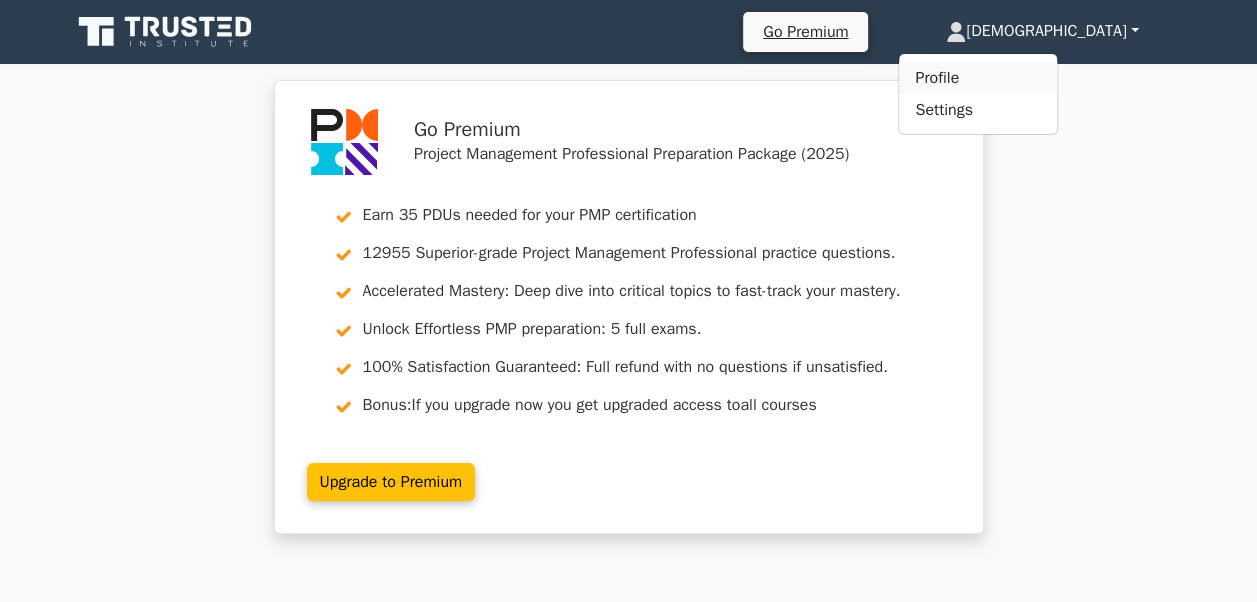 click on "Profile" at bounding box center (978, 78) 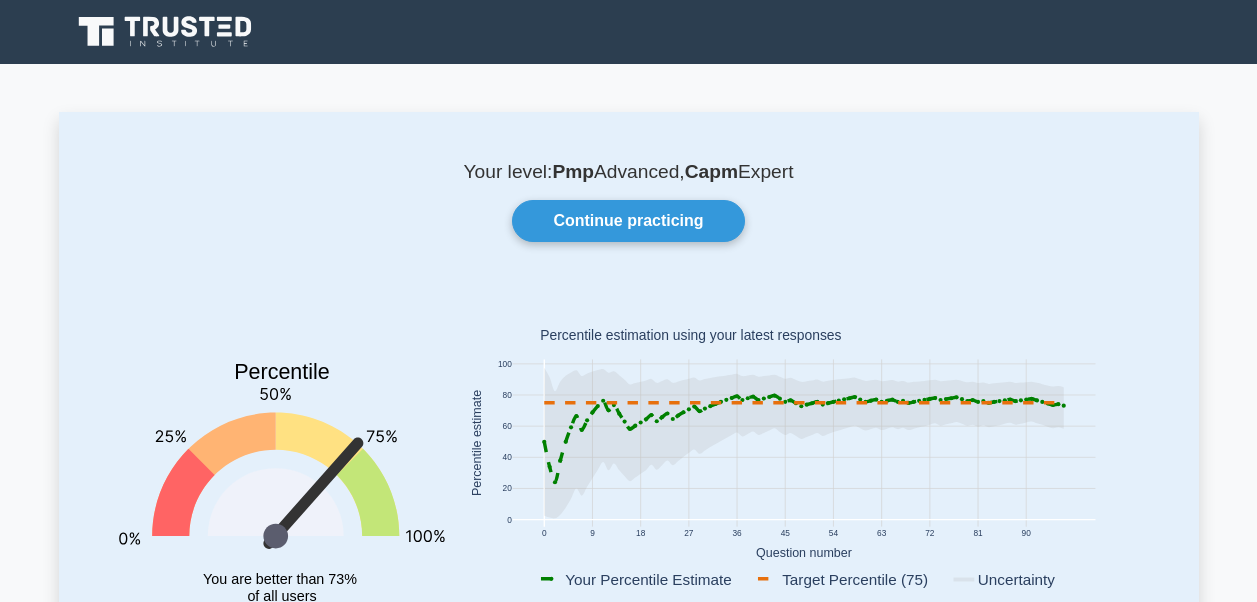 scroll, scrollTop: 0, scrollLeft: 0, axis: both 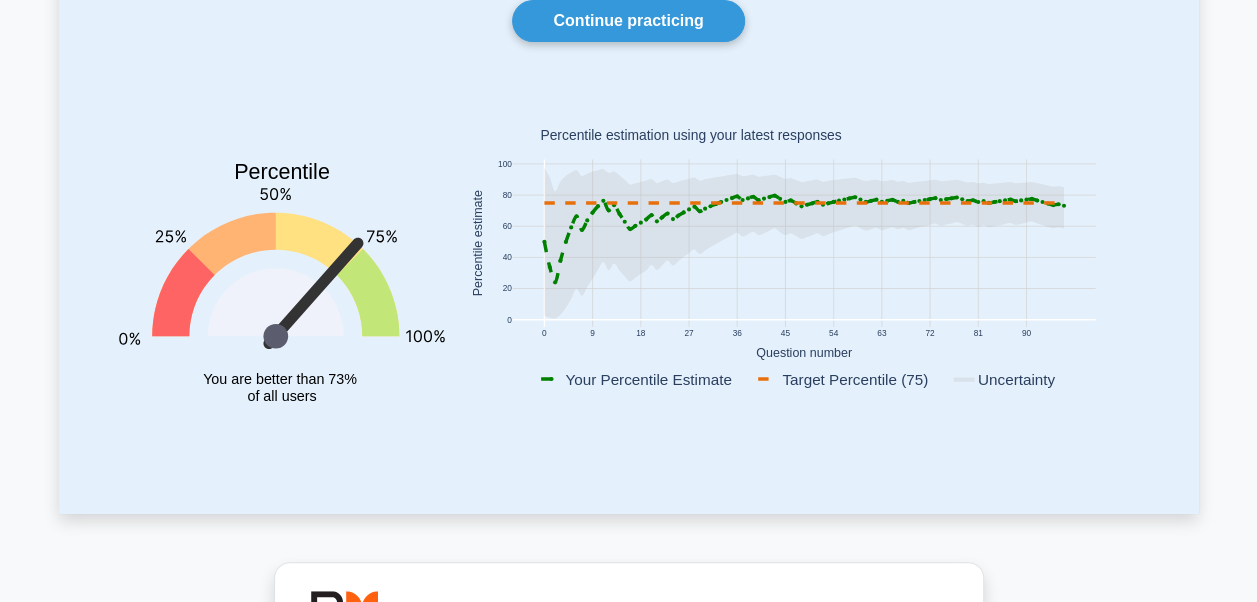 click 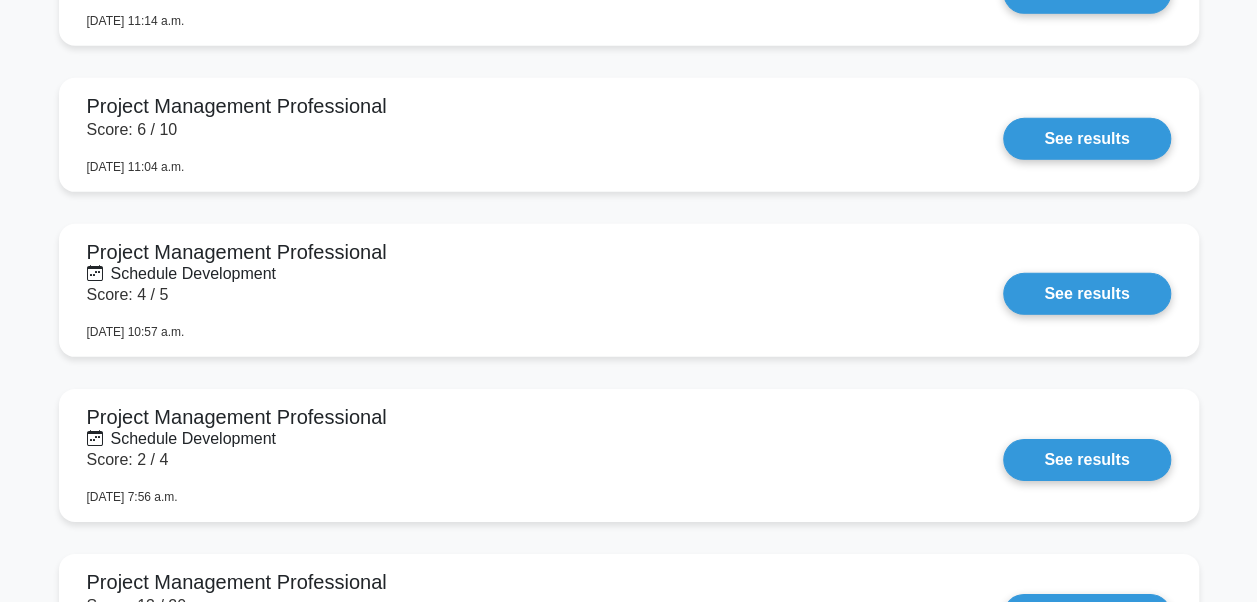 scroll, scrollTop: 3100, scrollLeft: 0, axis: vertical 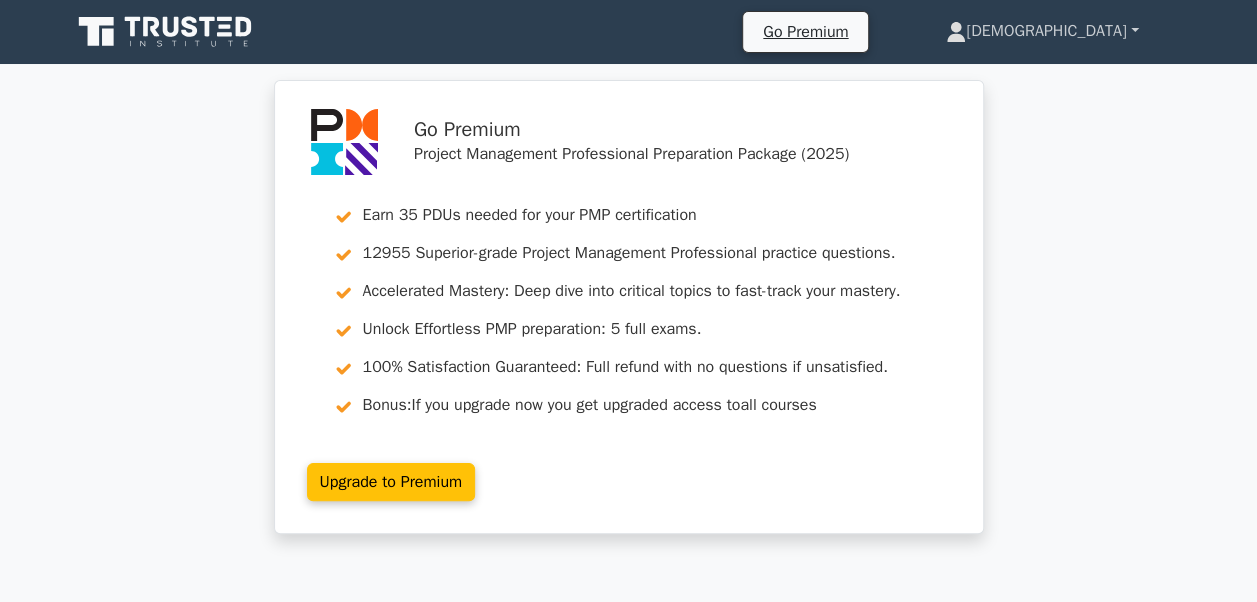 click on "[DEMOGRAPHIC_DATA]" at bounding box center [1042, 31] 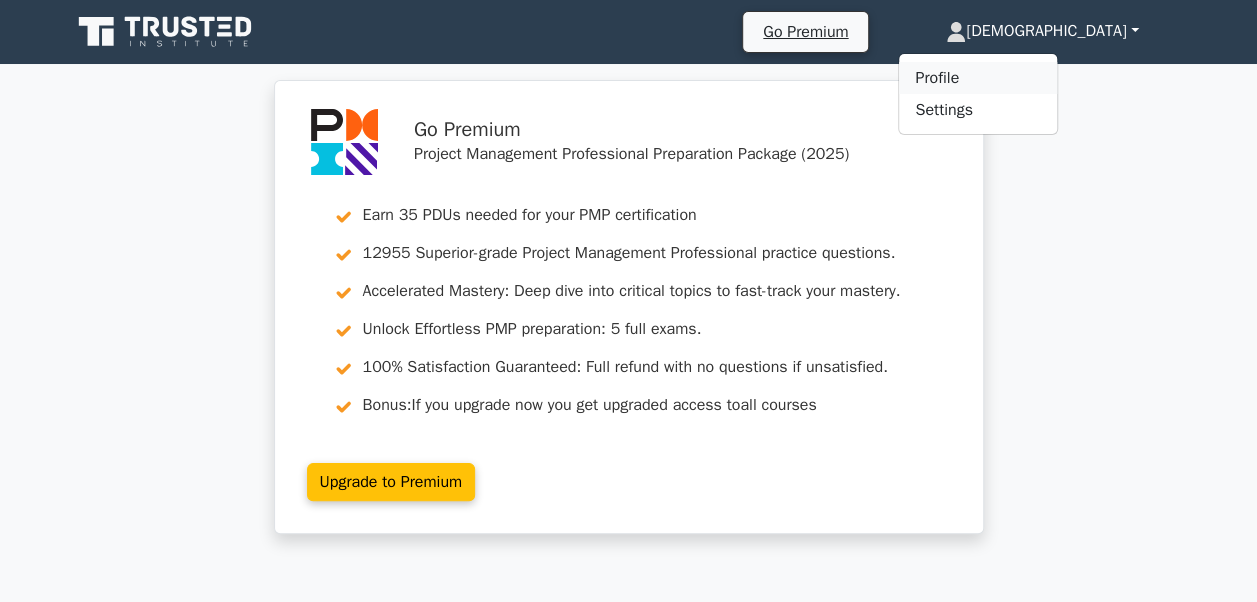 click on "Profile" at bounding box center (978, 78) 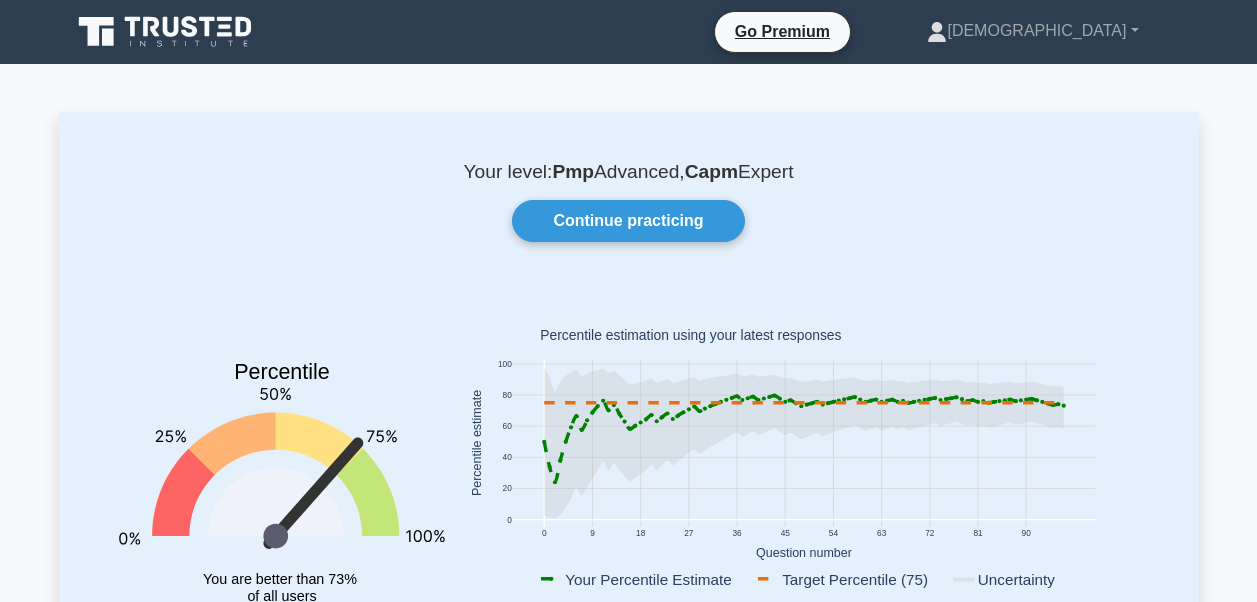 scroll, scrollTop: 0, scrollLeft: 0, axis: both 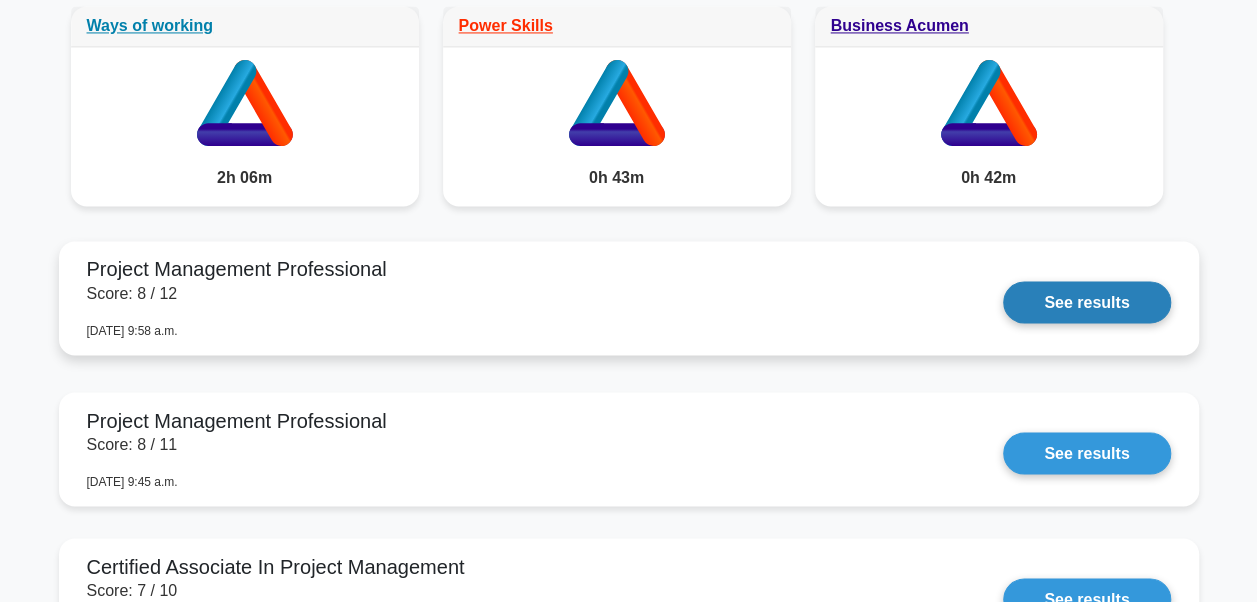 click on "See results" at bounding box center (1086, 302) 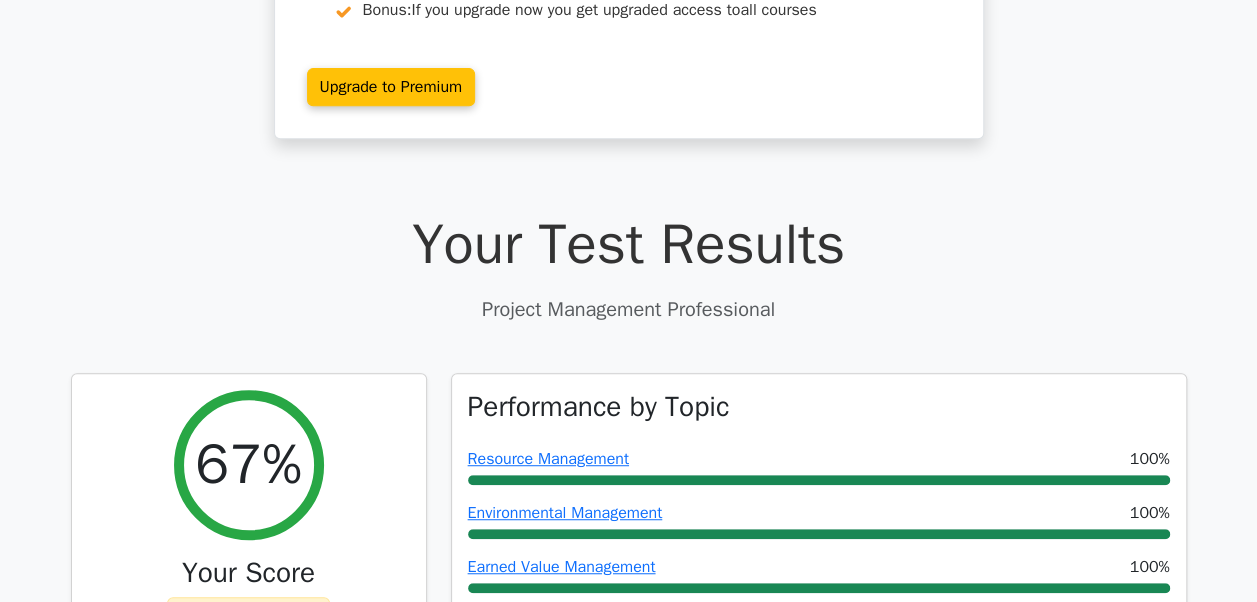 scroll, scrollTop: 0, scrollLeft: 0, axis: both 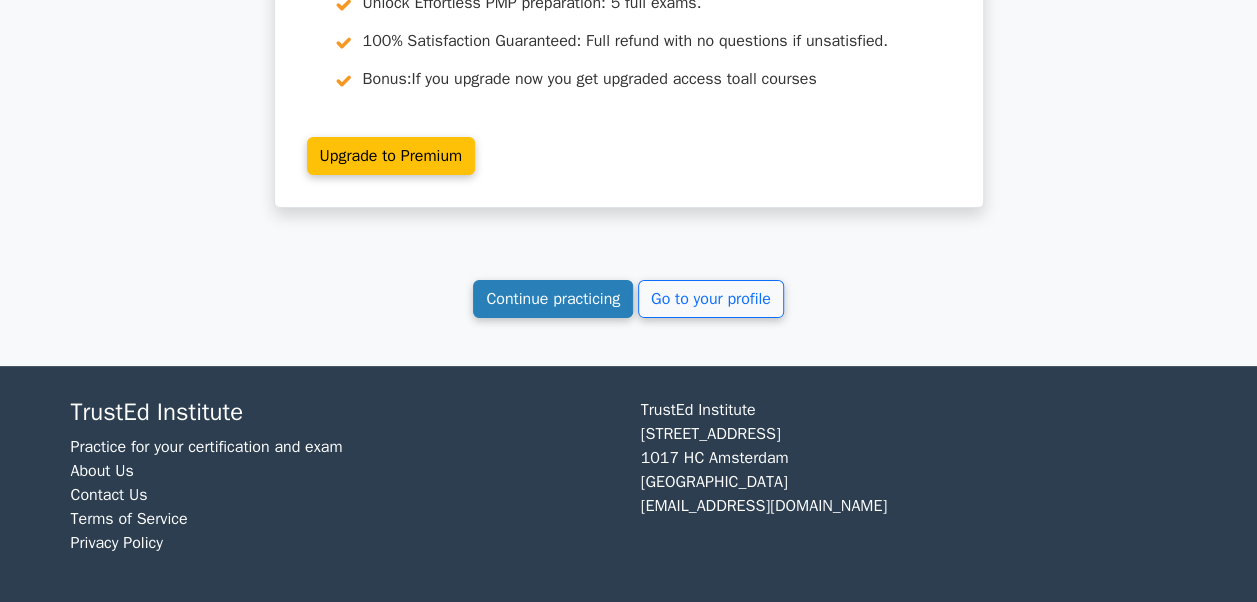 click on "Continue practicing" at bounding box center (553, 299) 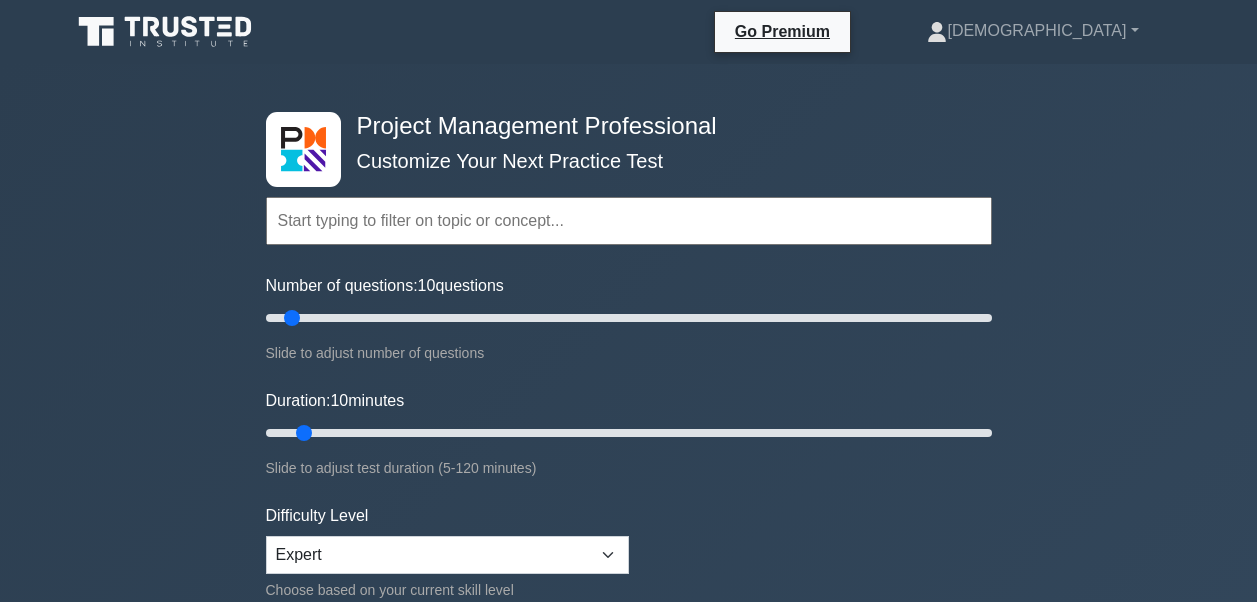 scroll, scrollTop: 0, scrollLeft: 0, axis: both 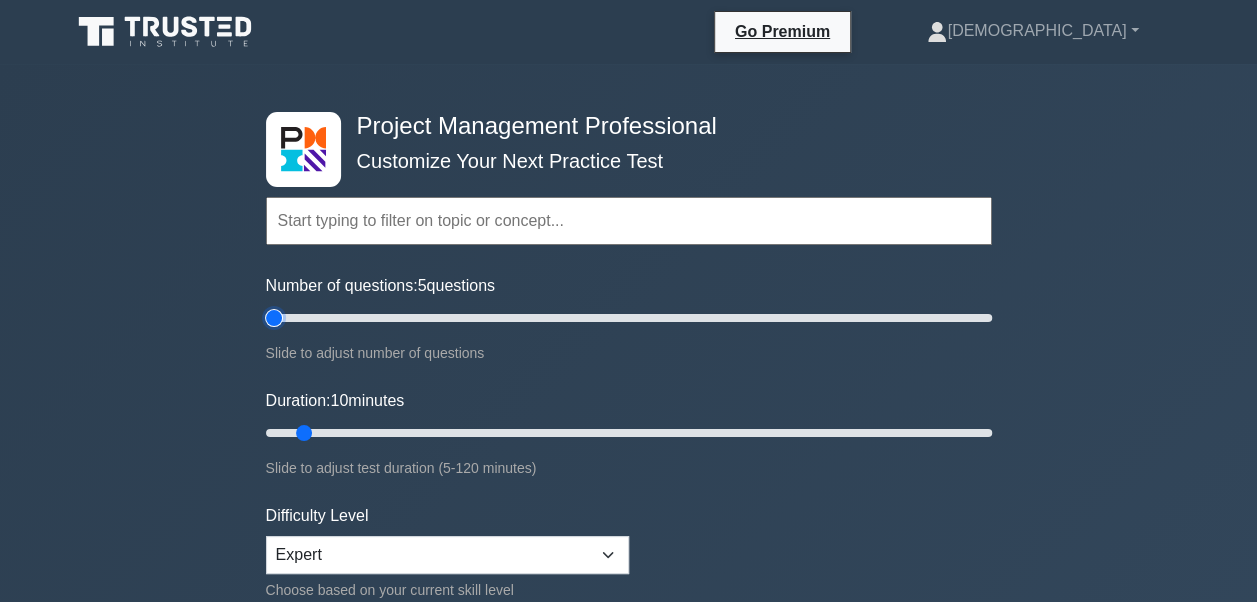 drag, startPoint x: 295, startPoint y: 310, endPoint x: 218, endPoint y: 318, distance: 77.41447 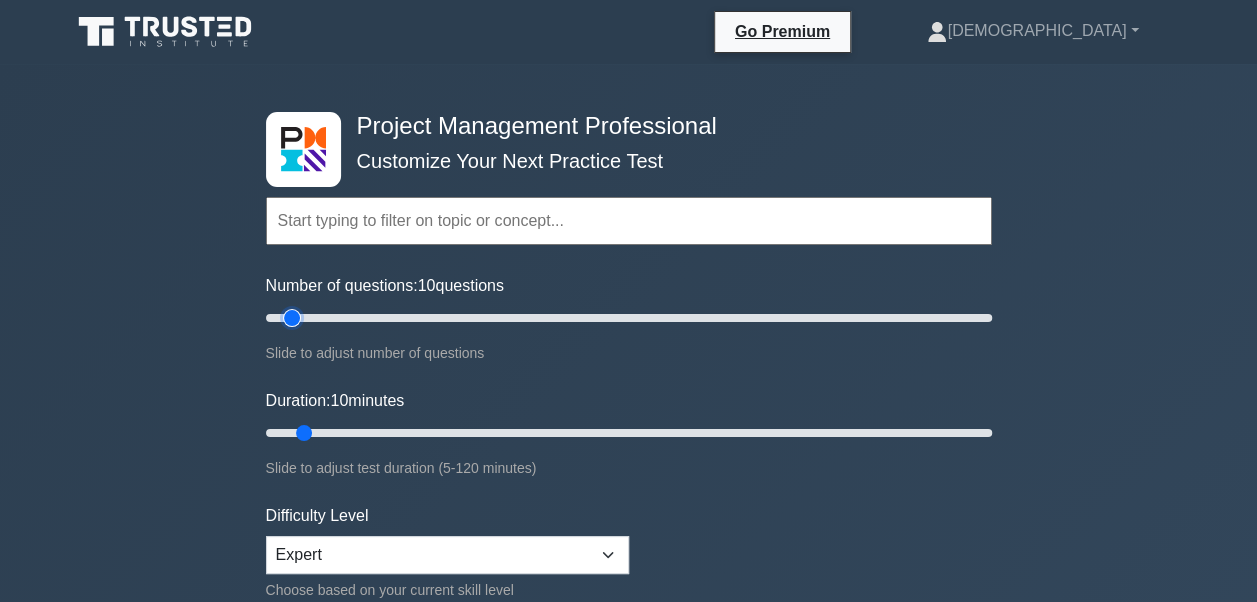 drag, startPoint x: 272, startPoint y: 315, endPoint x: 283, endPoint y: 318, distance: 11.401754 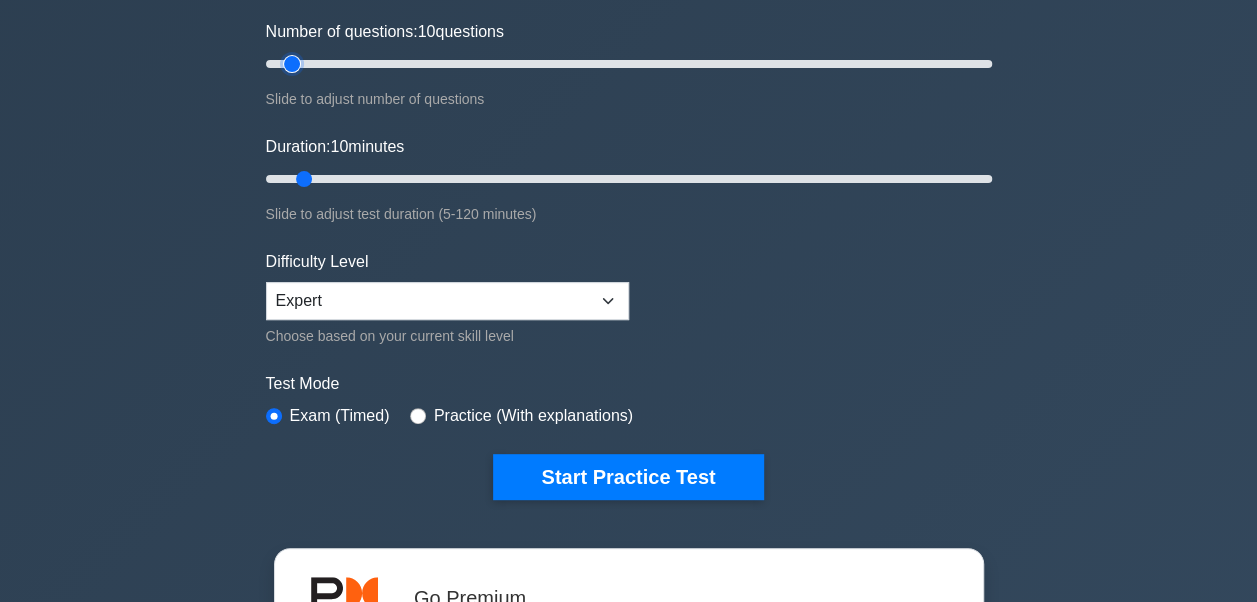 scroll, scrollTop: 300, scrollLeft: 0, axis: vertical 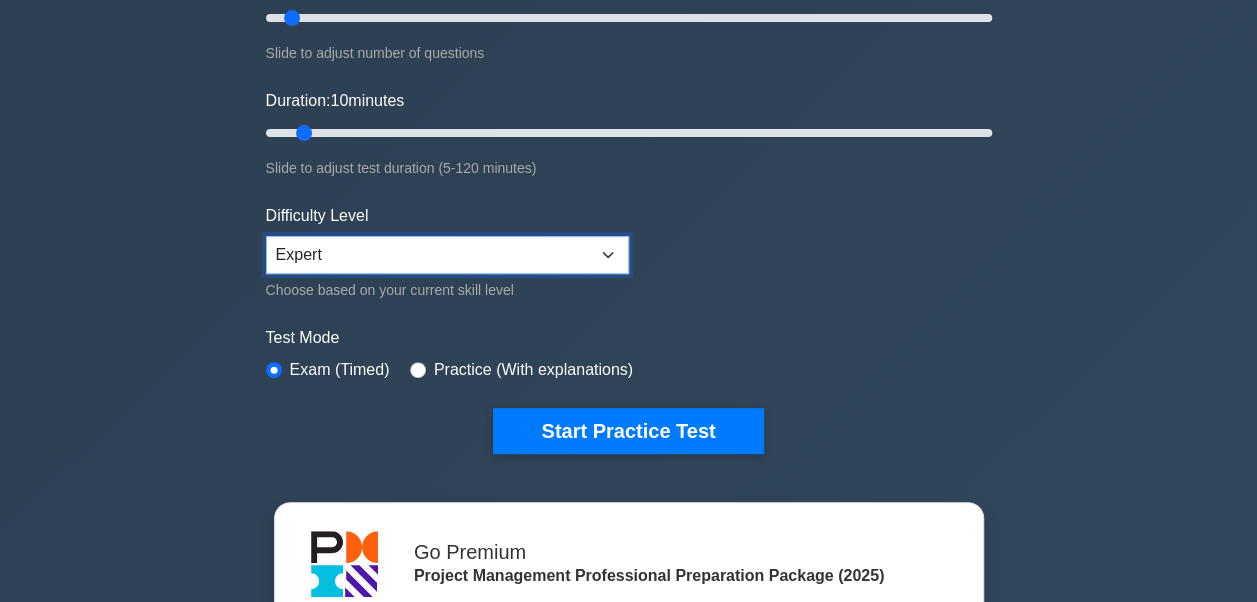 click on "Beginner
Intermediate
Expert" at bounding box center [447, 255] 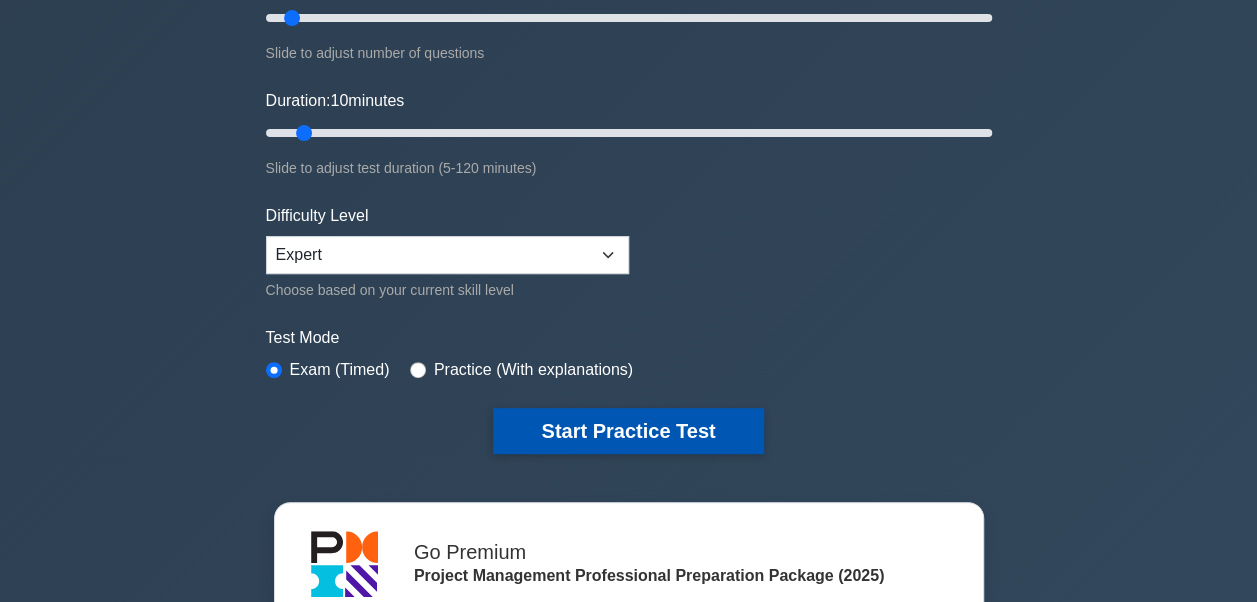 click on "Start Practice Test" at bounding box center (628, 431) 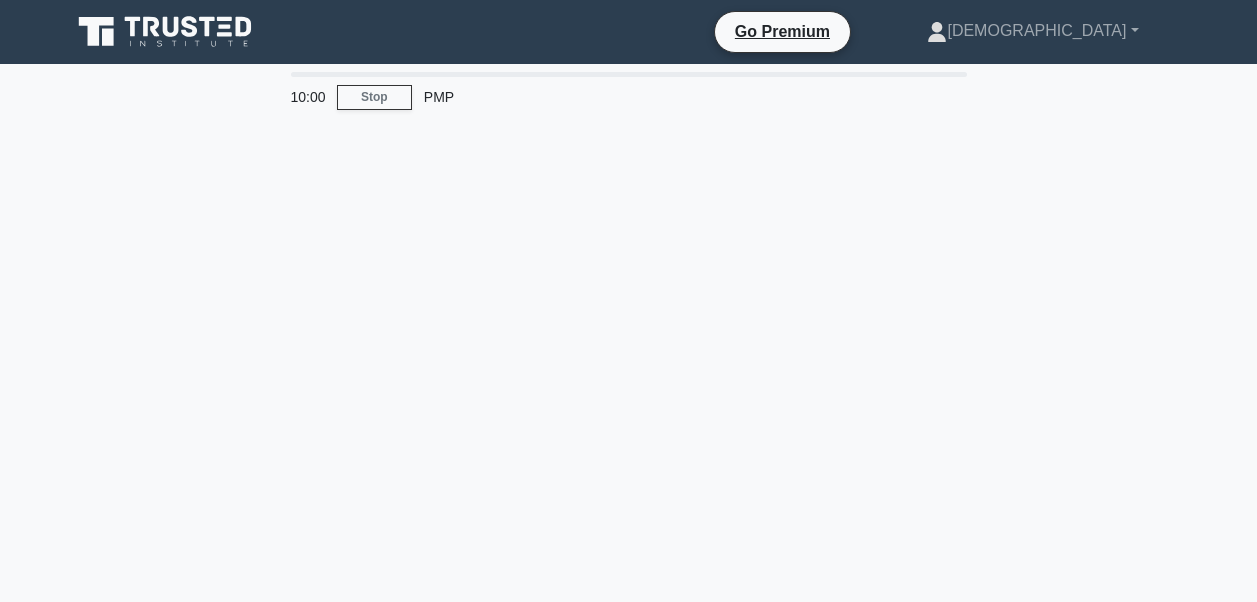scroll, scrollTop: 0, scrollLeft: 0, axis: both 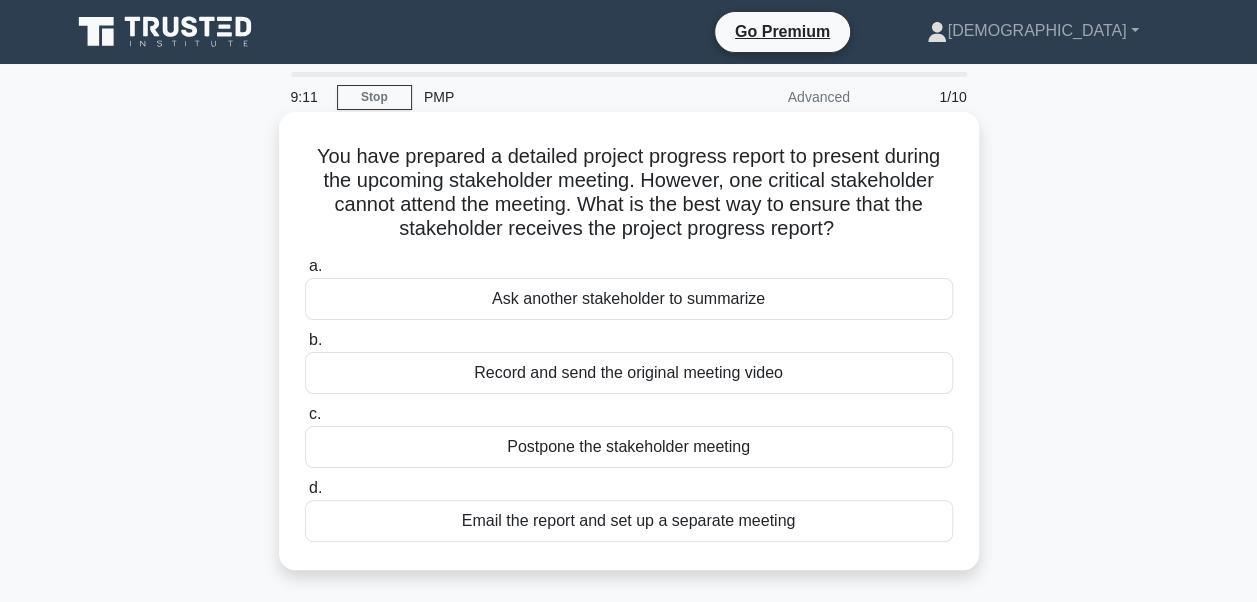 click on "Email the report and set up a separate meeting" at bounding box center (629, 521) 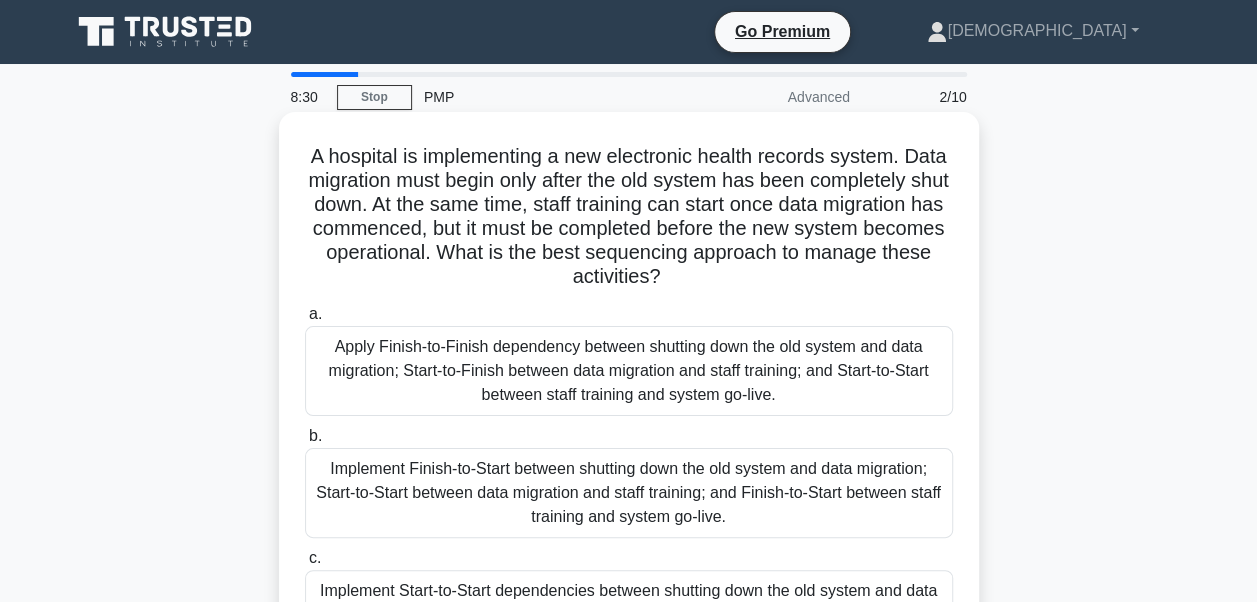 click on "Apply Finish-to-Finish dependency between shutting down the old system and data migration; Start-to-Finish between data migration and staff training; and Start-to-Start between staff training and system go-live." at bounding box center (629, 371) 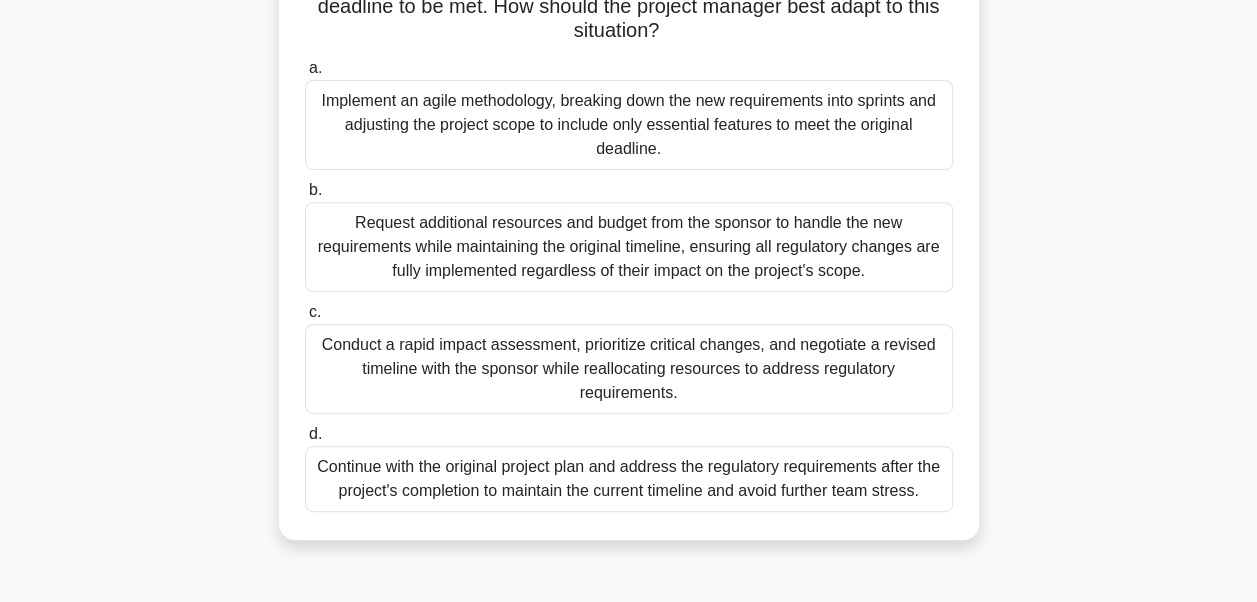 scroll, scrollTop: 300, scrollLeft: 0, axis: vertical 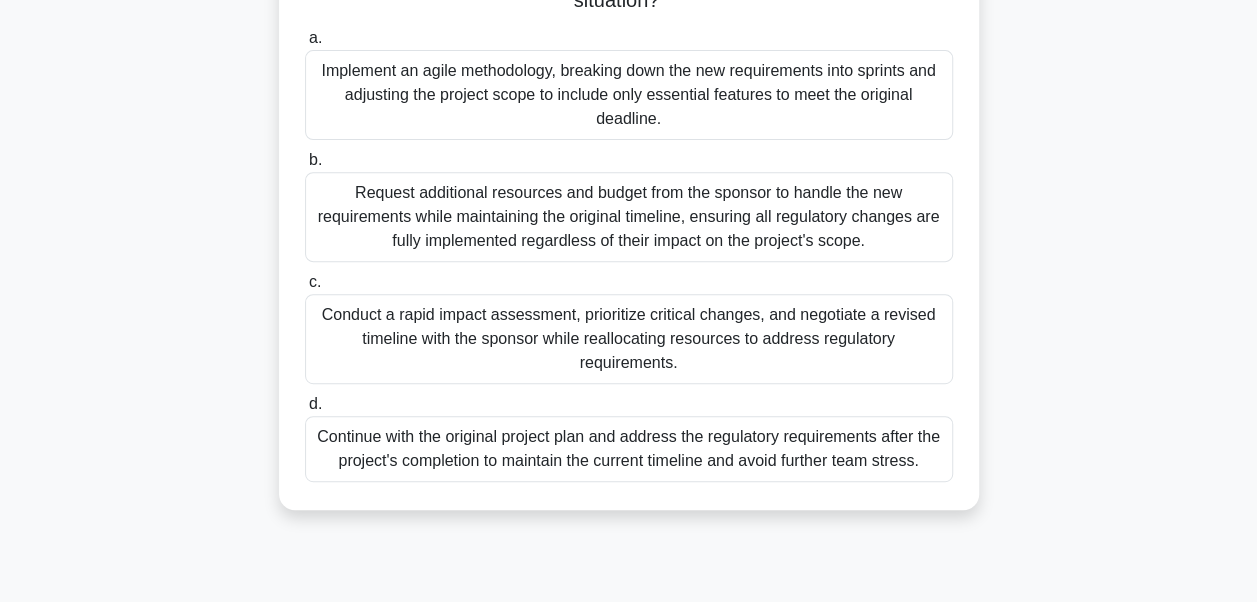click on "Conduct a rapid impact assessment, prioritize critical changes, and negotiate a revised timeline with the sponsor while reallocating resources to address regulatory requirements." at bounding box center [629, 339] 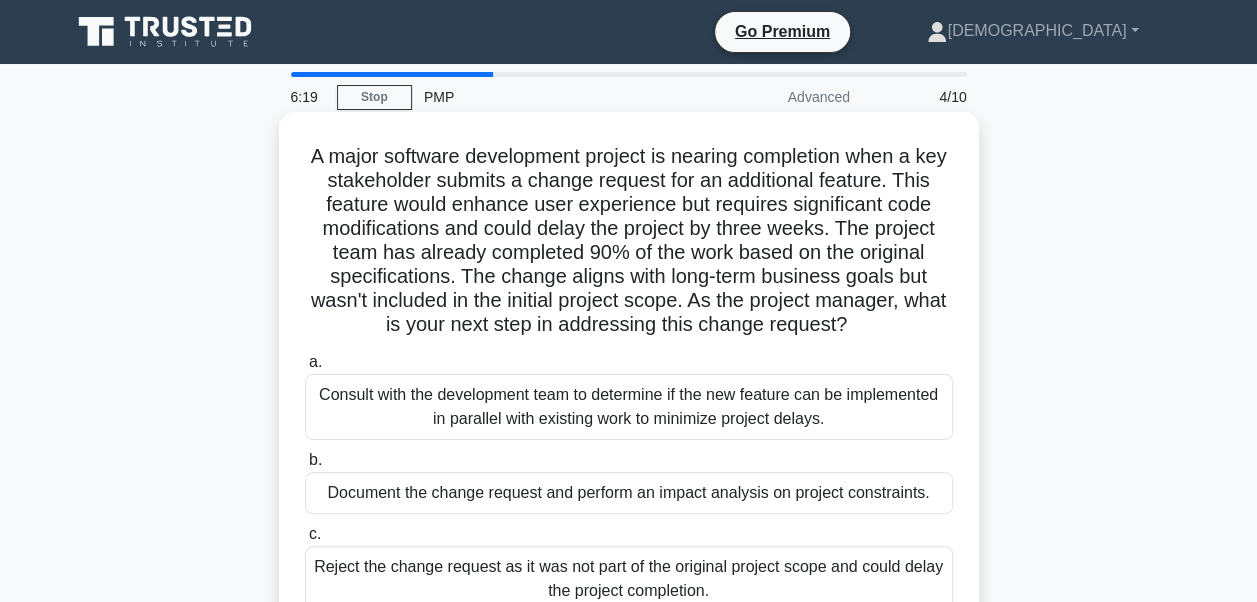 scroll, scrollTop: 100, scrollLeft: 0, axis: vertical 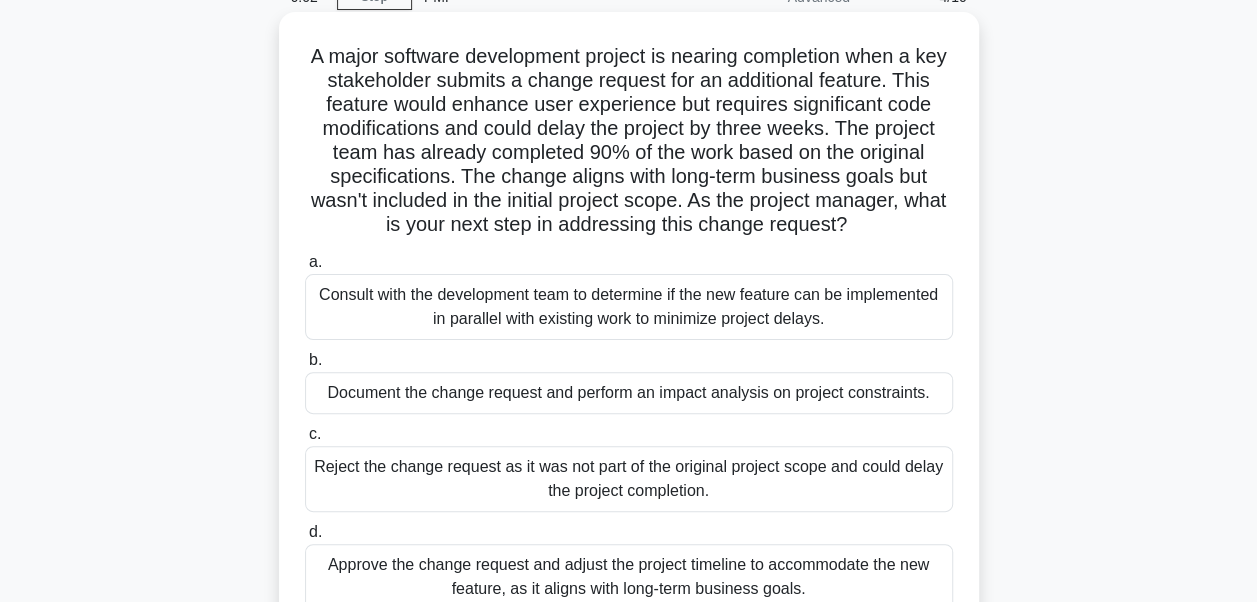 click on "Document the change request and perform an impact analysis on project constraints." at bounding box center [629, 393] 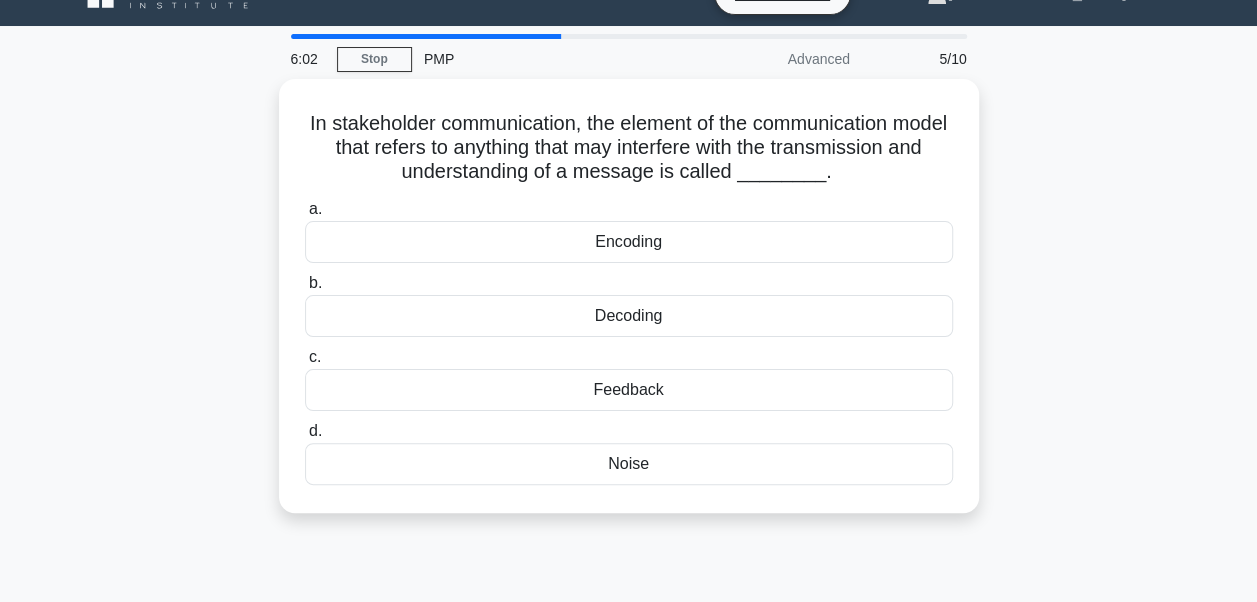 scroll, scrollTop: 0, scrollLeft: 0, axis: both 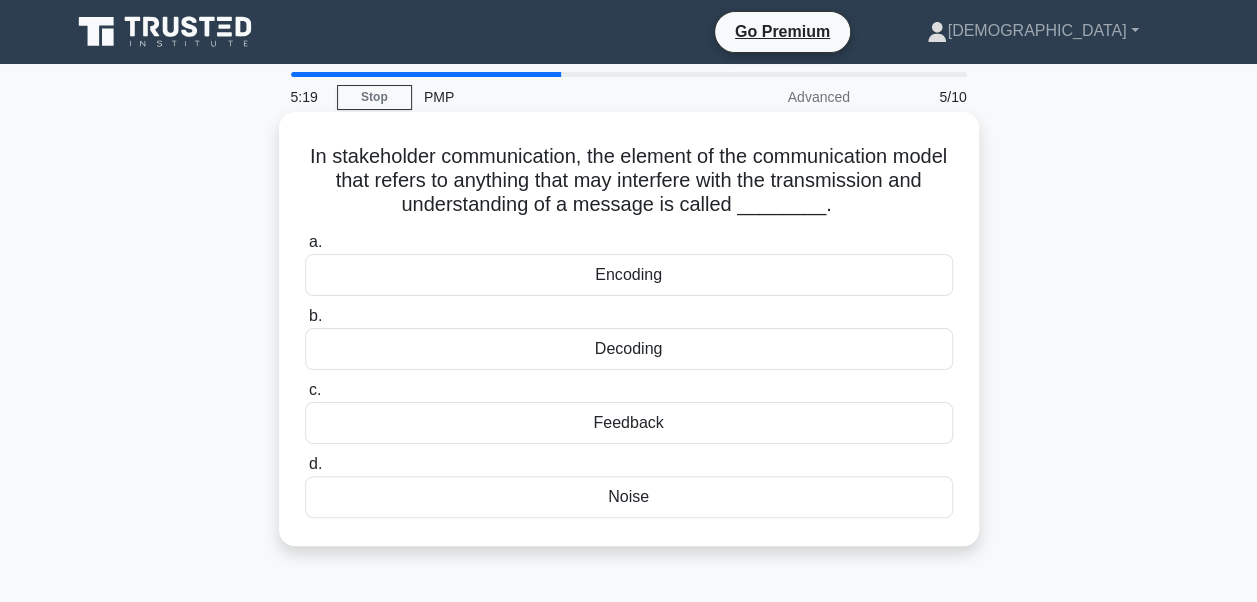 click on "Decoding" at bounding box center [629, 349] 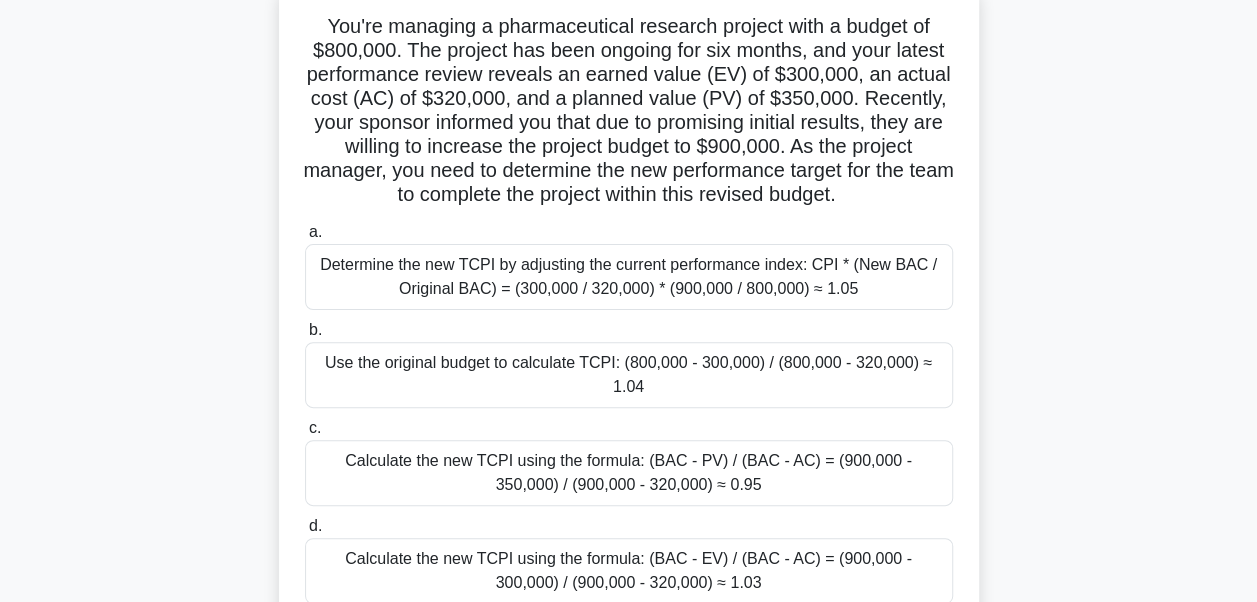 scroll, scrollTop: 100, scrollLeft: 0, axis: vertical 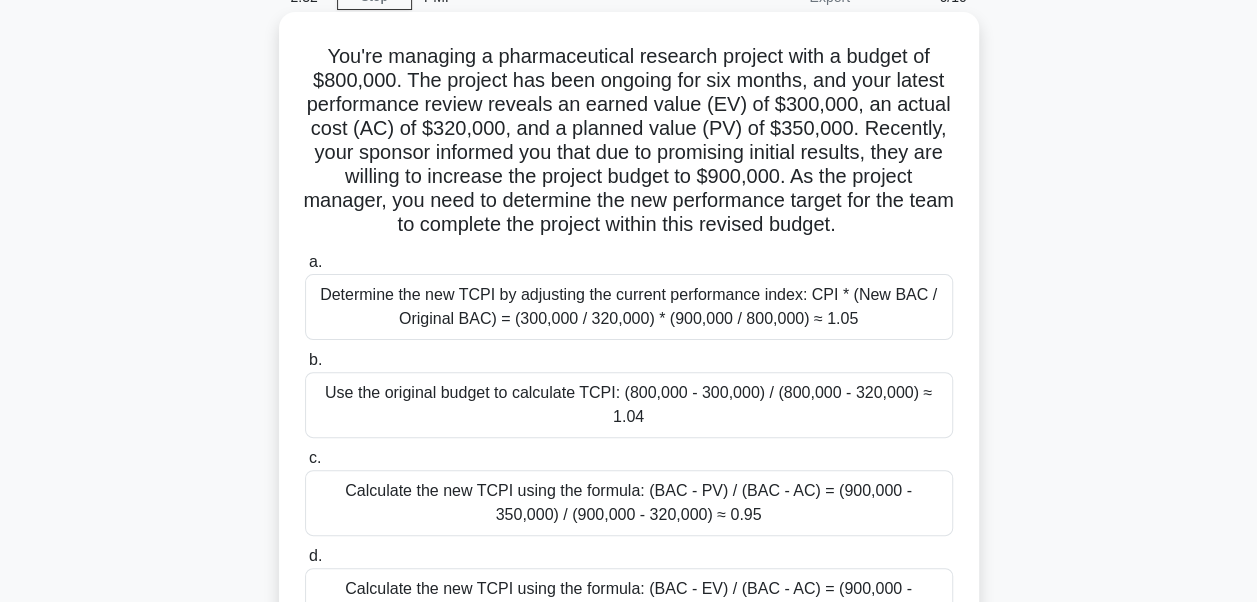 click on "Determine the new TCPI by adjusting the current performance index: CPI * (New BAC / Original BAC) = (300,000 / 320,000) * (900,000 / 800,000) ≈ 1.05" at bounding box center (629, 307) 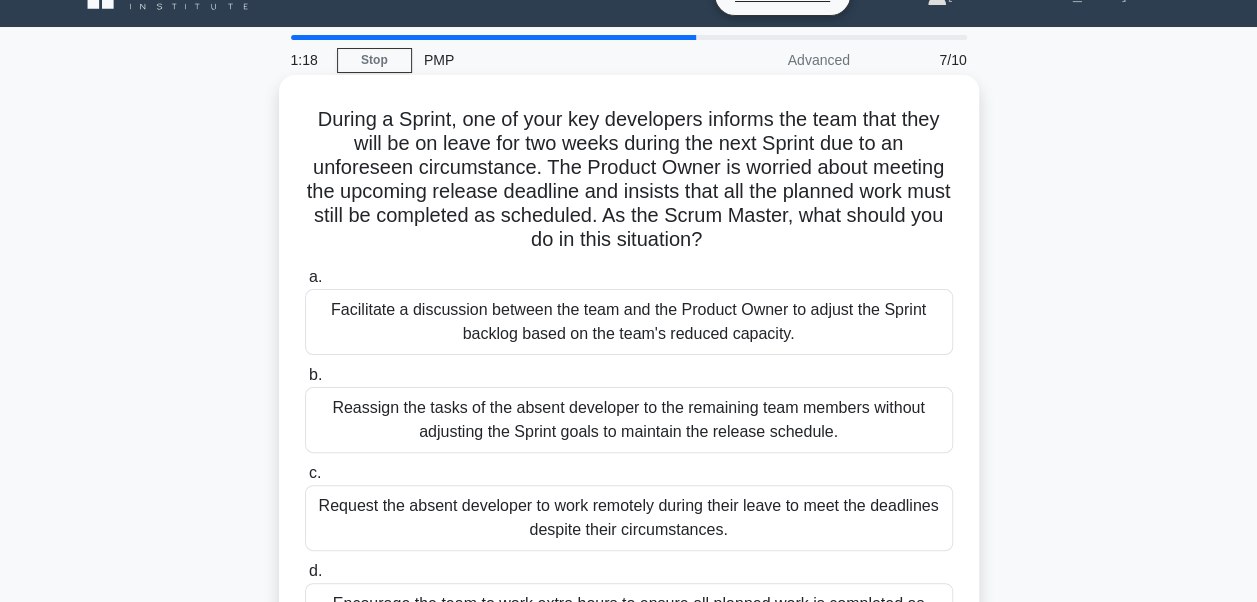 scroll, scrollTop: 0, scrollLeft: 0, axis: both 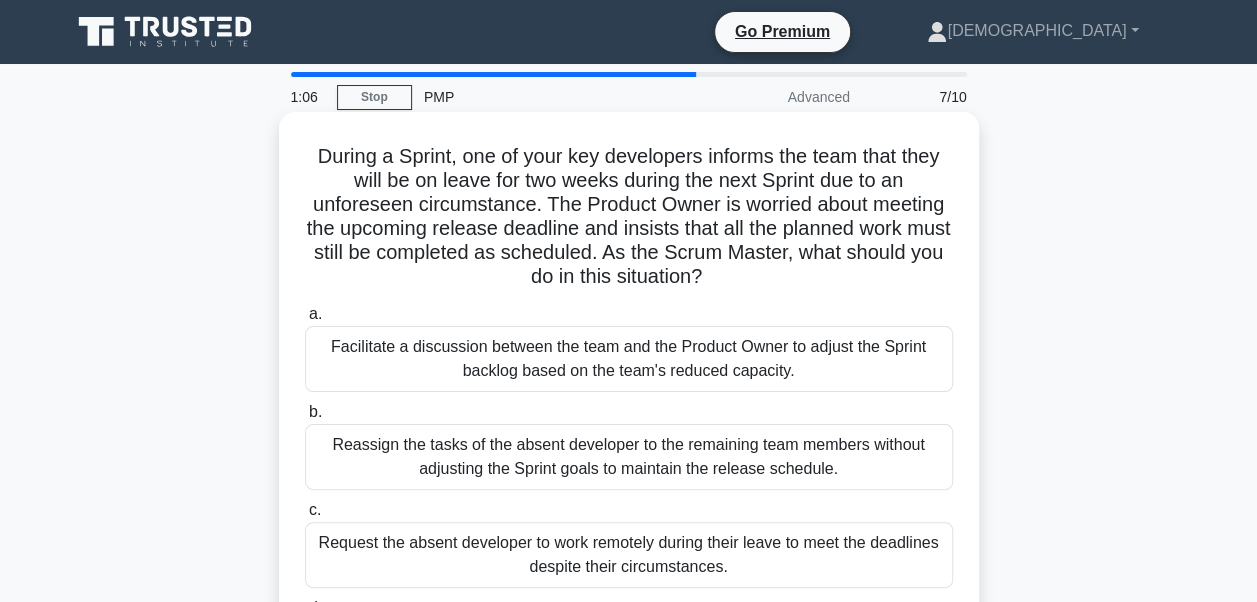 click on "Facilitate a discussion between the team and the Product Owner to adjust the Sprint backlog based on the team's reduced capacity." at bounding box center (629, 359) 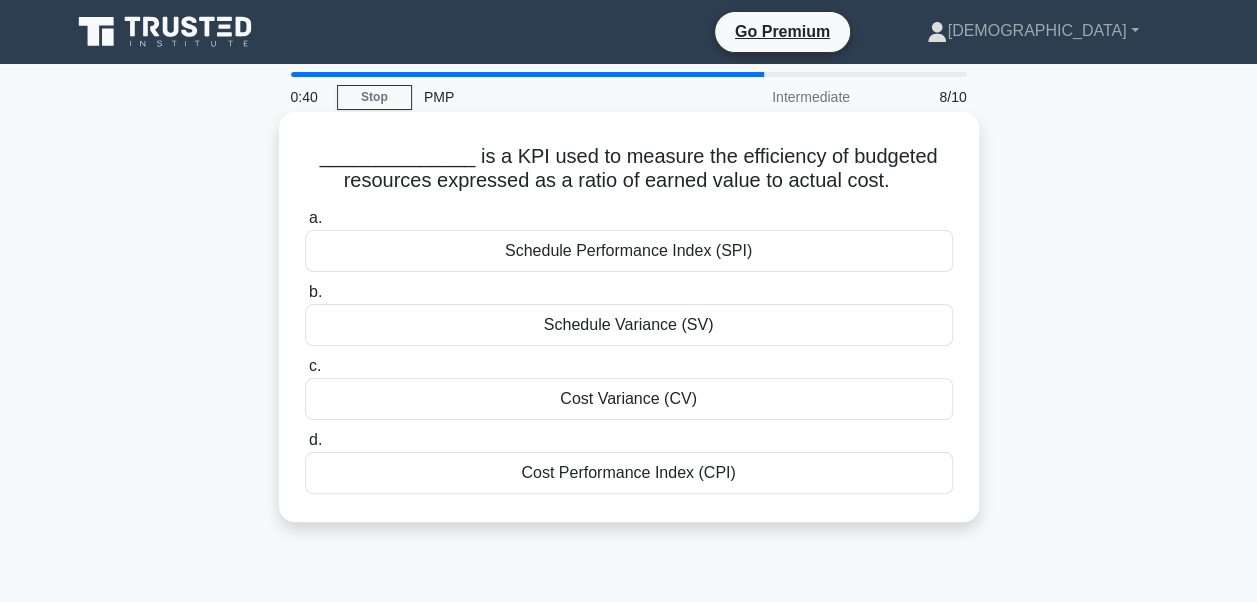 click on "Cost Performance Index (CPI)" at bounding box center (629, 473) 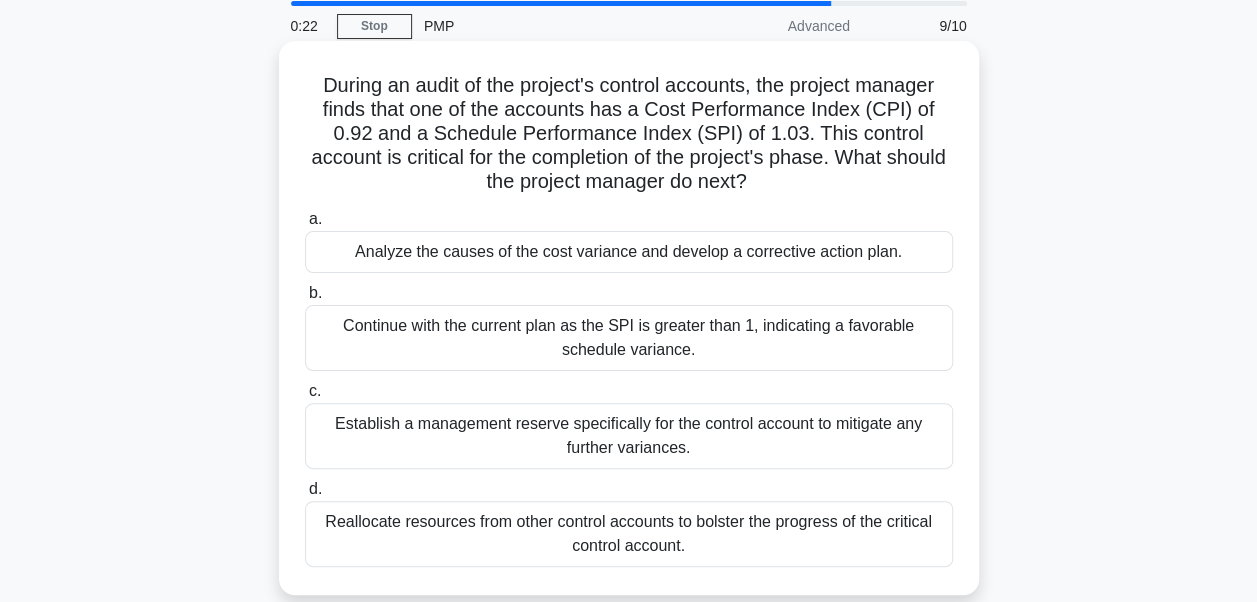 scroll, scrollTop: 100, scrollLeft: 0, axis: vertical 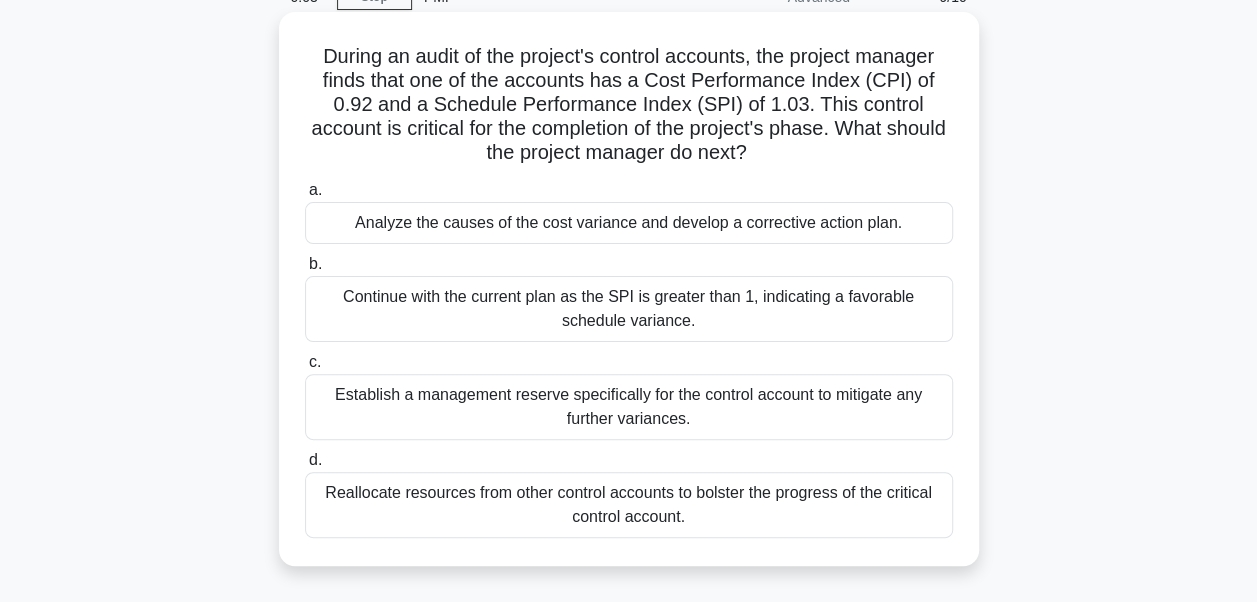 click on "Reallocate resources from other control accounts to bolster the progress of the critical control account." at bounding box center (629, 505) 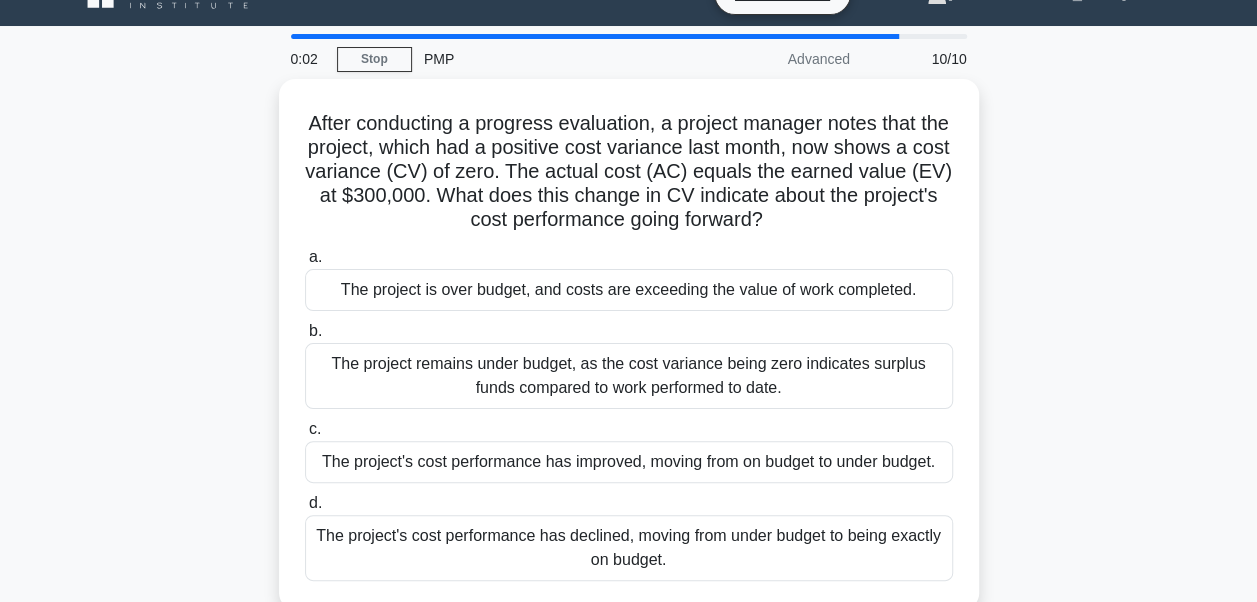 scroll, scrollTop: 0, scrollLeft: 0, axis: both 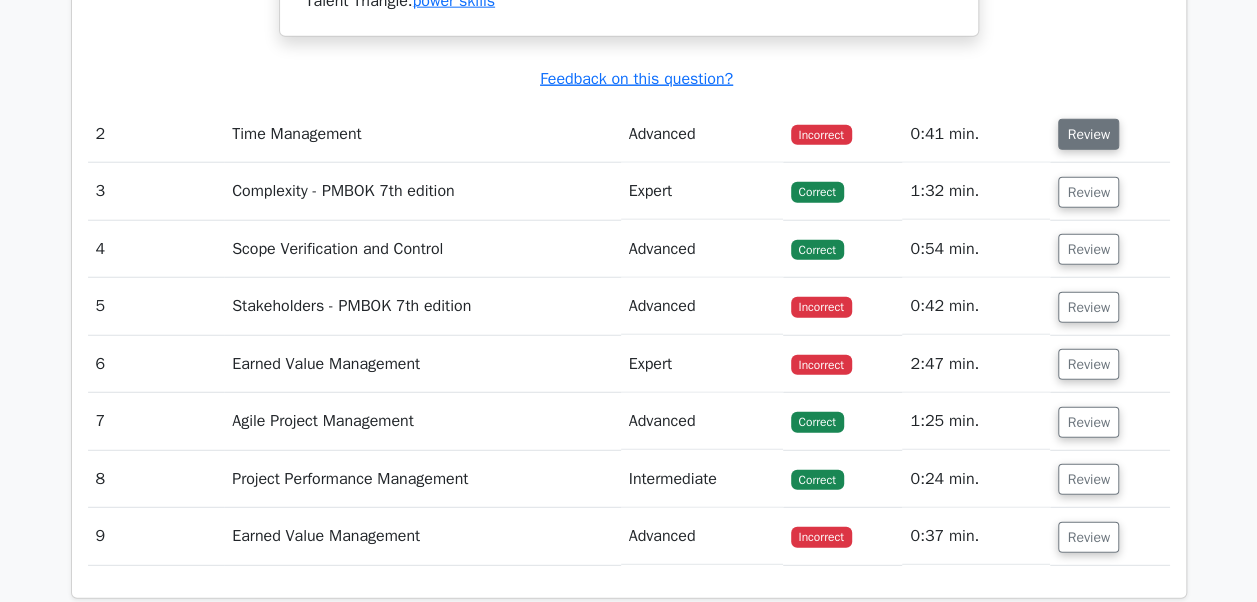 click on "Review" at bounding box center (1088, 134) 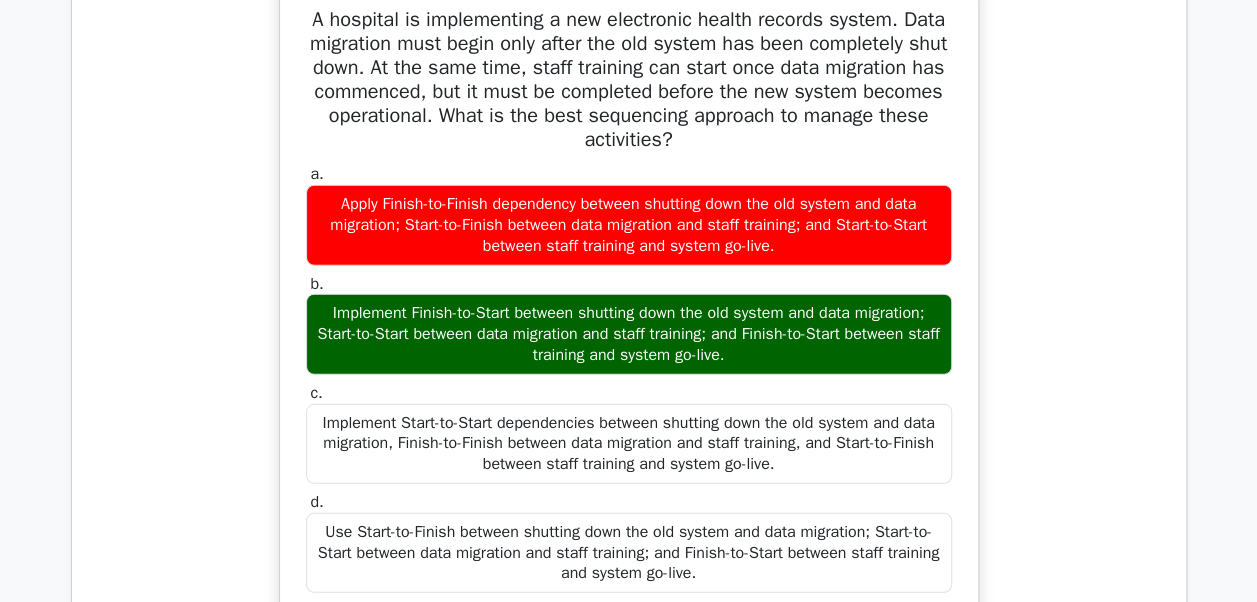 scroll, scrollTop: 2500, scrollLeft: 0, axis: vertical 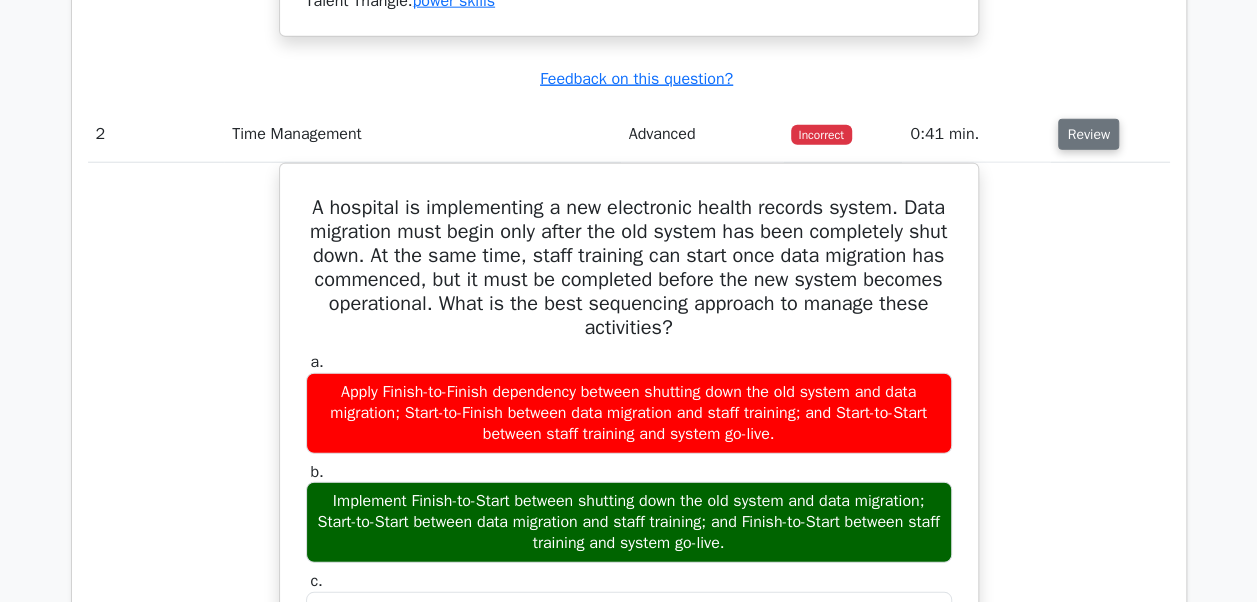 click on "Review" at bounding box center [1088, 134] 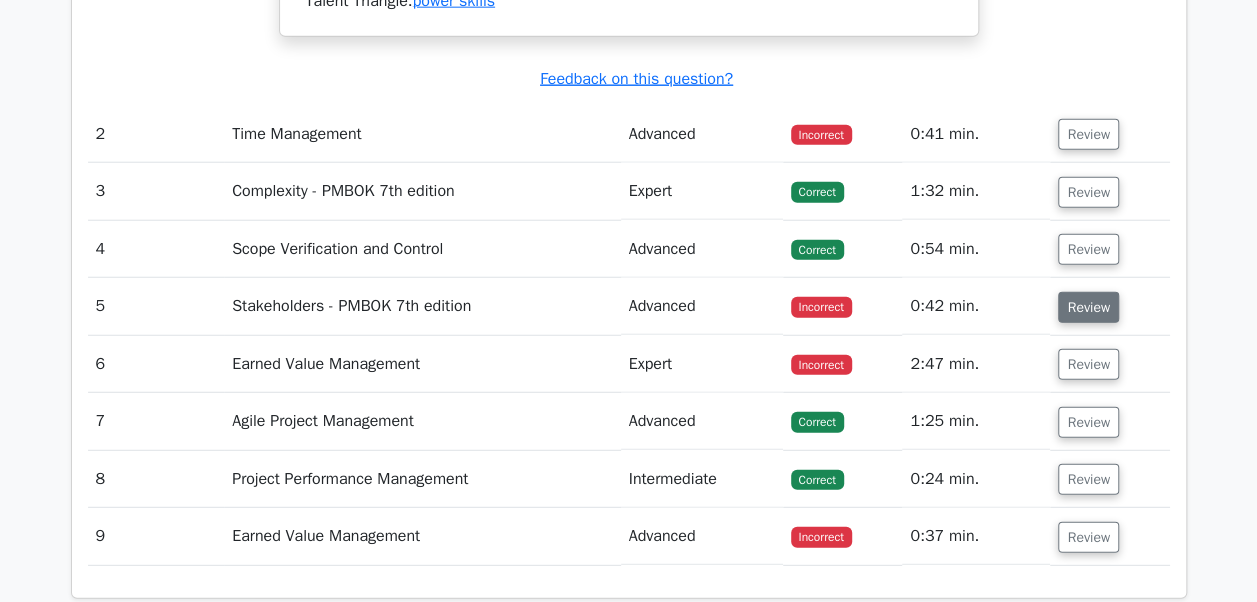 click on "Review" at bounding box center (1088, 307) 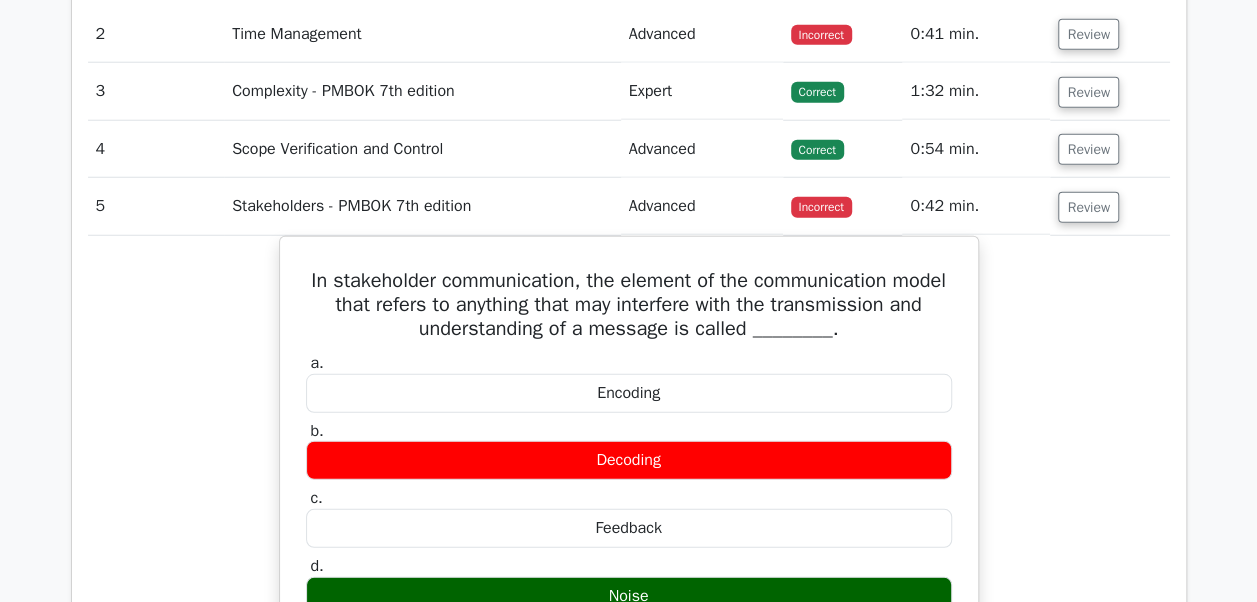 scroll, scrollTop: 2700, scrollLeft: 0, axis: vertical 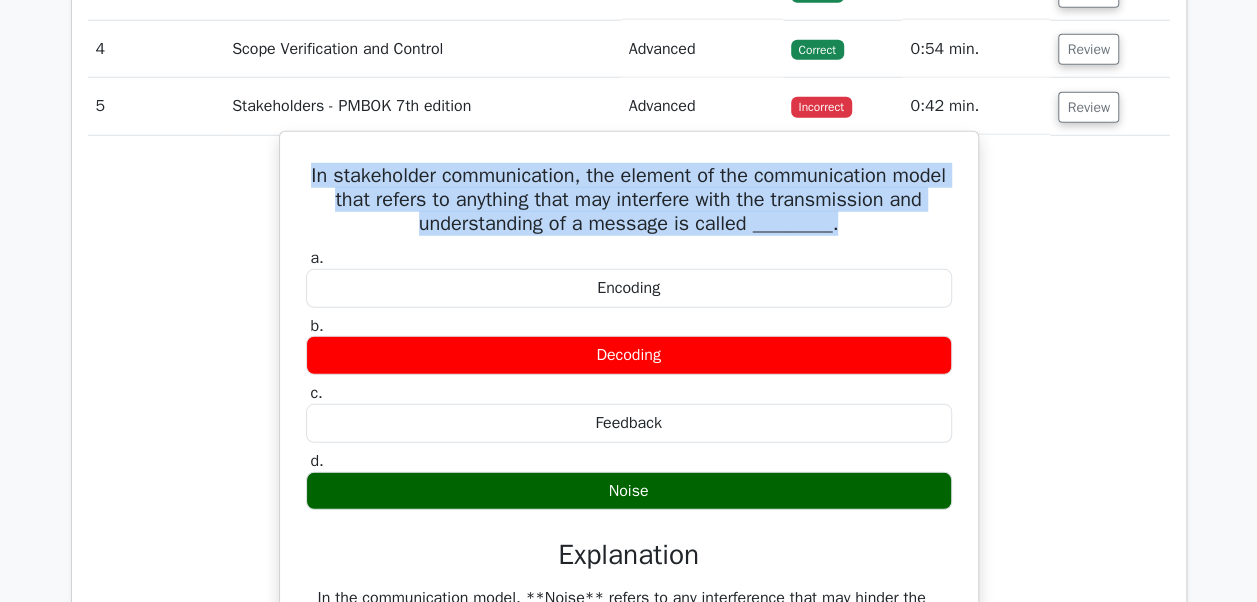 drag, startPoint x: 866, startPoint y: 221, endPoint x: 320, endPoint y: 172, distance: 548.19434 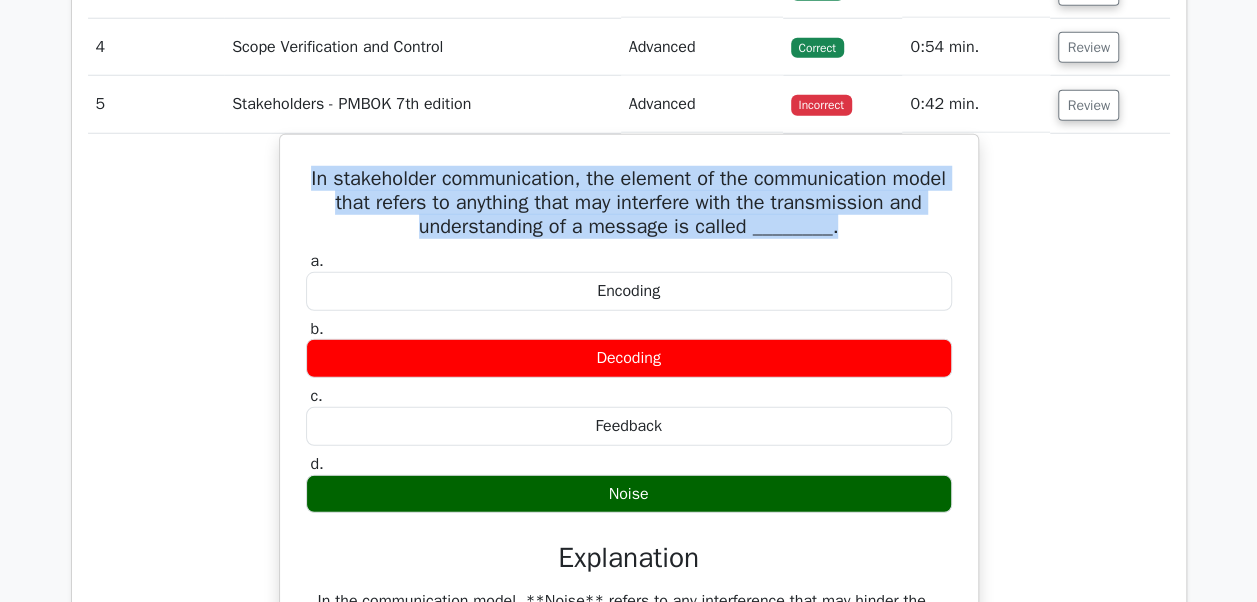 scroll, scrollTop: 2600, scrollLeft: 0, axis: vertical 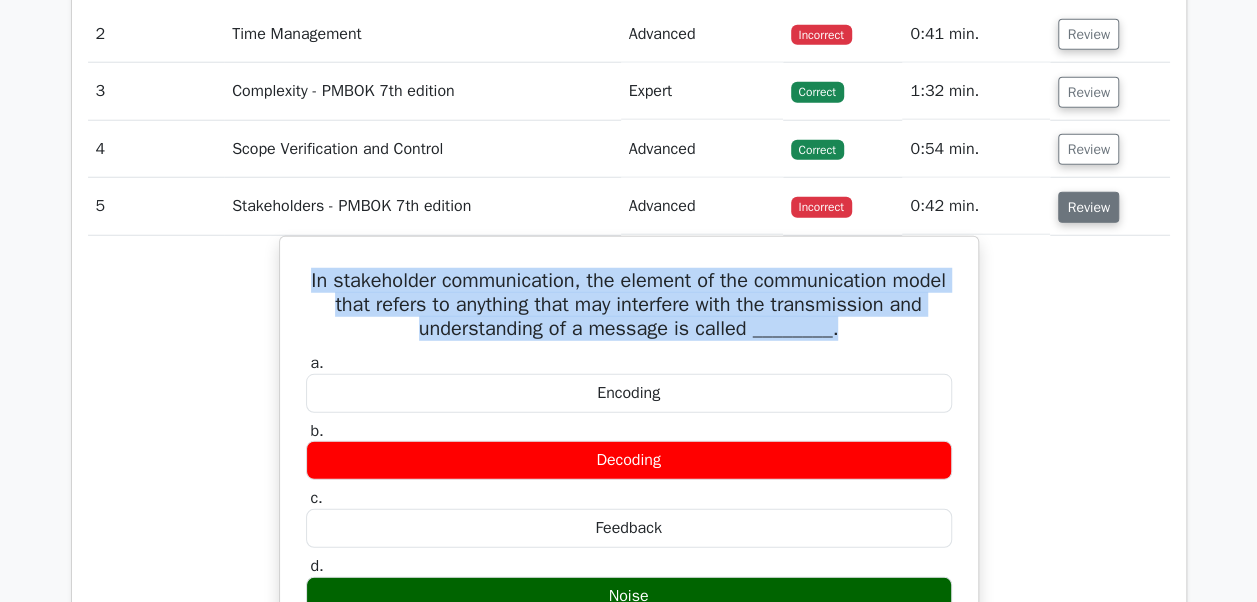 click on "Review" at bounding box center [1088, 207] 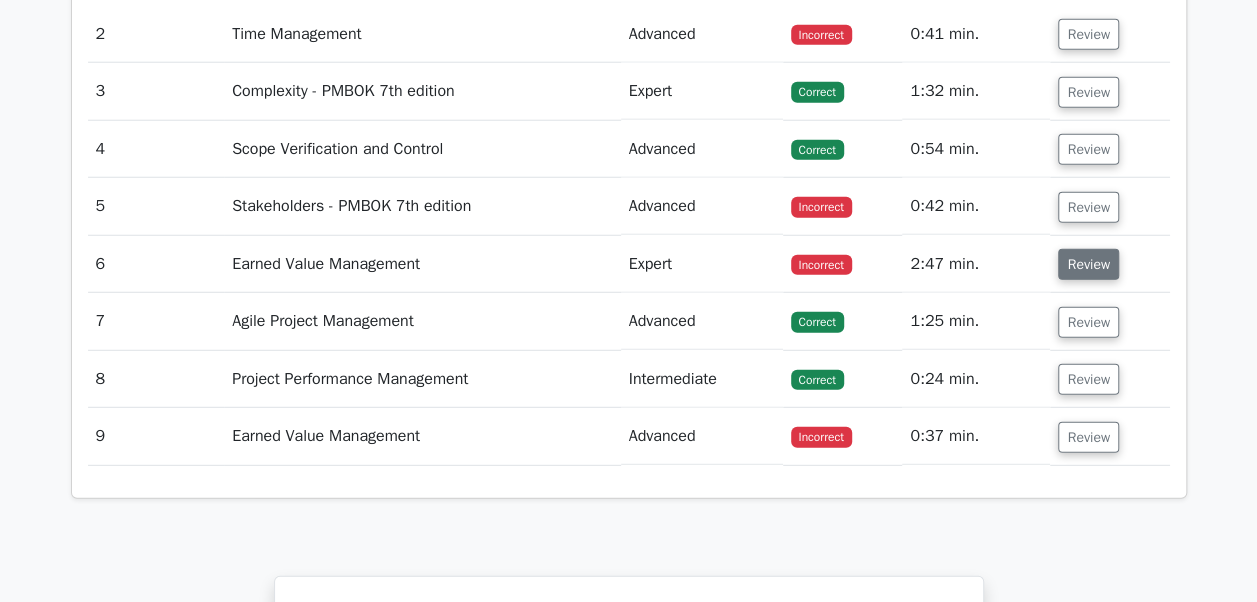 click on "Review" at bounding box center (1088, 264) 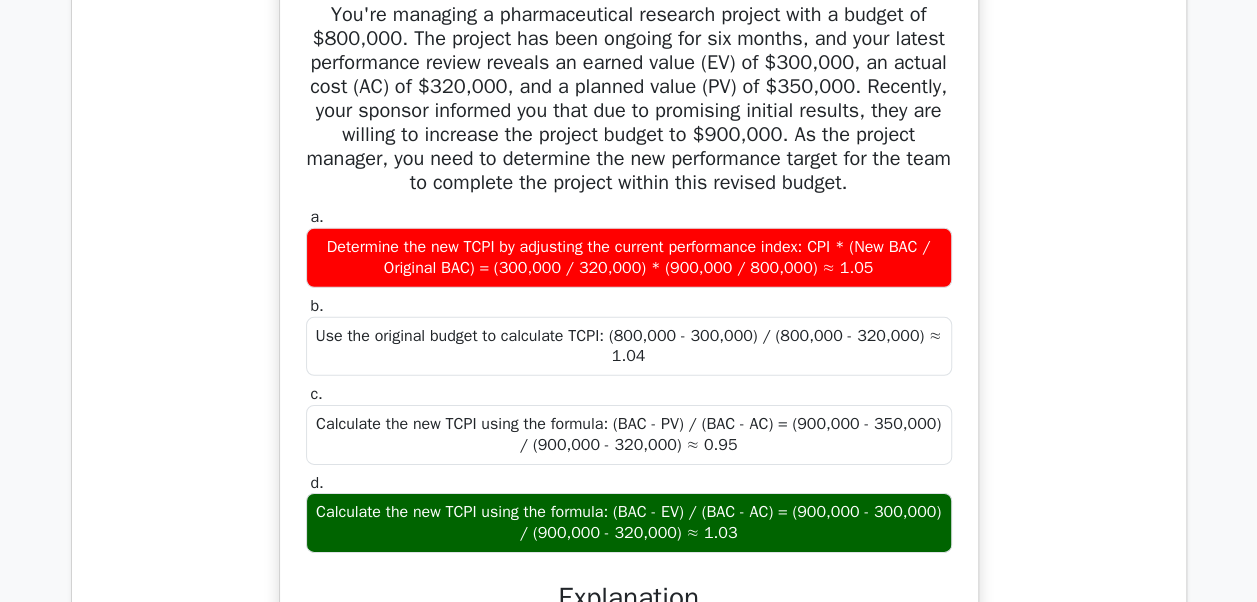 scroll, scrollTop: 2800, scrollLeft: 0, axis: vertical 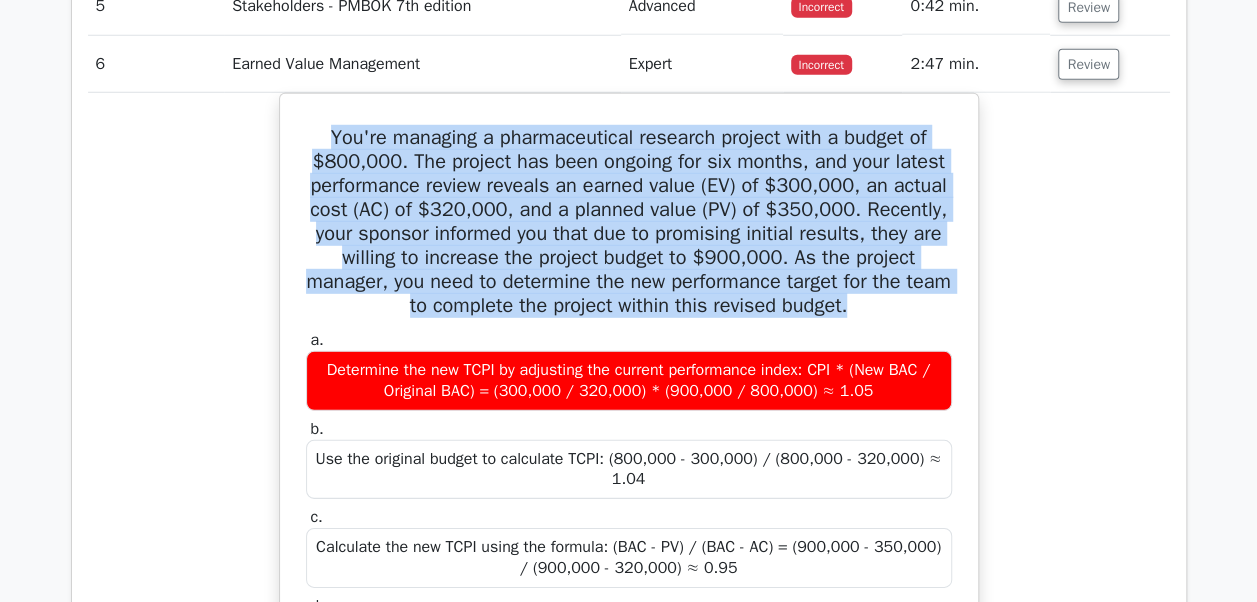 drag, startPoint x: 891, startPoint y: 287, endPoint x: 261, endPoint y: 126, distance: 650.2469 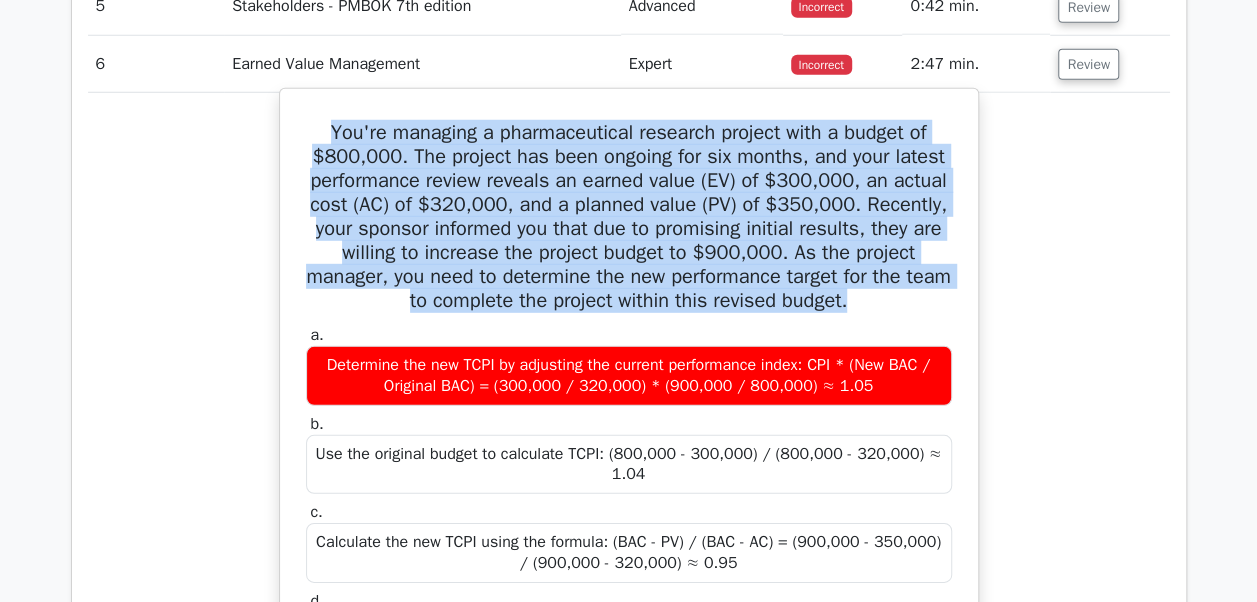 copy on "You're managing a pharmaceutical research project with a budget of $800,000. The project has been ongoing for six months, and your latest performance review reveals an earned value (EV) of $300,000, an actual cost (AC) of $320,000, and a planned value (PV) of $350,000. Recently, your sponsor informed you that due to promising initial results, they are willing to increase the project budget to $900,000. As the project manager, you need to determine the new performance target for the team to complete the project within this revised budget." 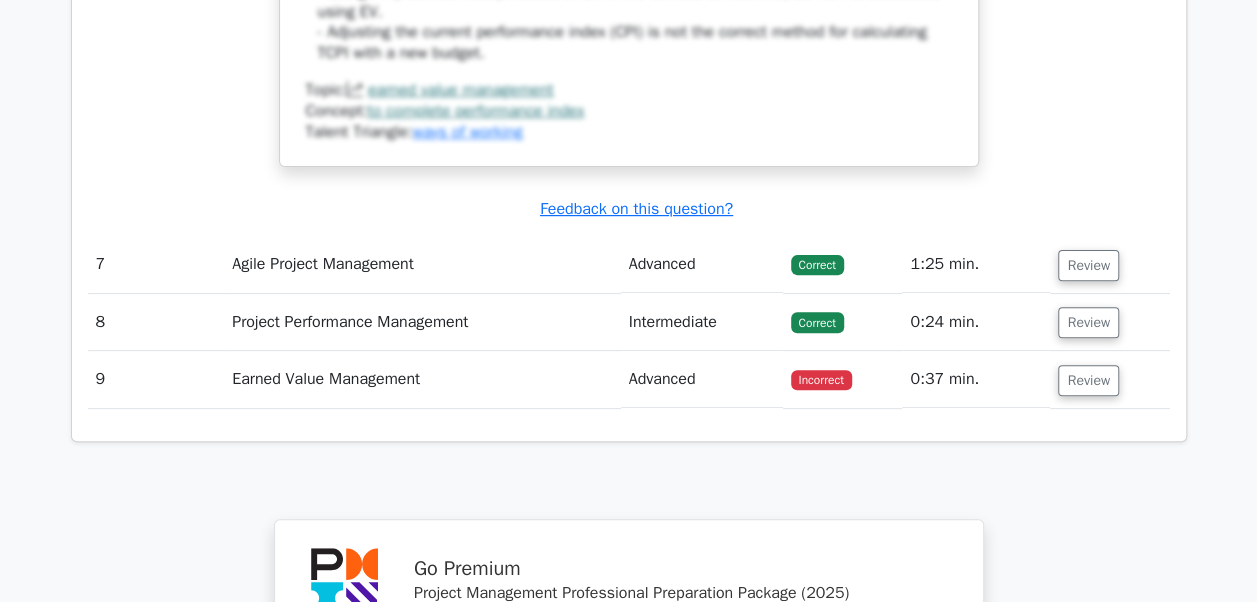 scroll, scrollTop: 4000, scrollLeft: 0, axis: vertical 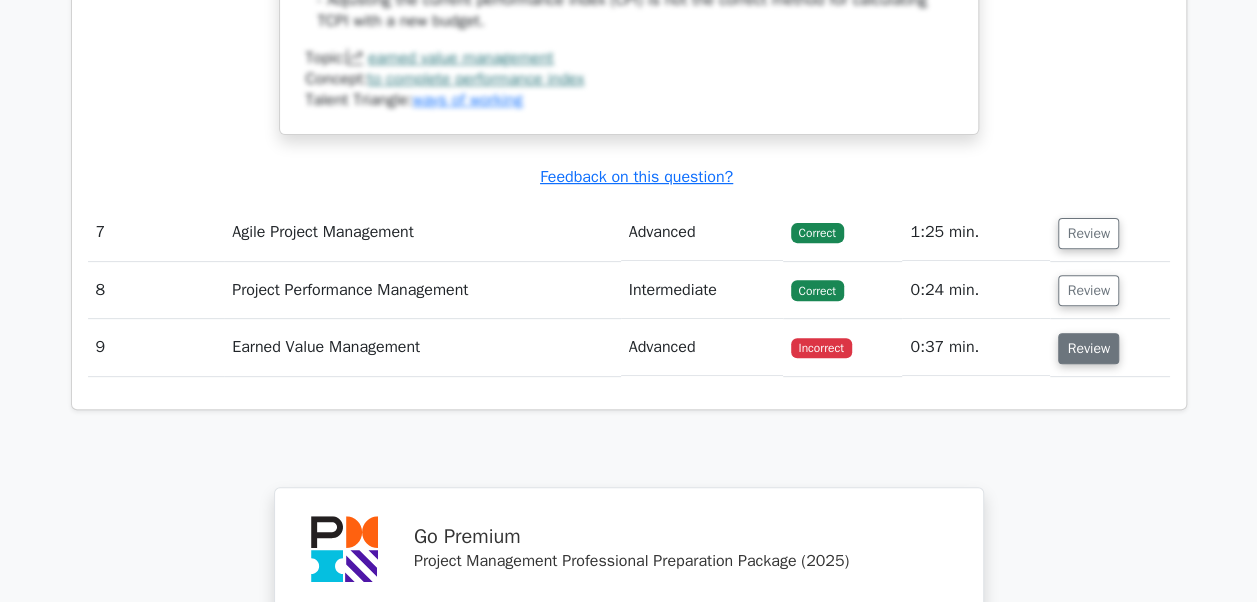 click on "Review" at bounding box center [1088, 348] 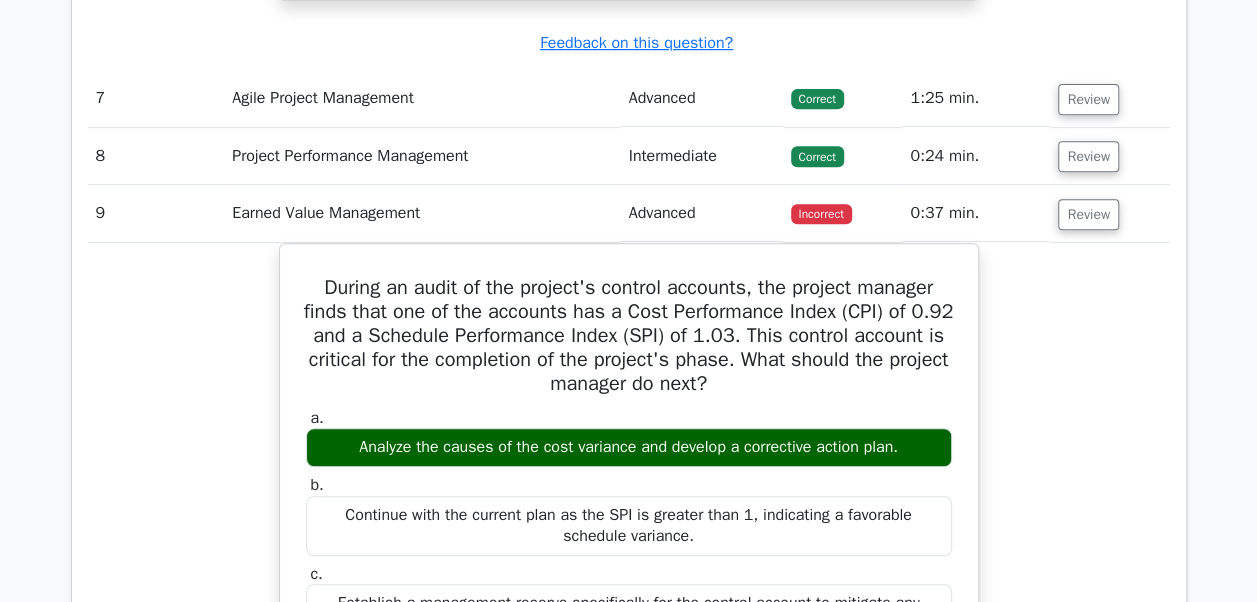 scroll, scrollTop: 4100, scrollLeft: 0, axis: vertical 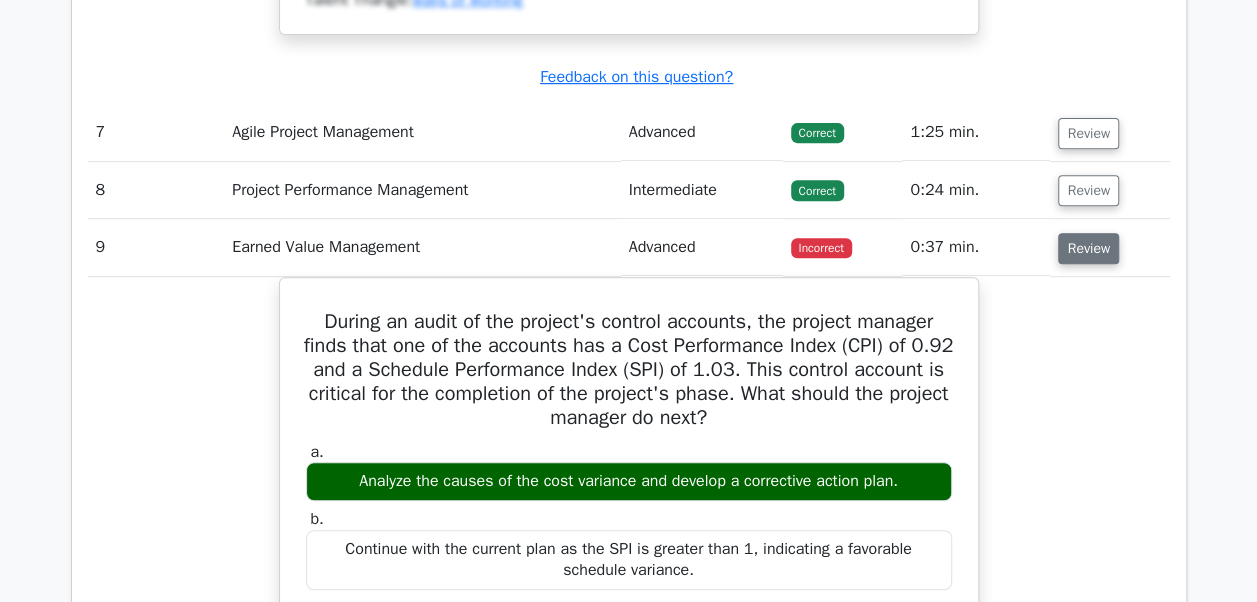 click on "Review" at bounding box center [1088, 248] 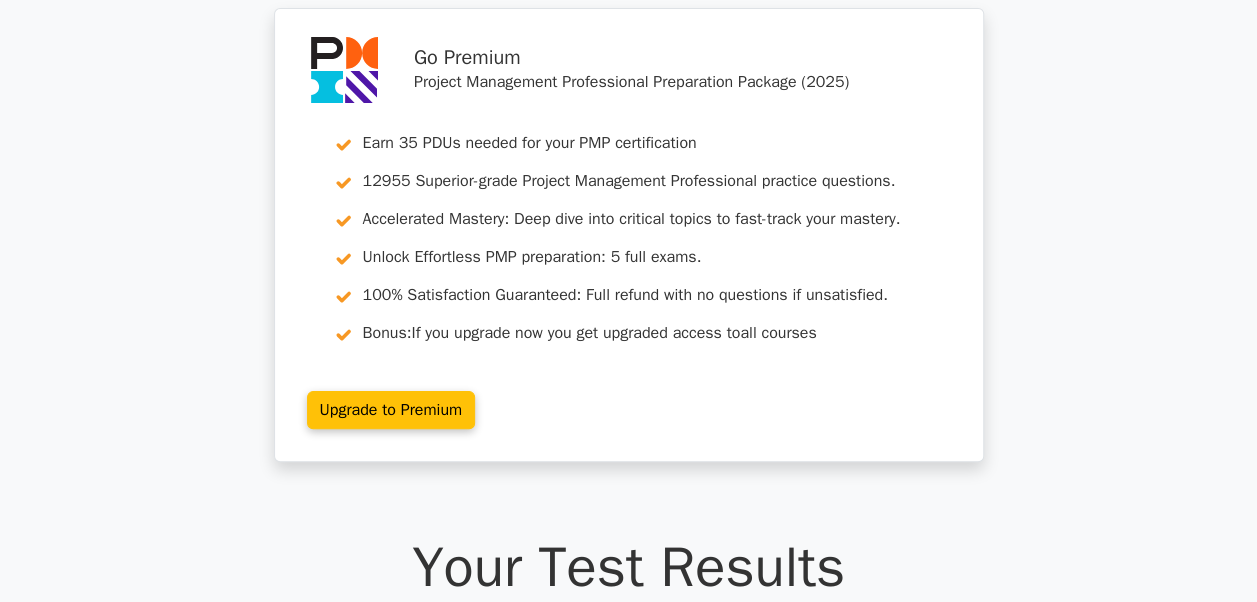 scroll, scrollTop: 0, scrollLeft: 0, axis: both 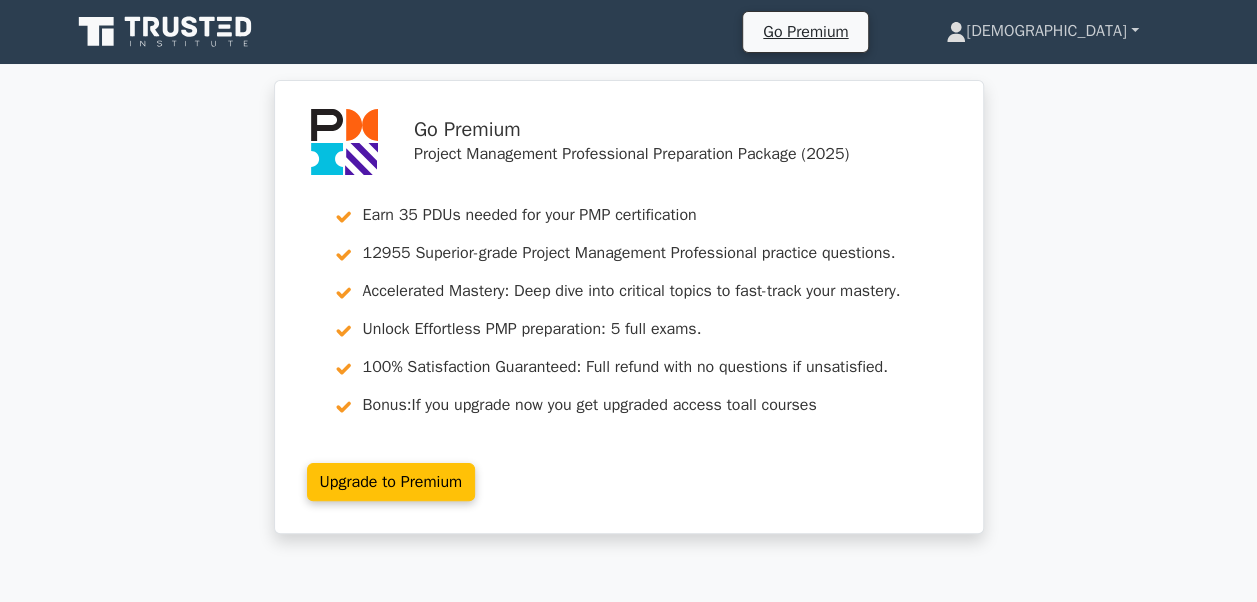 click 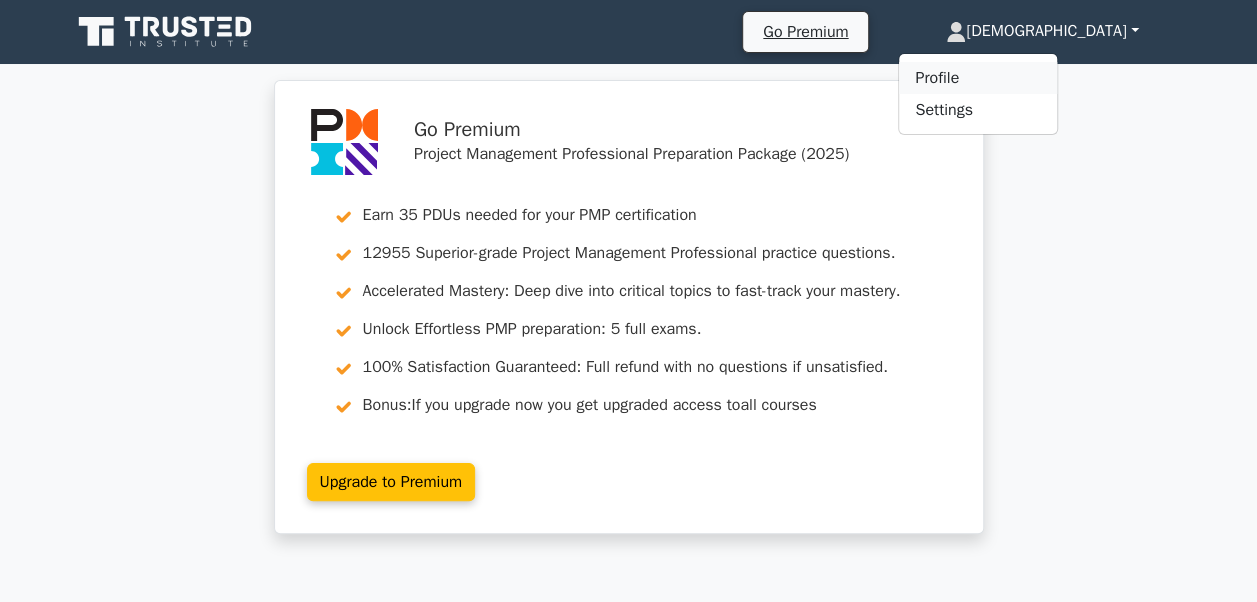 click on "Profile" at bounding box center (978, 78) 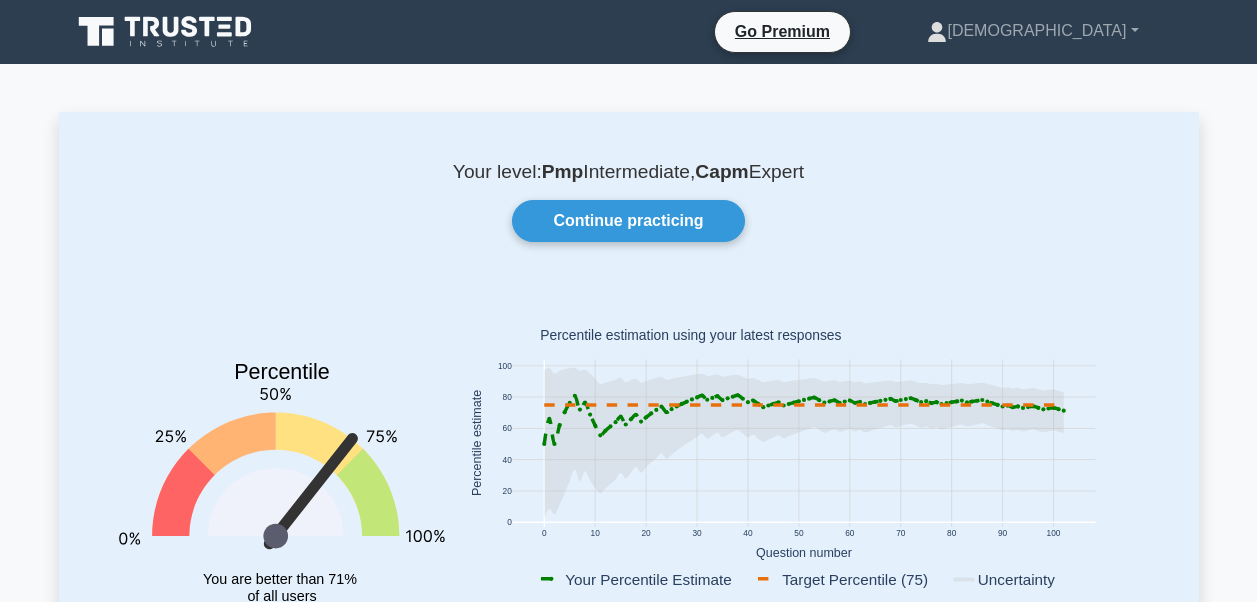 scroll, scrollTop: 0, scrollLeft: 0, axis: both 